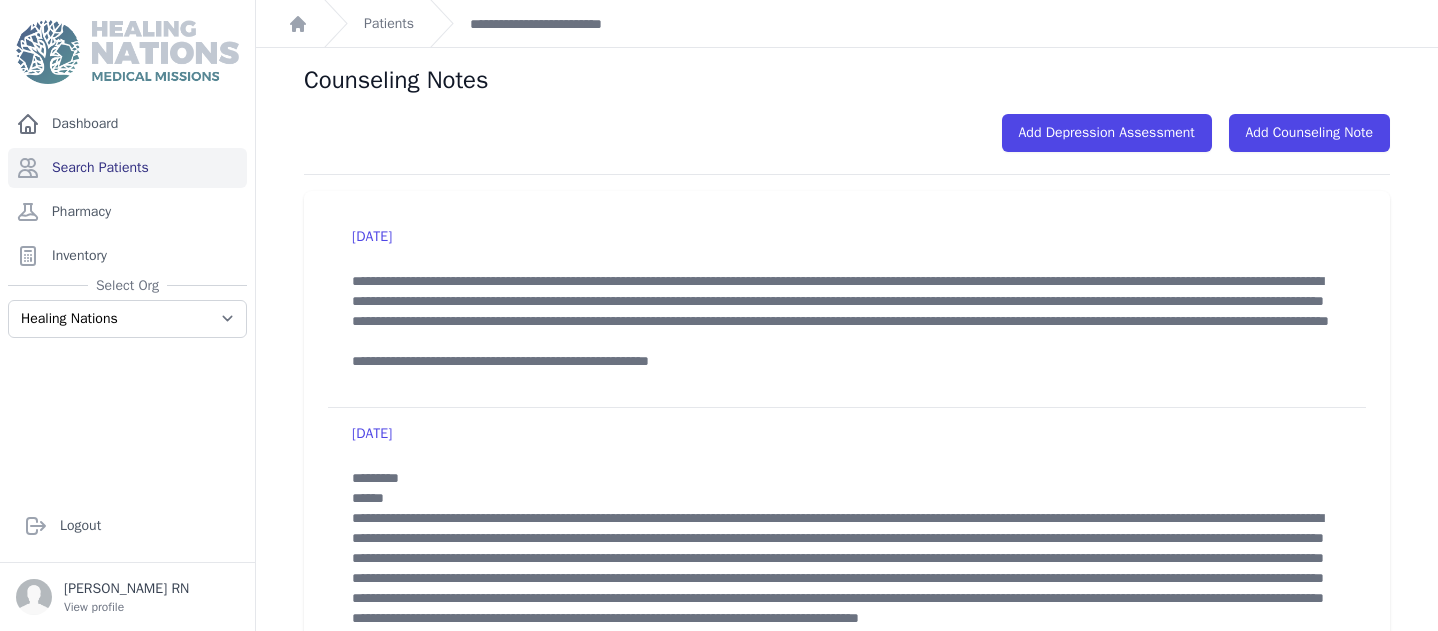 scroll, scrollTop: 0, scrollLeft: 0, axis: both 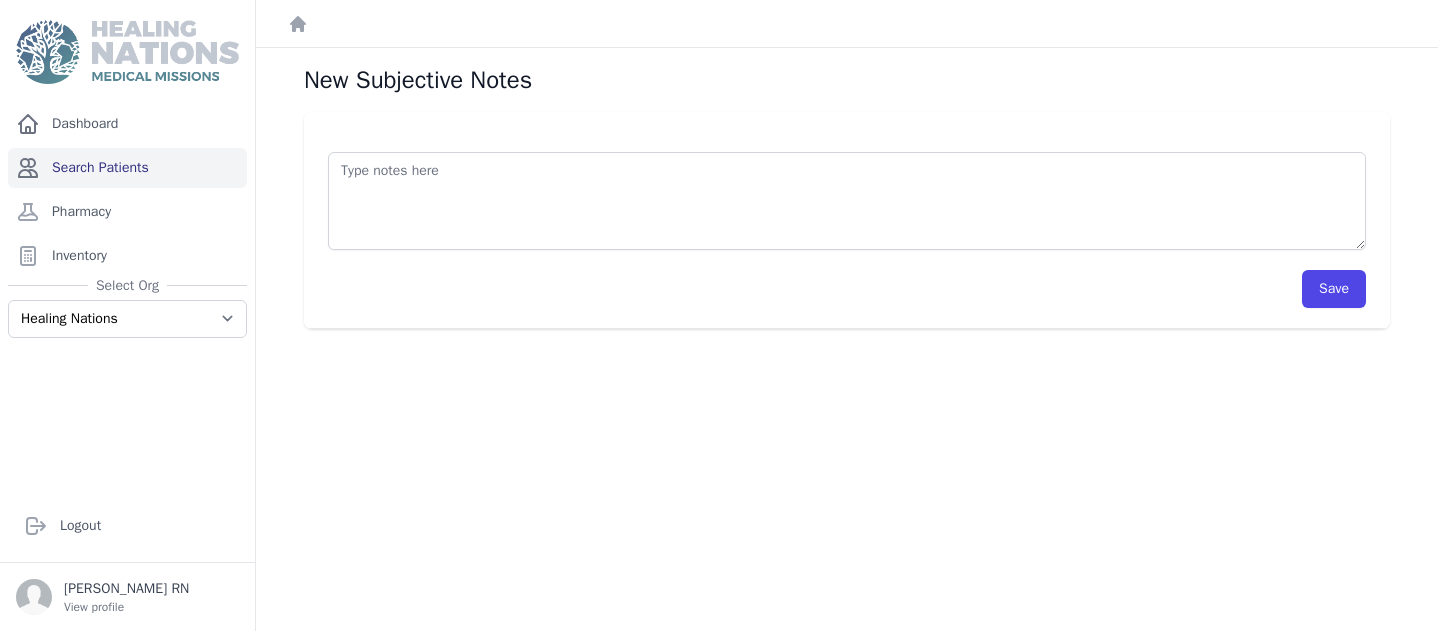 click on "Search Patients" at bounding box center [127, 168] 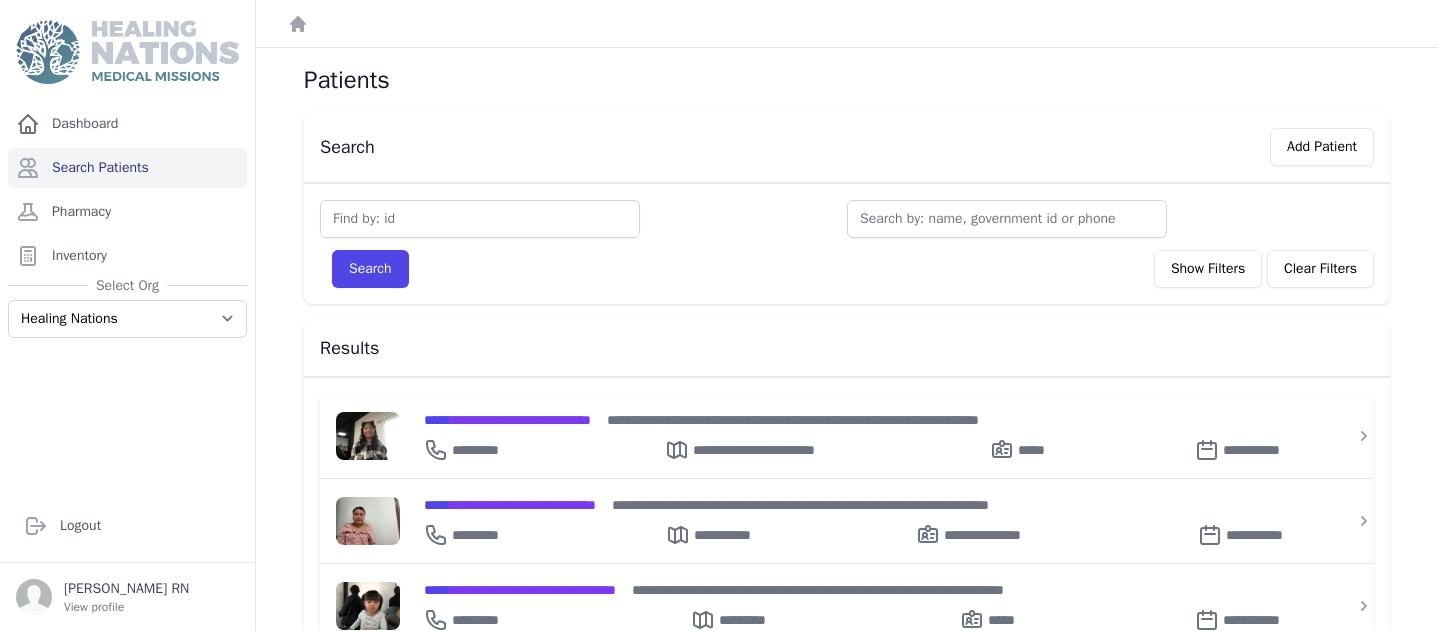 scroll, scrollTop: 0, scrollLeft: 0, axis: both 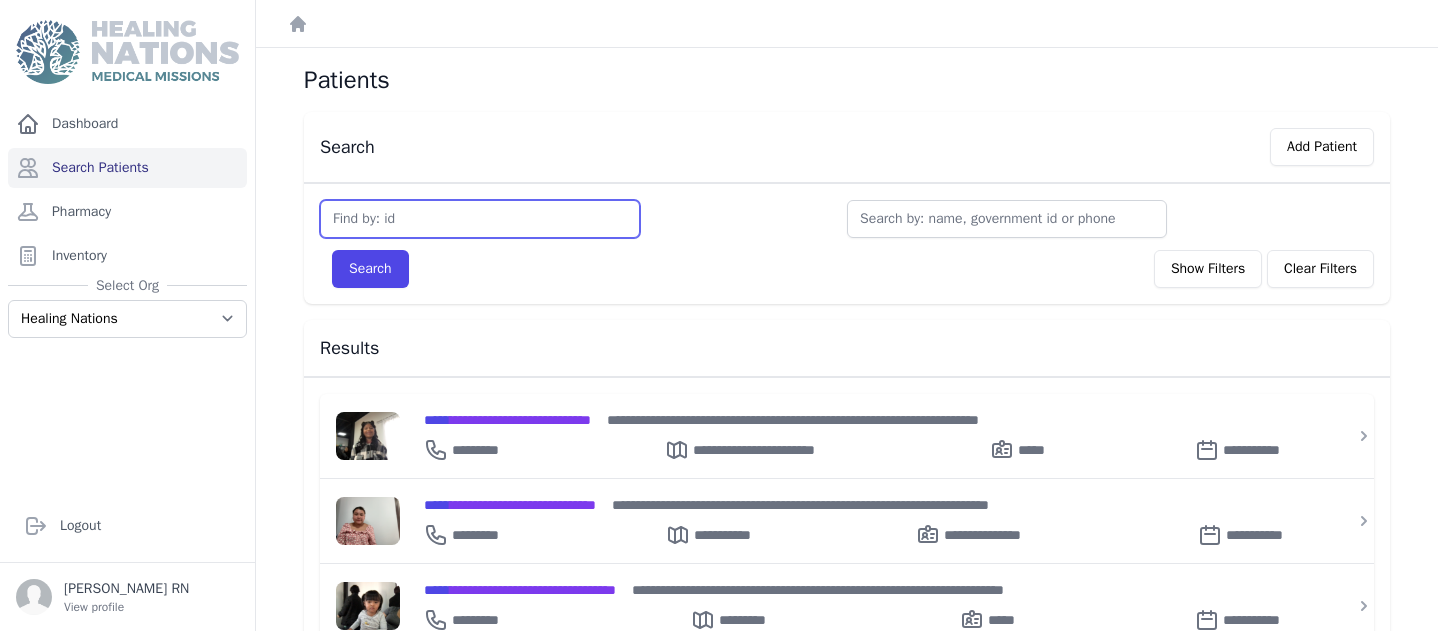 click at bounding box center [480, 219] 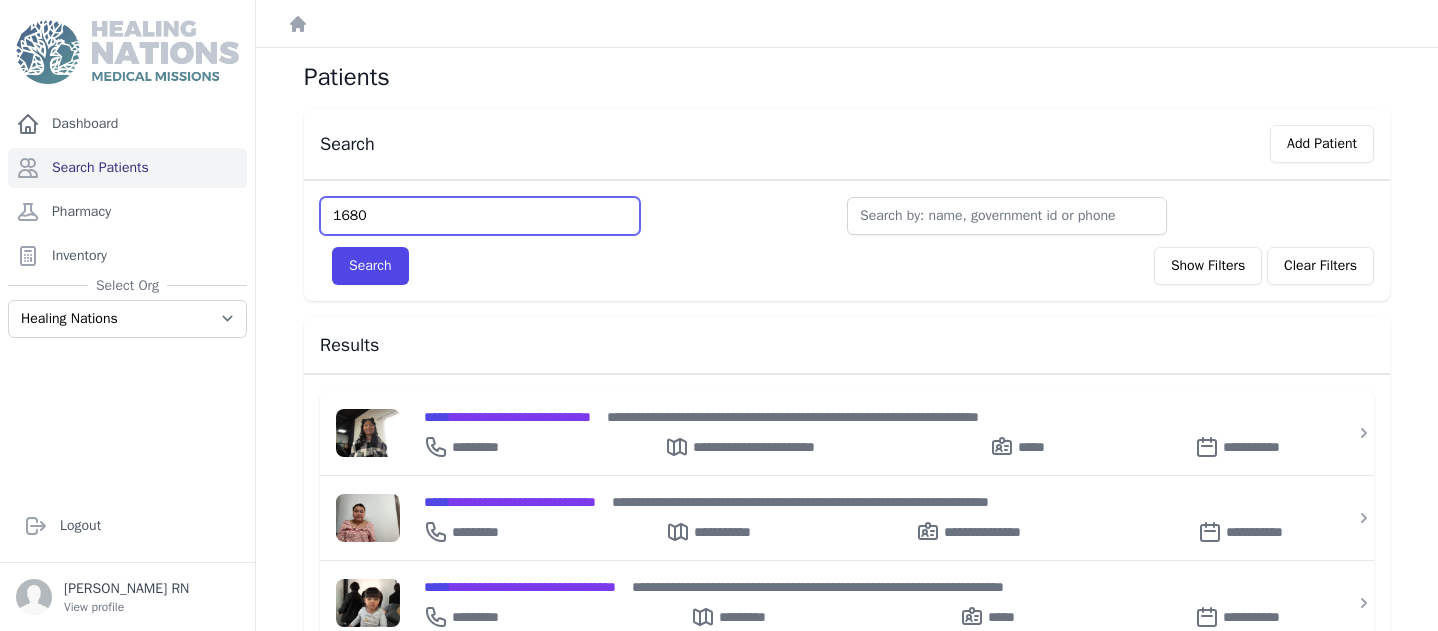 scroll, scrollTop: 4, scrollLeft: 0, axis: vertical 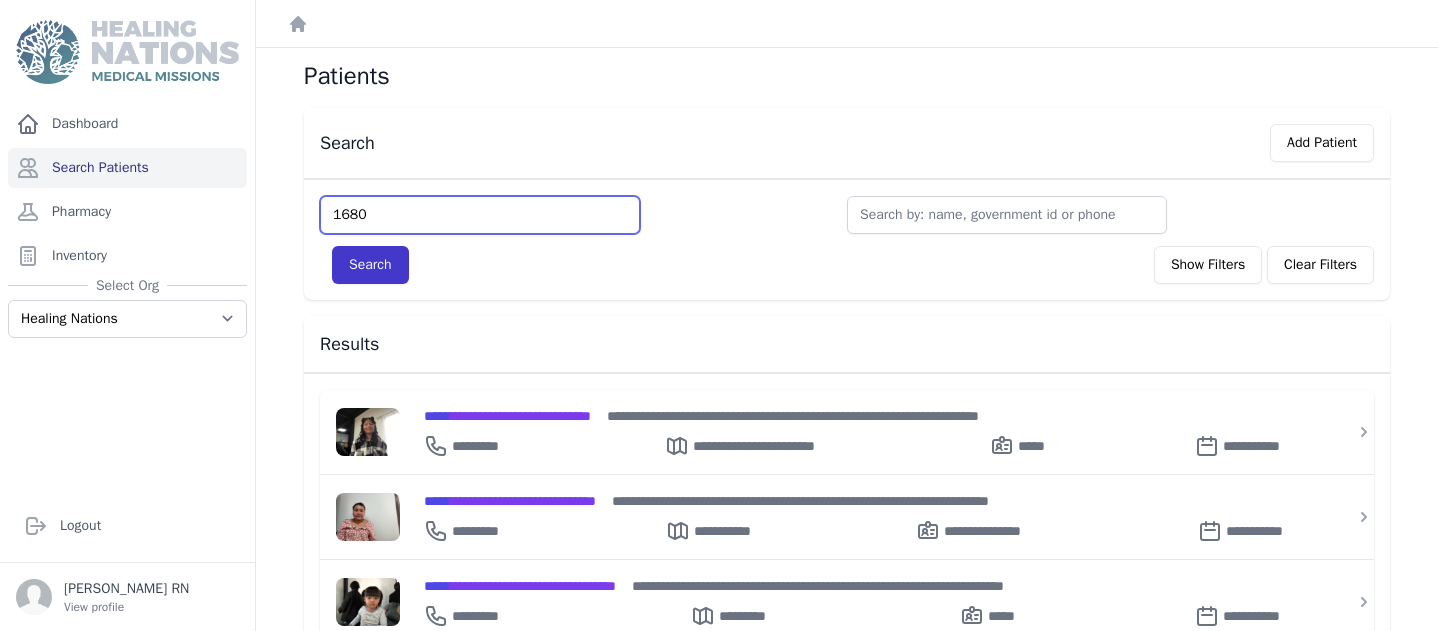 type on "1680" 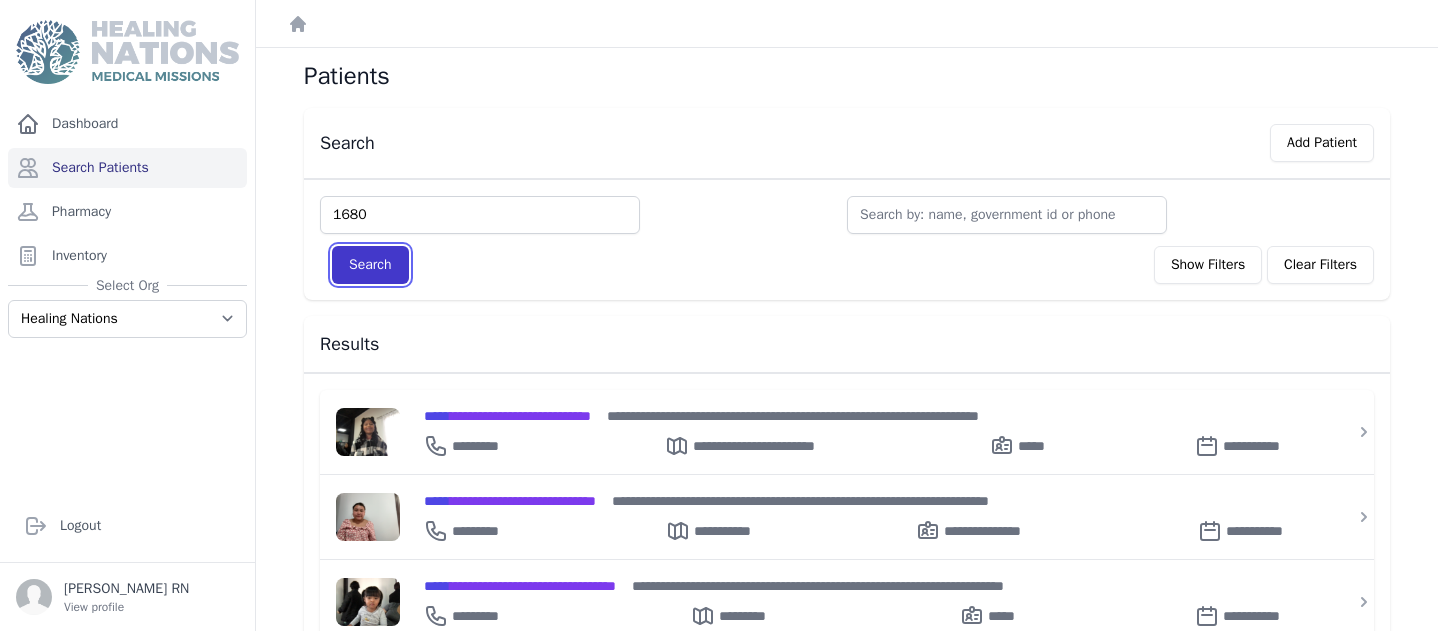 click on "Search" at bounding box center [370, 265] 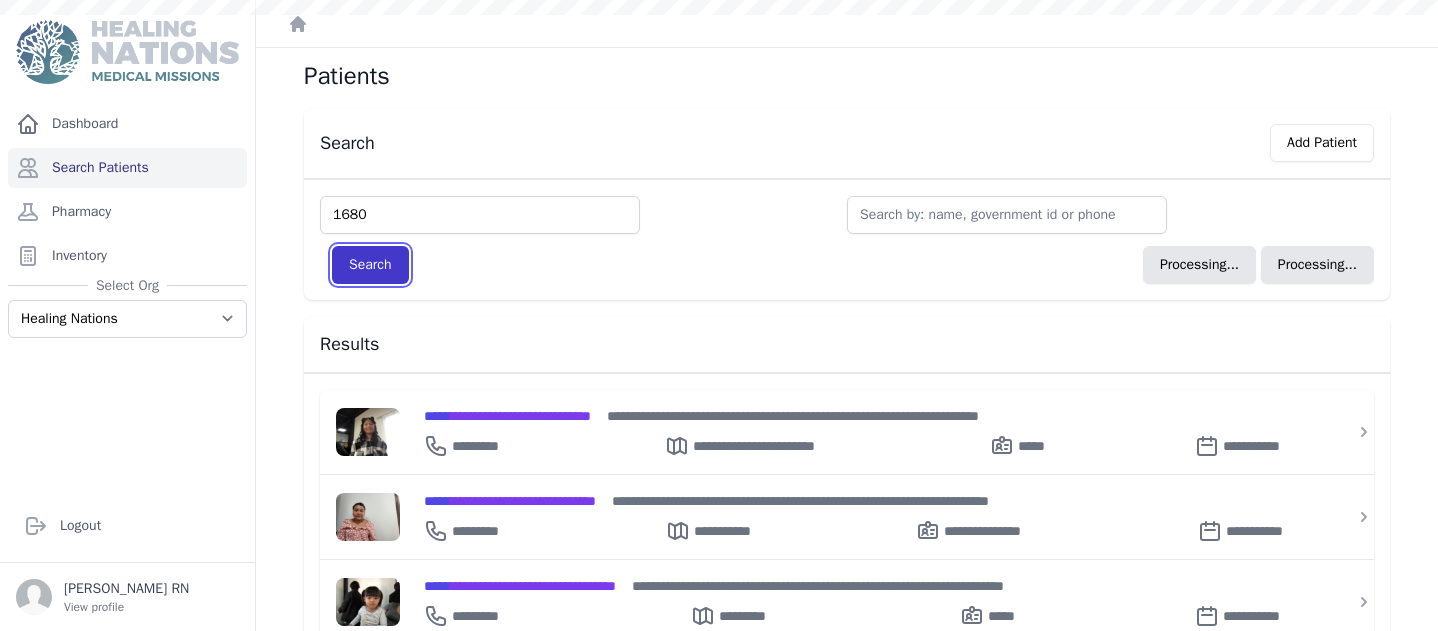 type 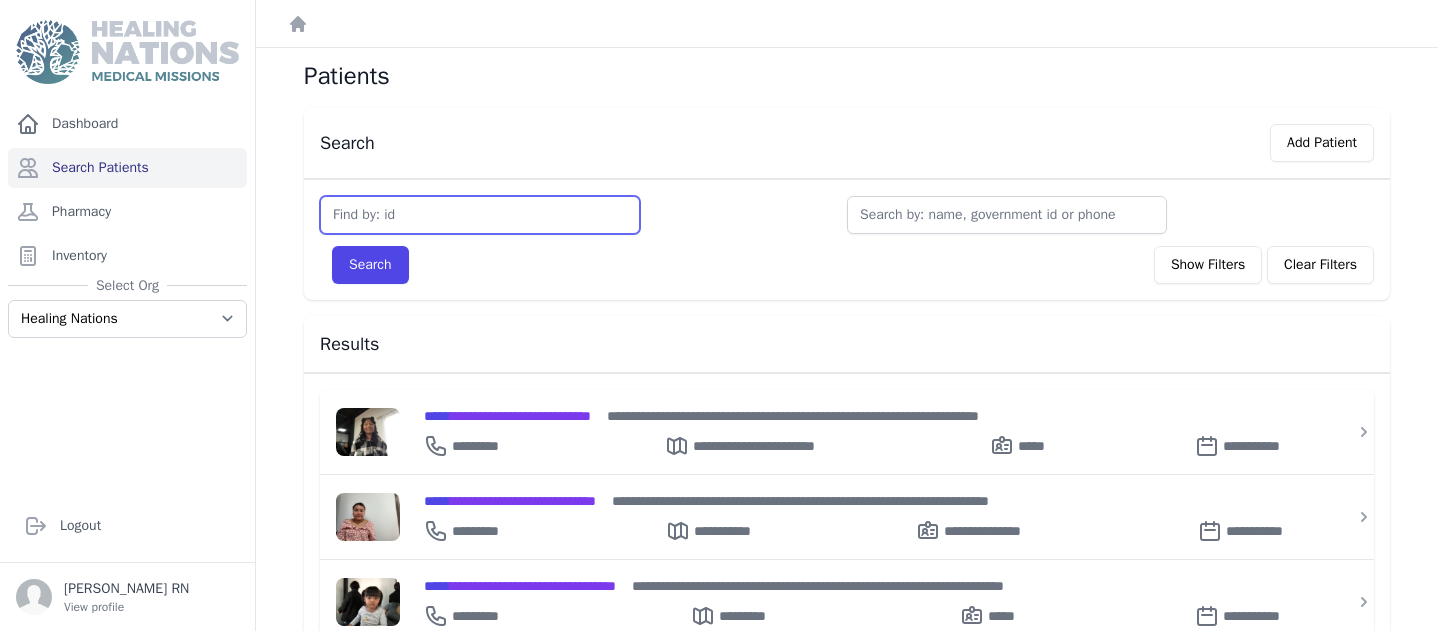 click at bounding box center [480, 215] 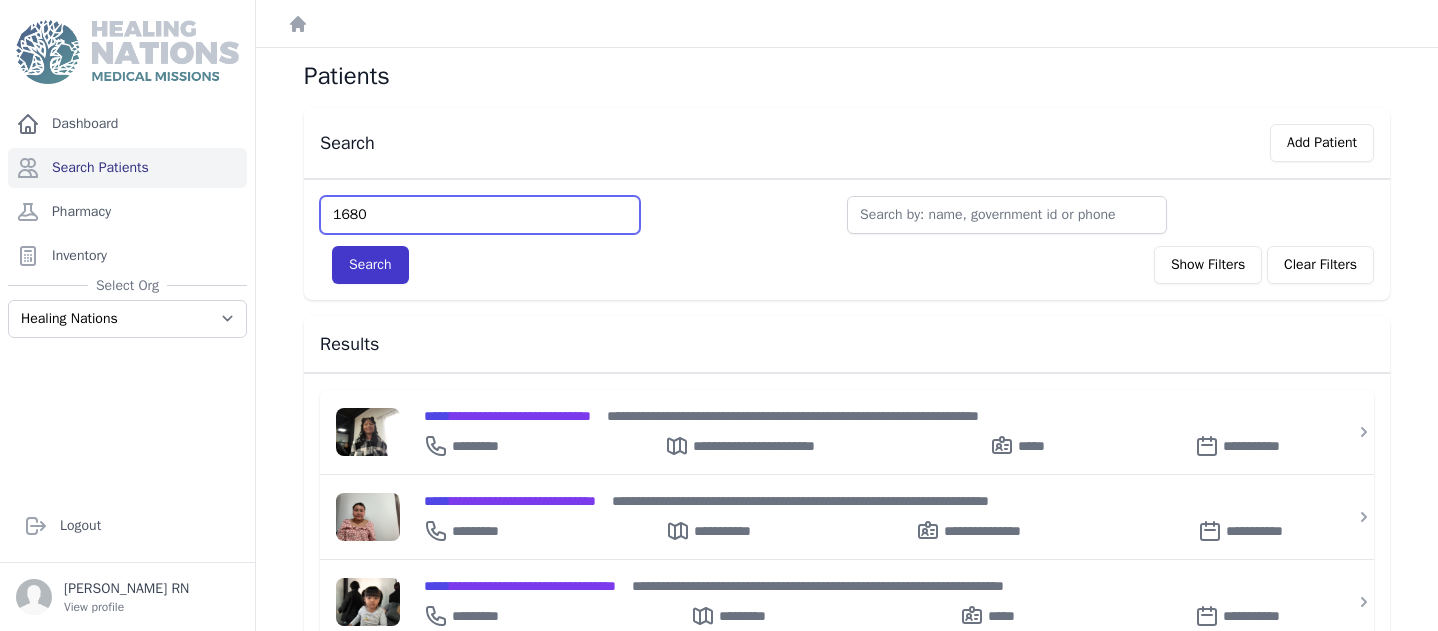 type on "1680" 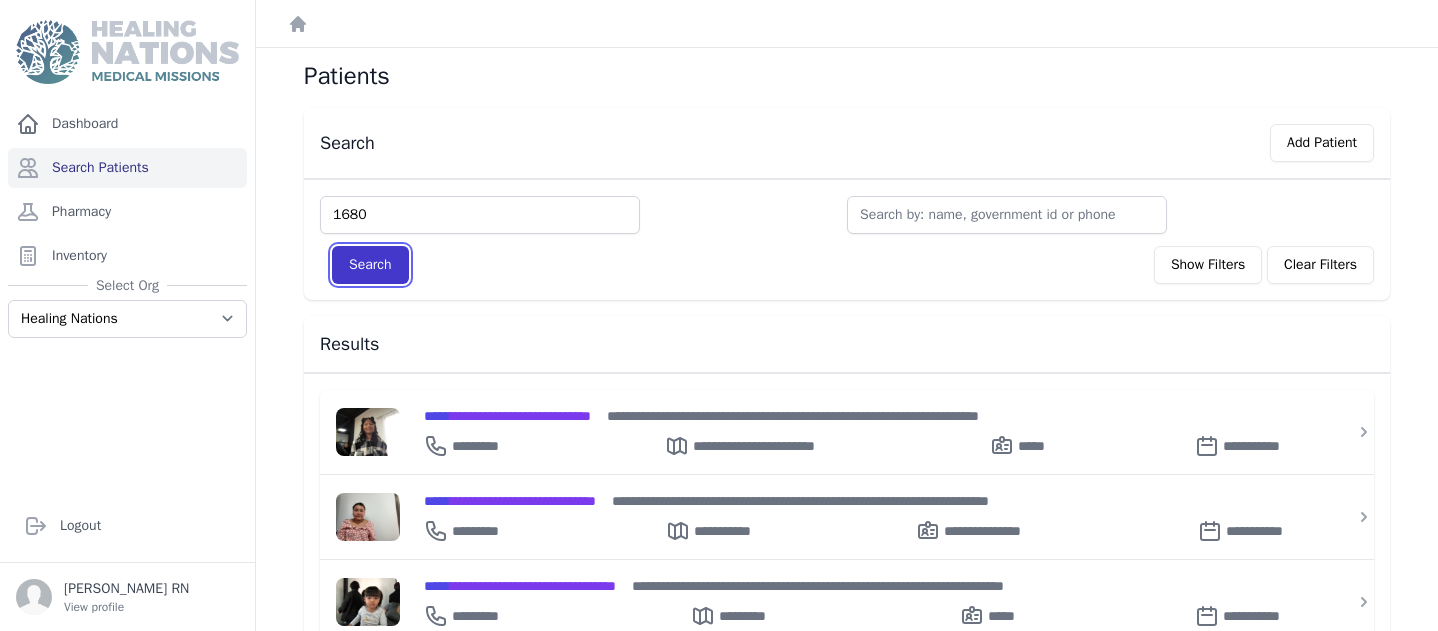 click on "Search" at bounding box center (370, 265) 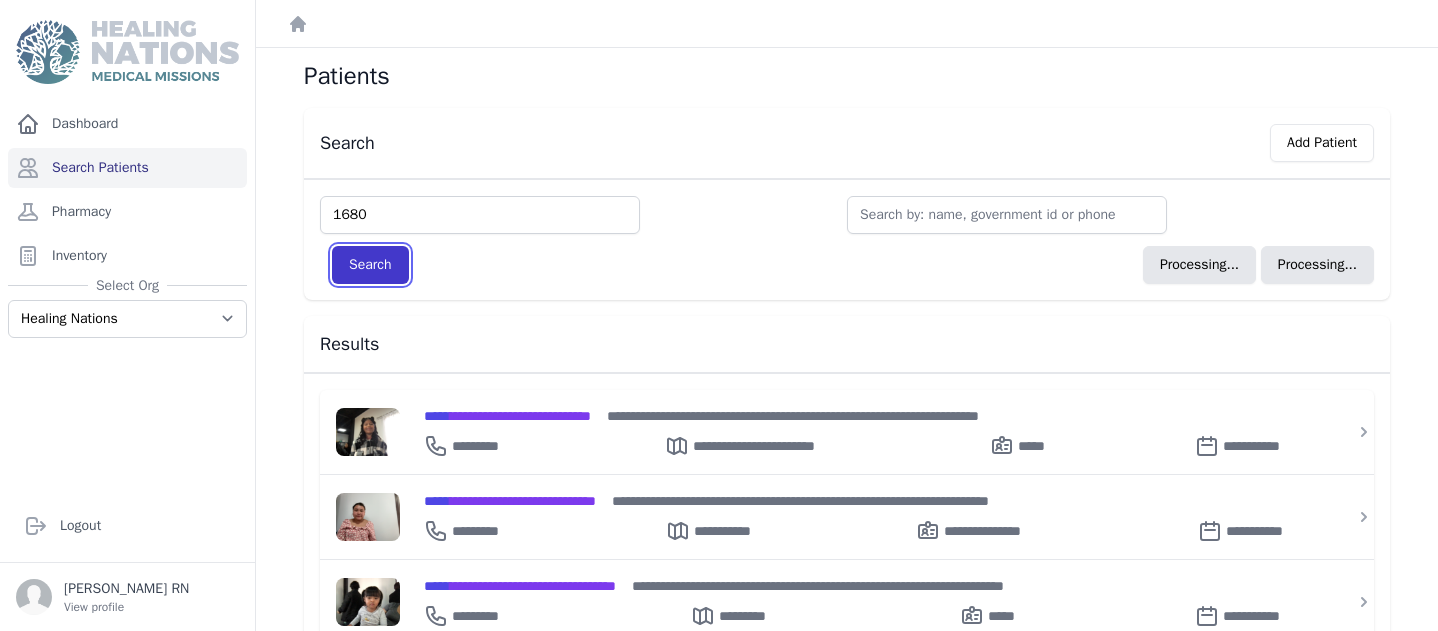 type 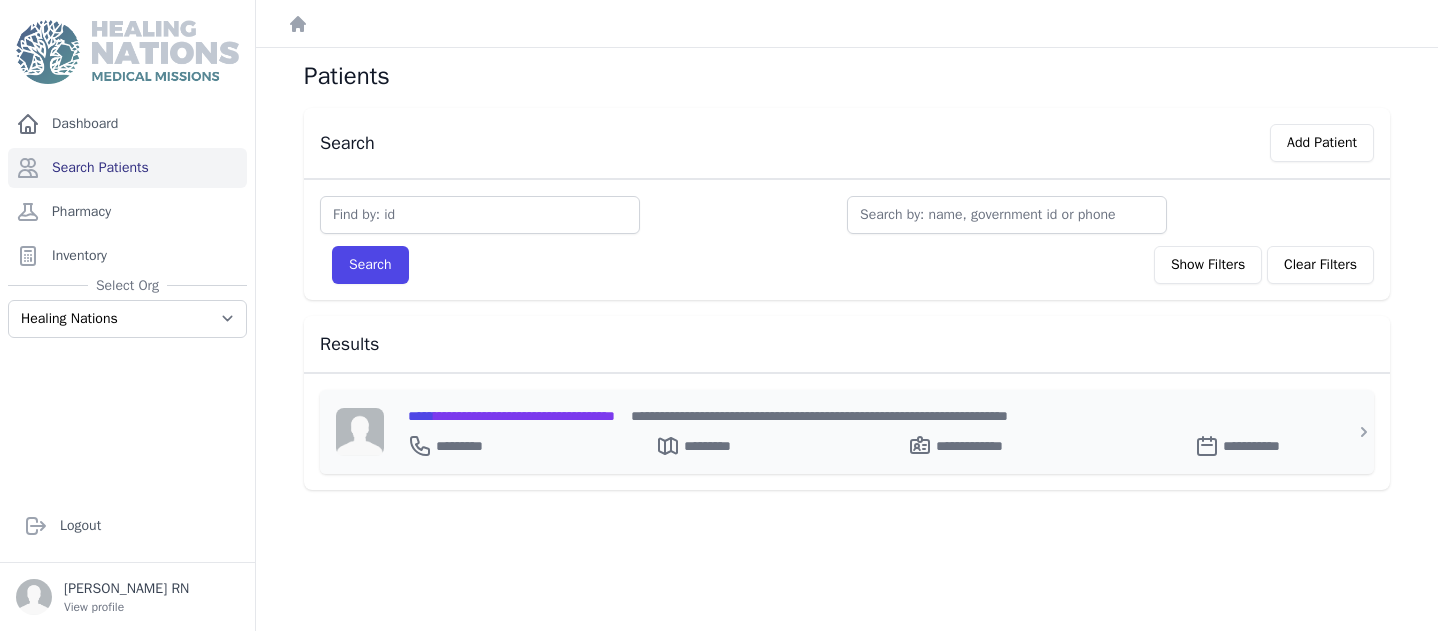 click on "**********" at bounding box center [511, 416] 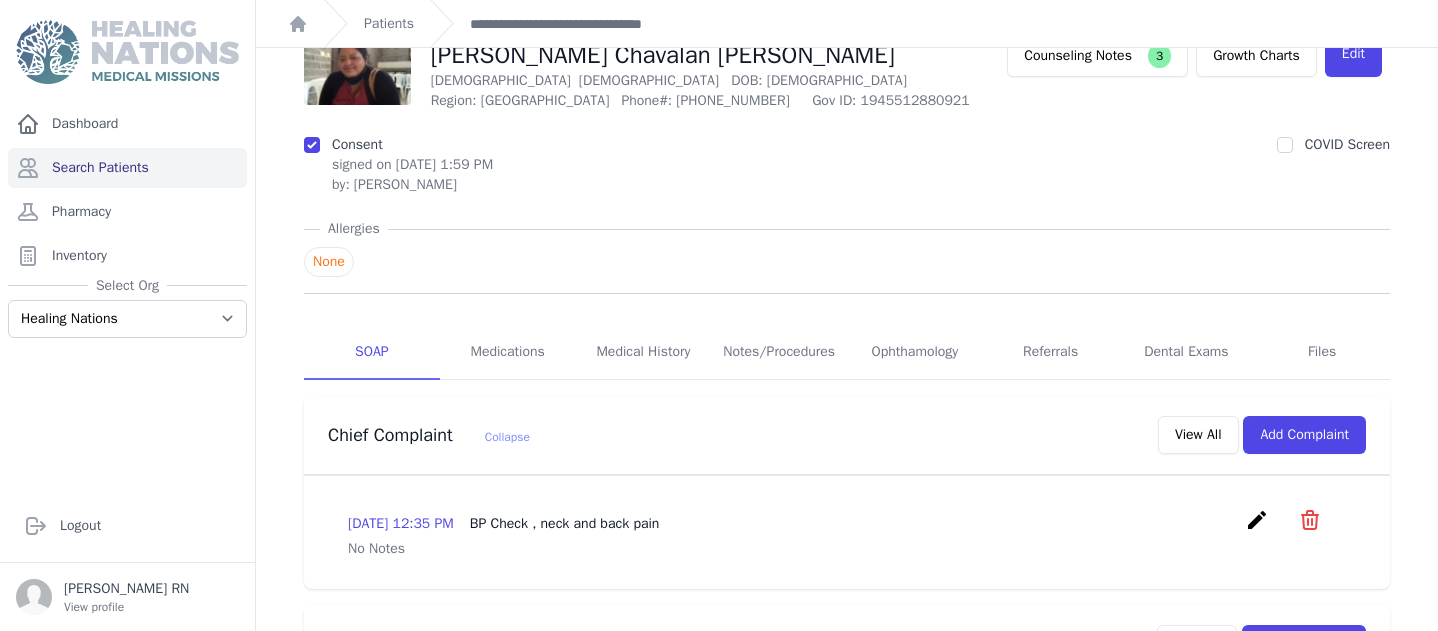 scroll, scrollTop: 0, scrollLeft: 0, axis: both 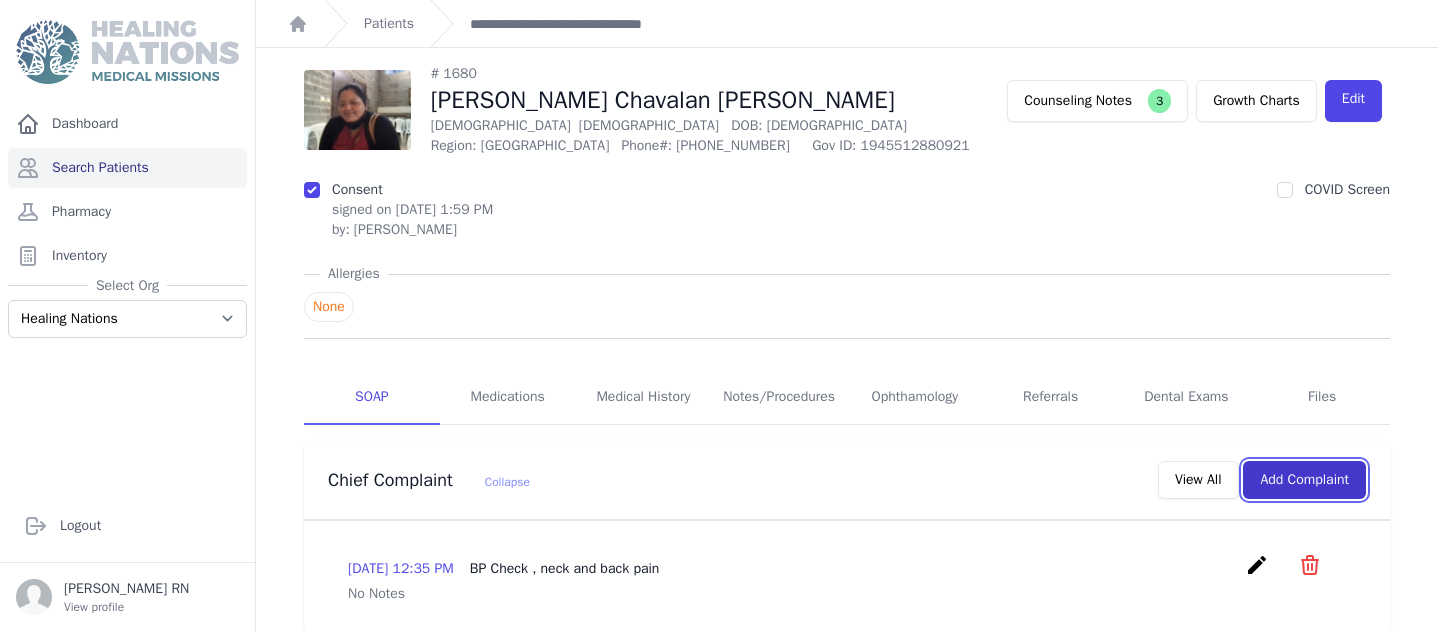 click on "Add Complaint" at bounding box center (1304, 480) 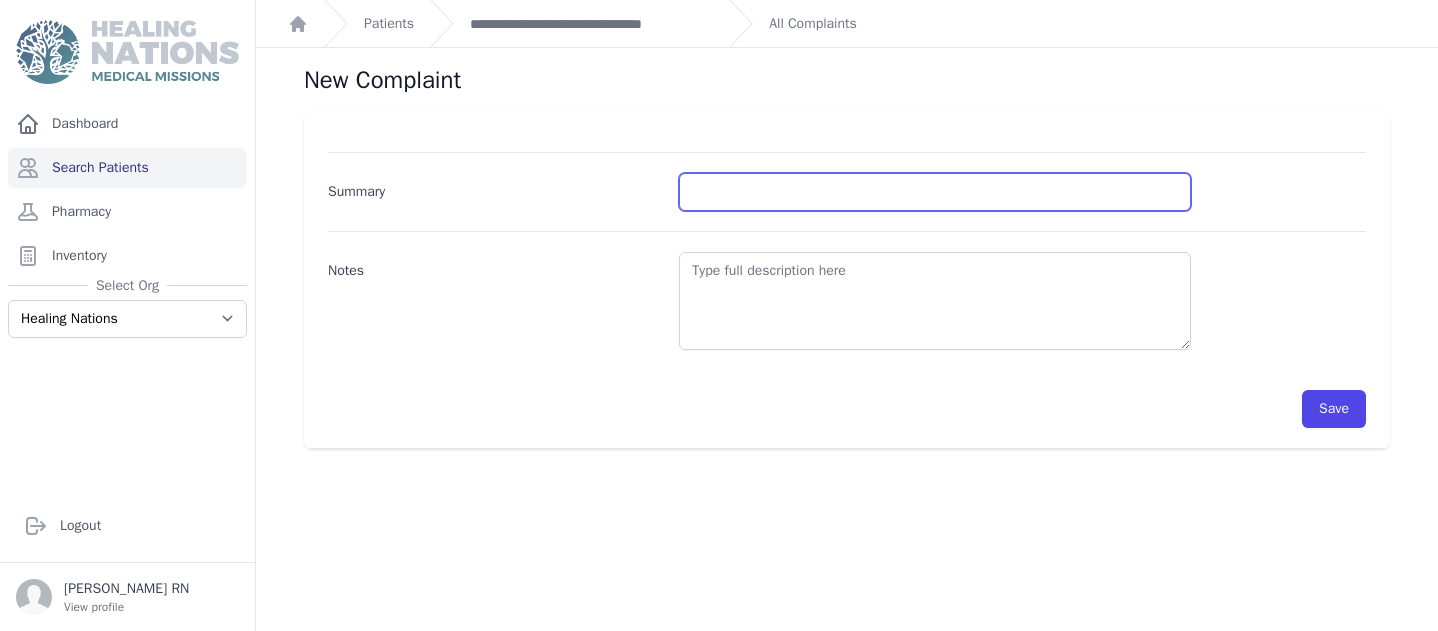 click on "Summary" at bounding box center (935, 192) 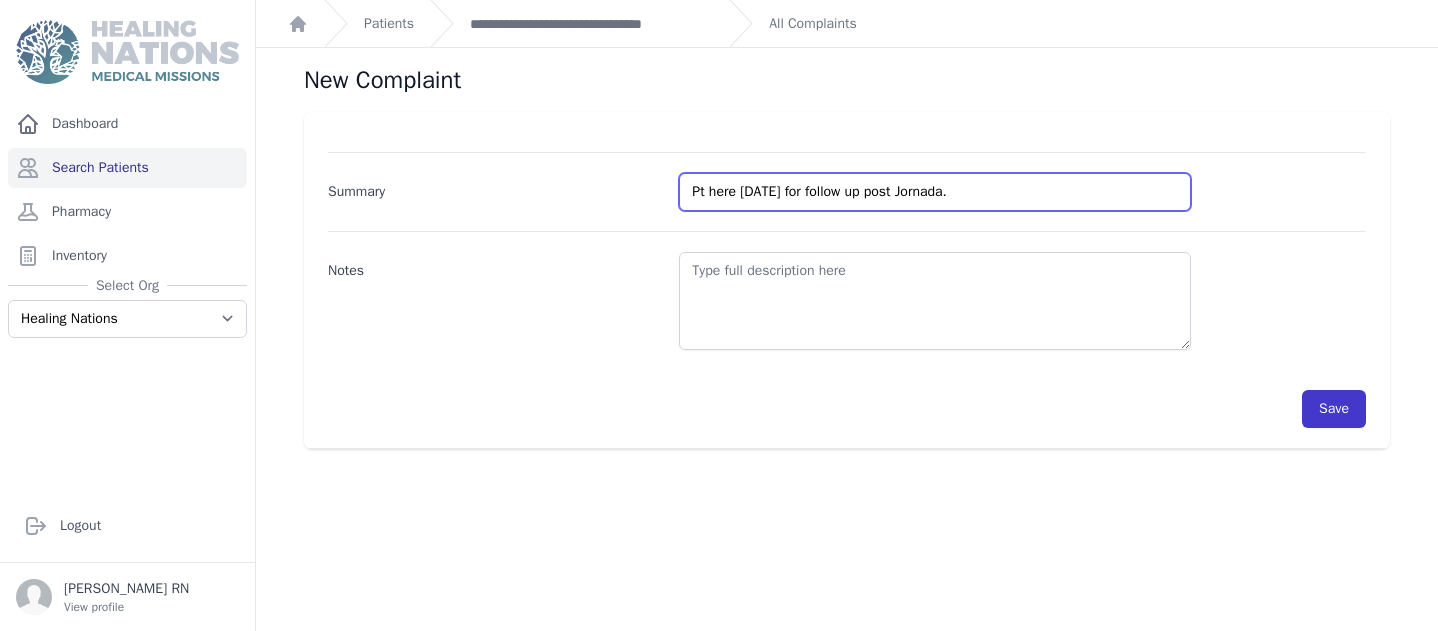 type on "Pt here today for follow up post Jornada." 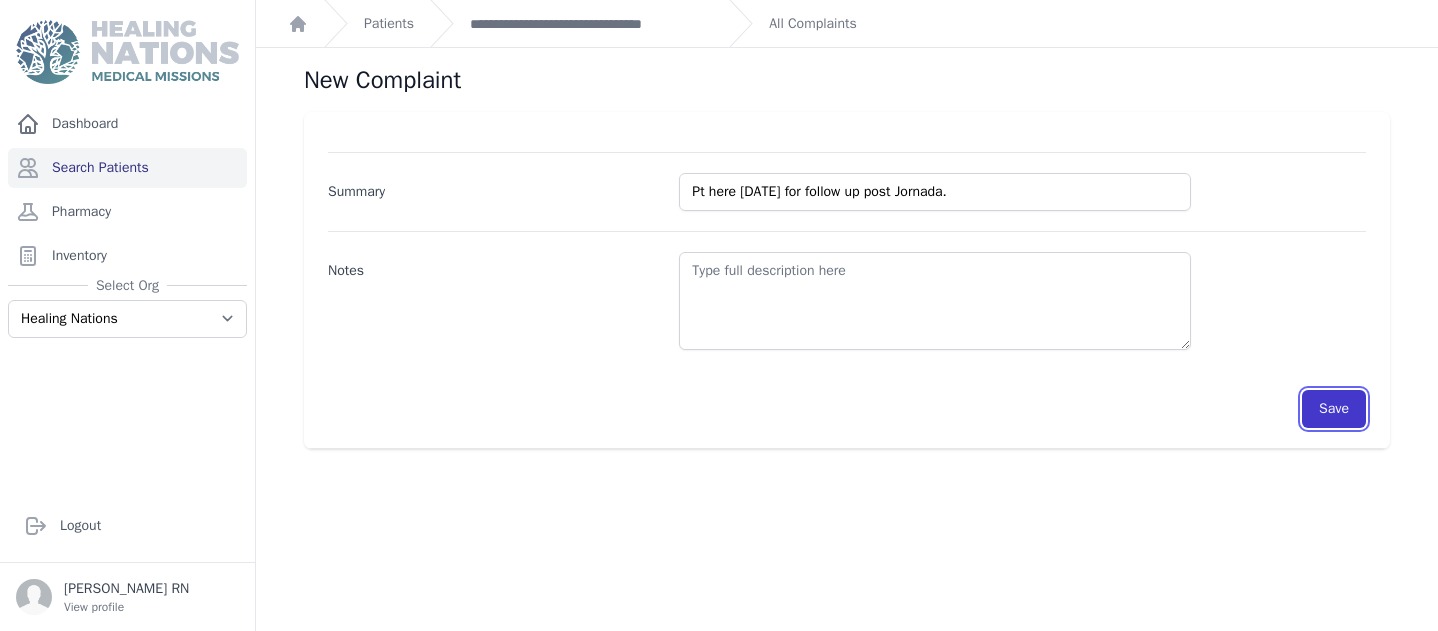 click on "Save" at bounding box center (1334, 409) 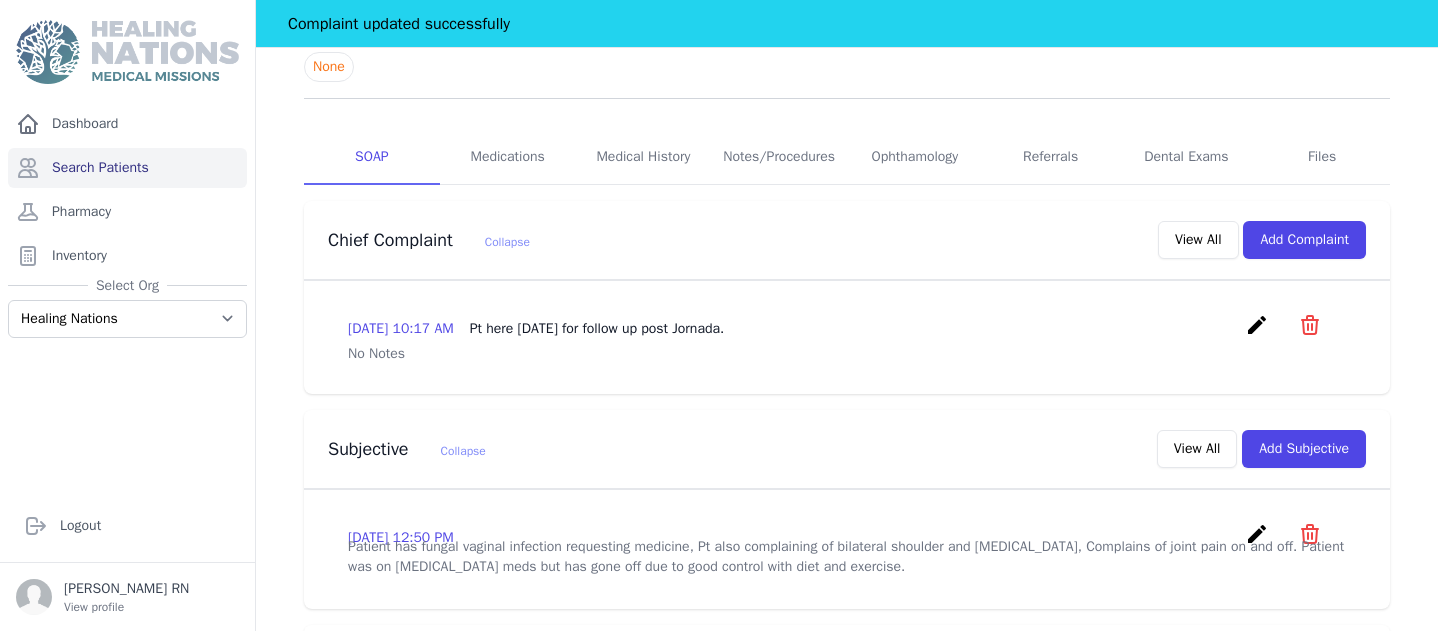 scroll, scrollTop: 650, scrollLeft: 0, axis: vertical 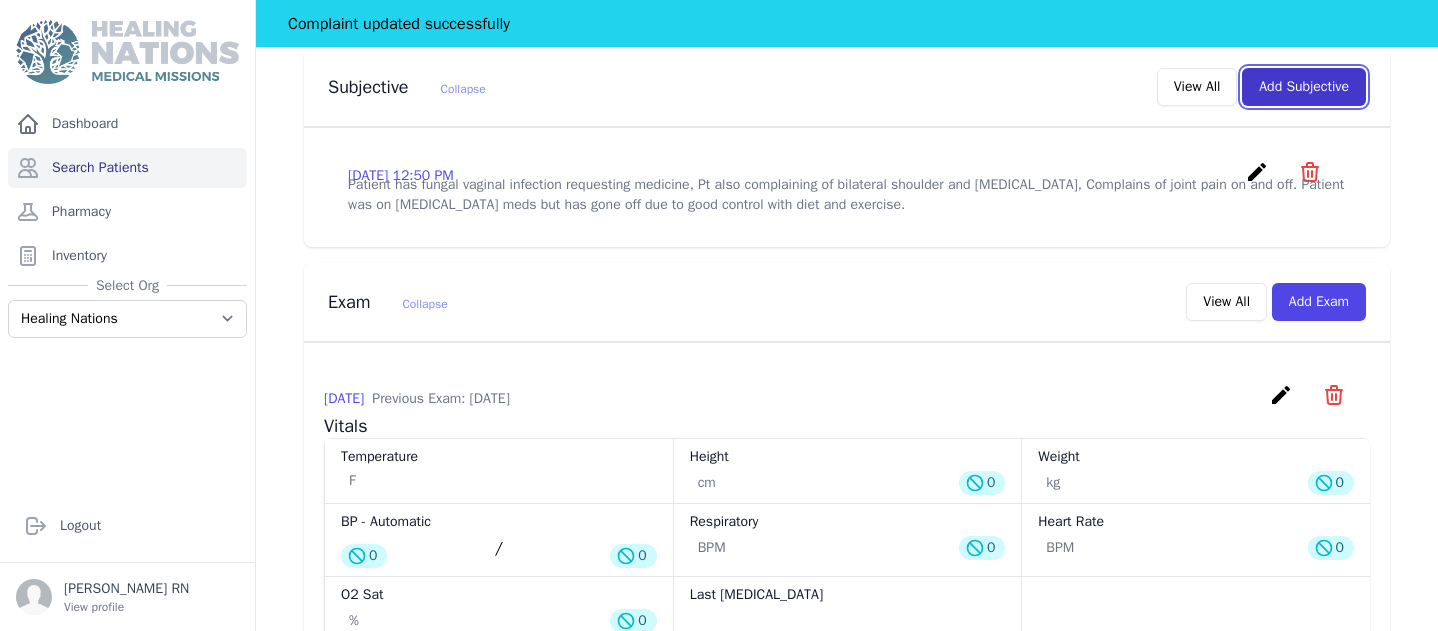 click on "Add Subjective" at bounding box center (1304, 87) 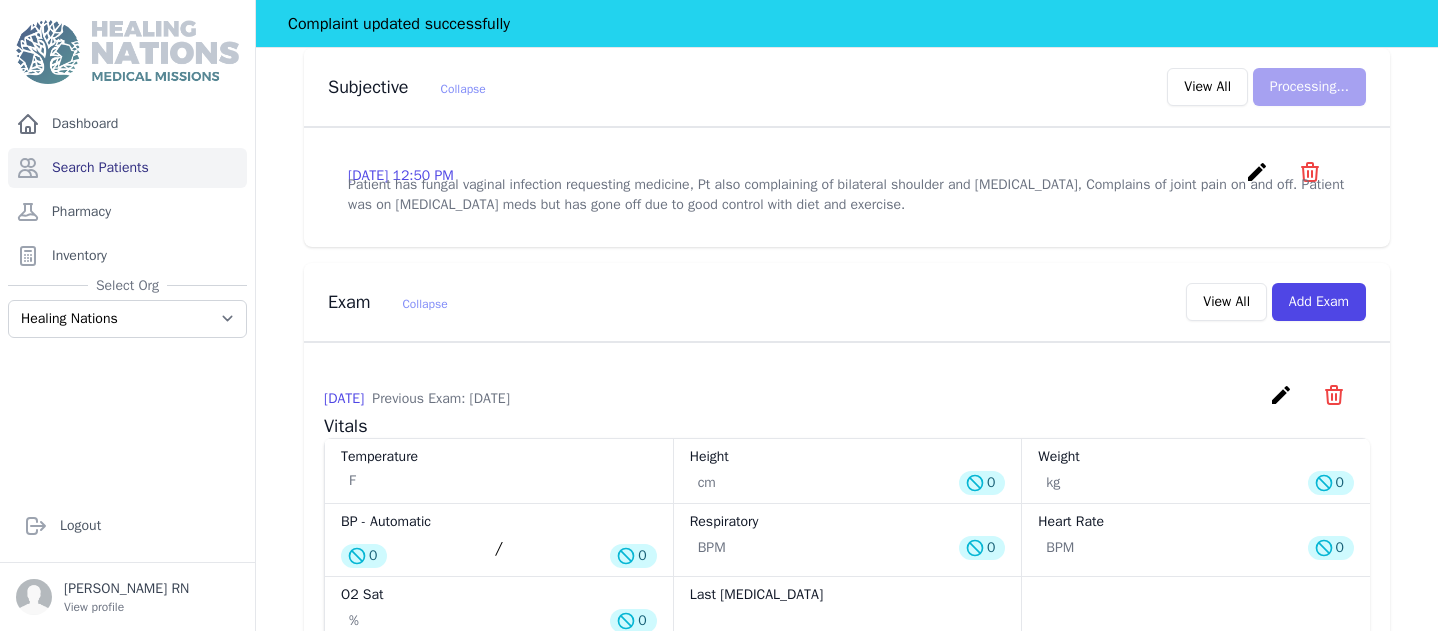 scroll, scrollTop: 0, scrollLeft: 0, axis: both 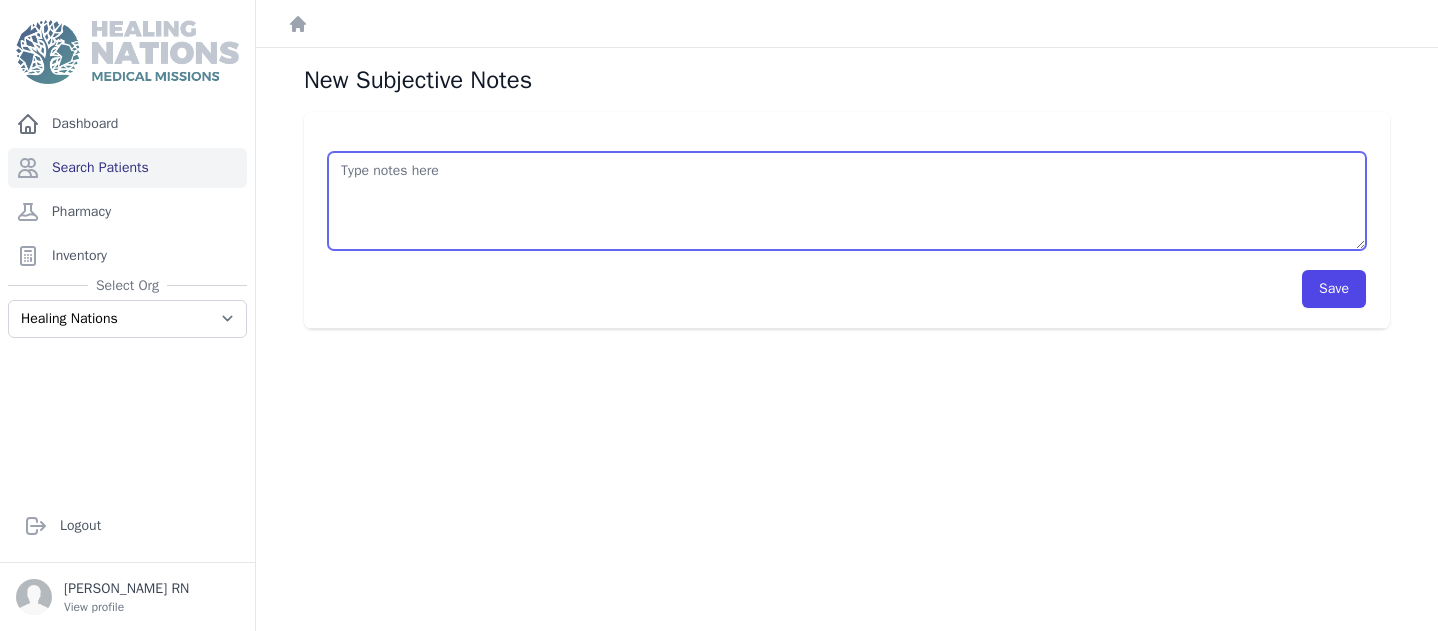 click at bounding box center [847, 201] 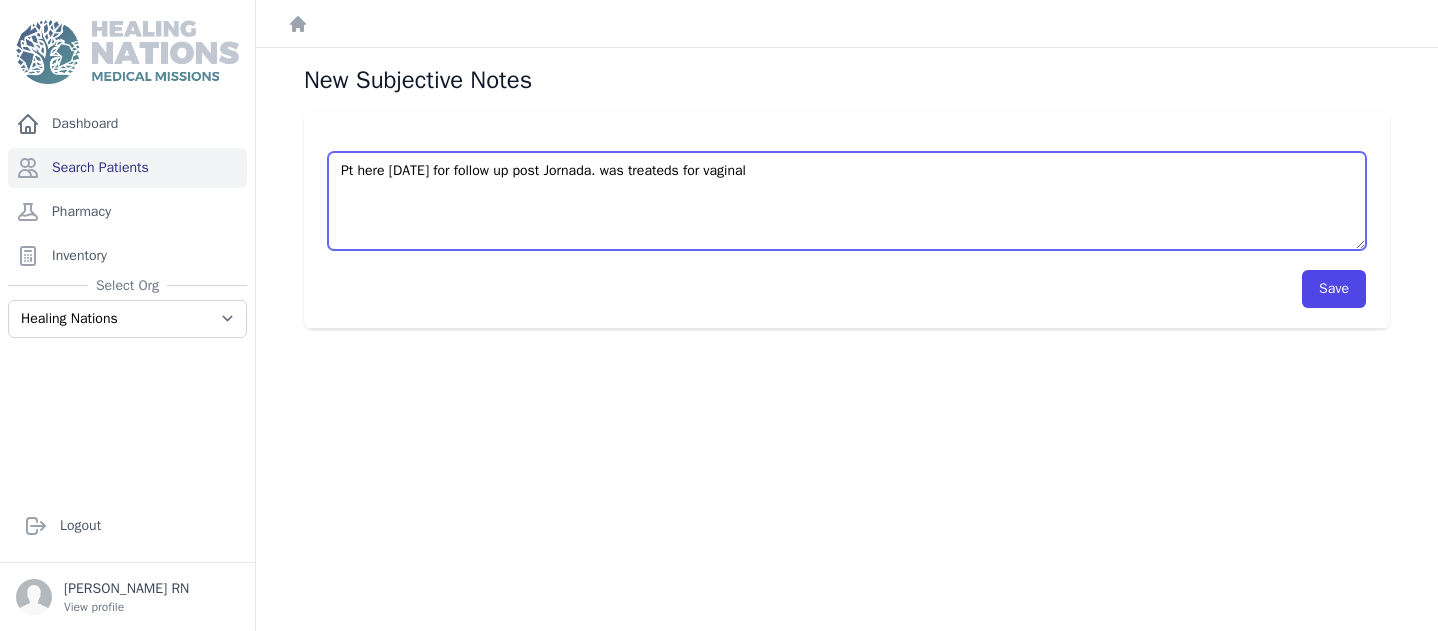 click on "Pt here today for follow up post Jornada. was treateds for vaginal" at bounding box center [847, 201] 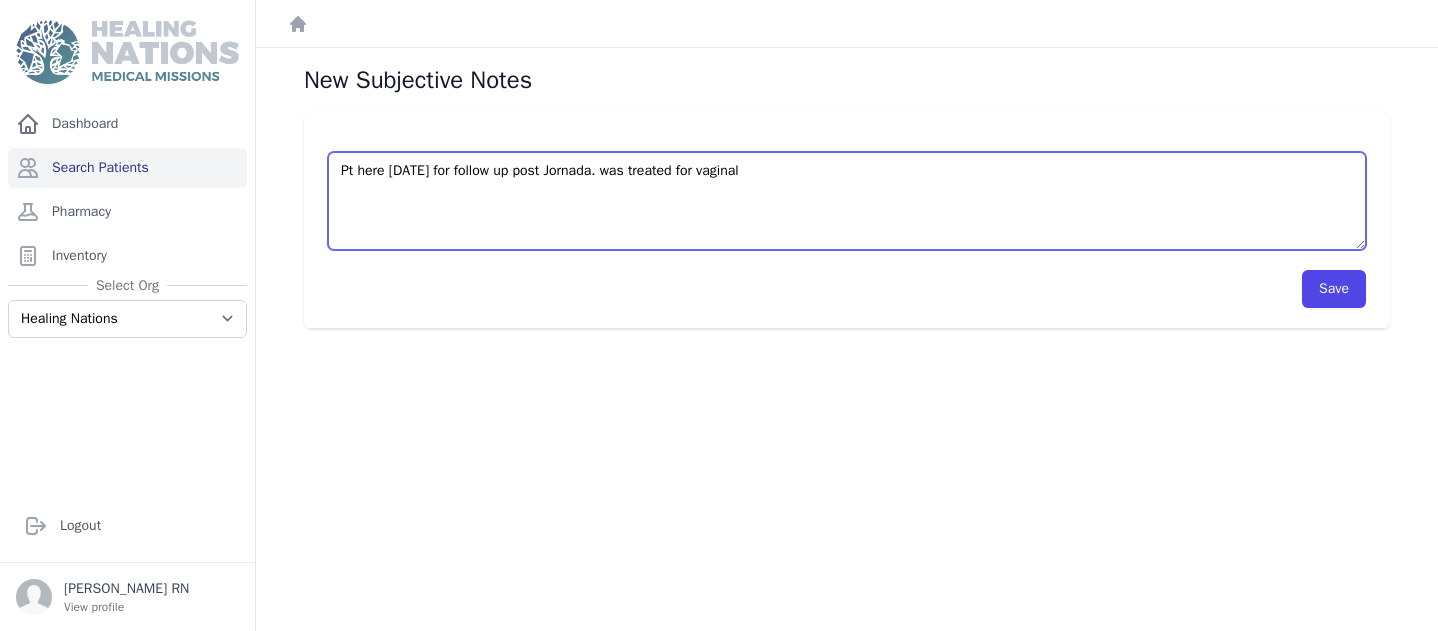 click on "Pt here today for follow up post Jornada. was treated for vaginal" at bounding box center [847, 201] 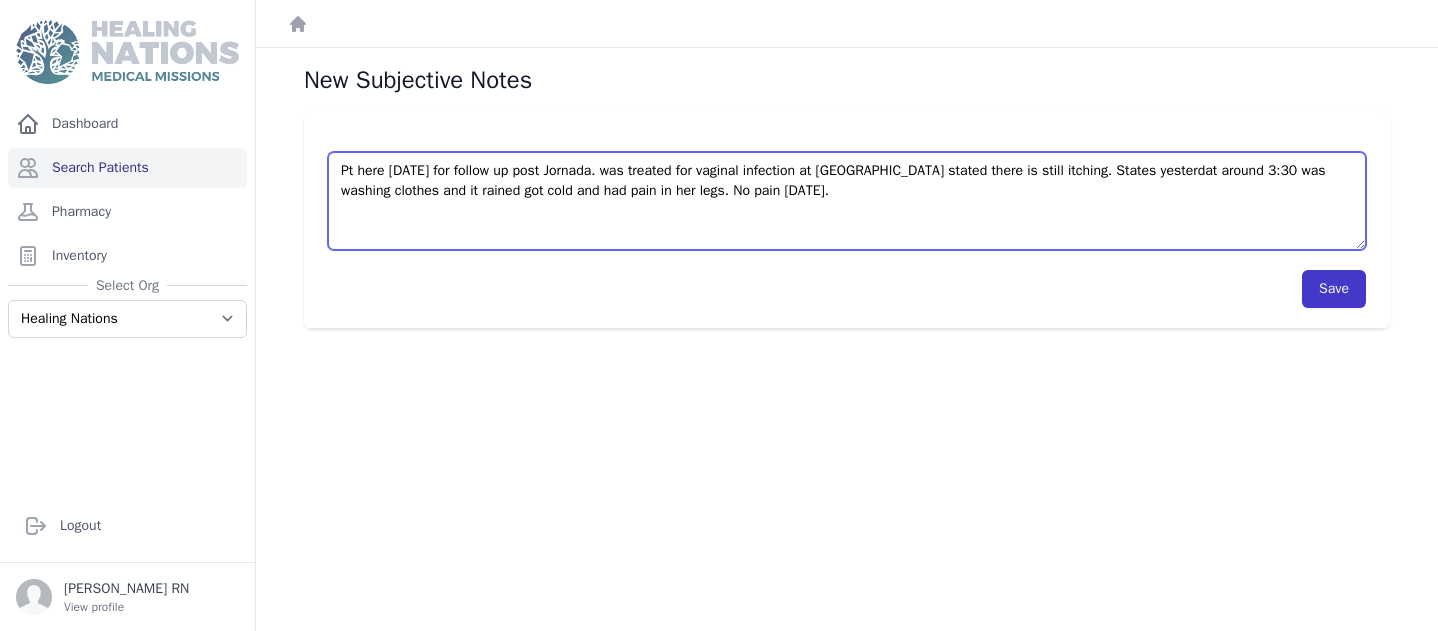 type on "Pt here today for follow up post Jornada. was treated for vaginal infection at Jornada stated there is still itching. States yesterdat around 3:30 was washing clothes and it rained got cold and had pain in her legs. No pain today." 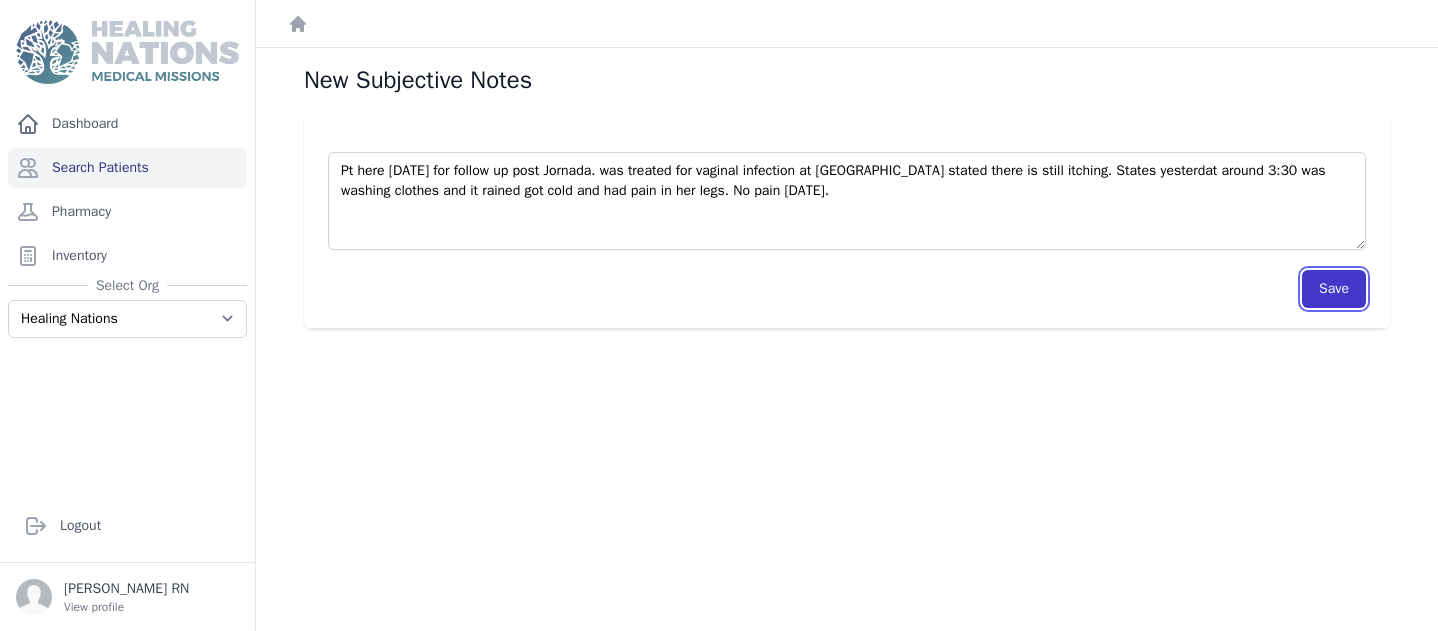 click on "Save" at bounding box center (1334, 289) 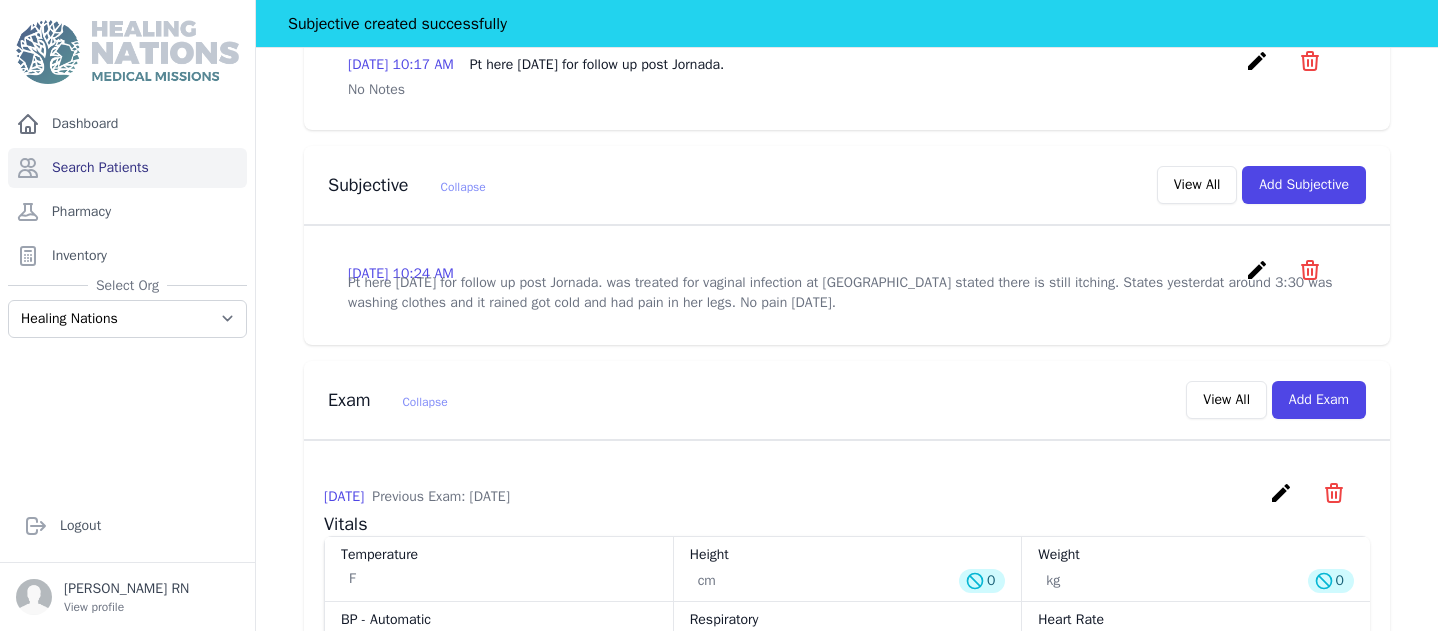 scroll, scrollTop: 601, scrollLeft: 0, axis: vertical 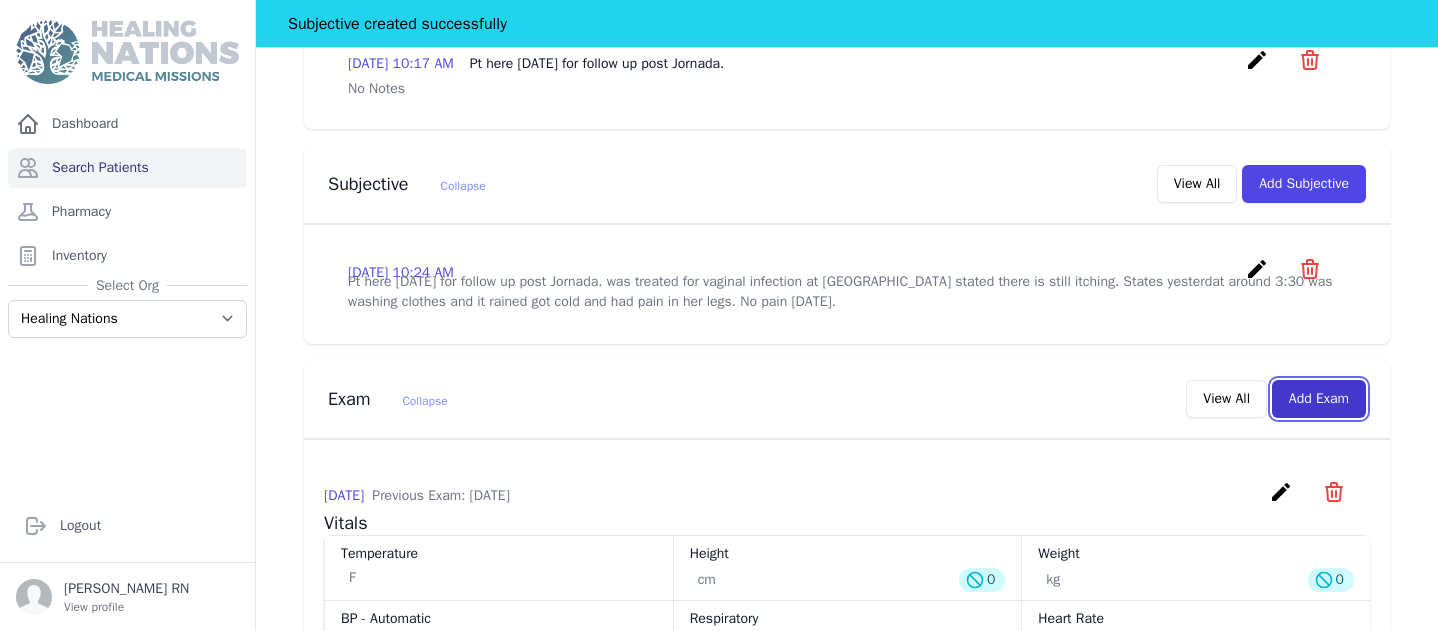 click on "Add Exam" at bounding box center (1319, 399) 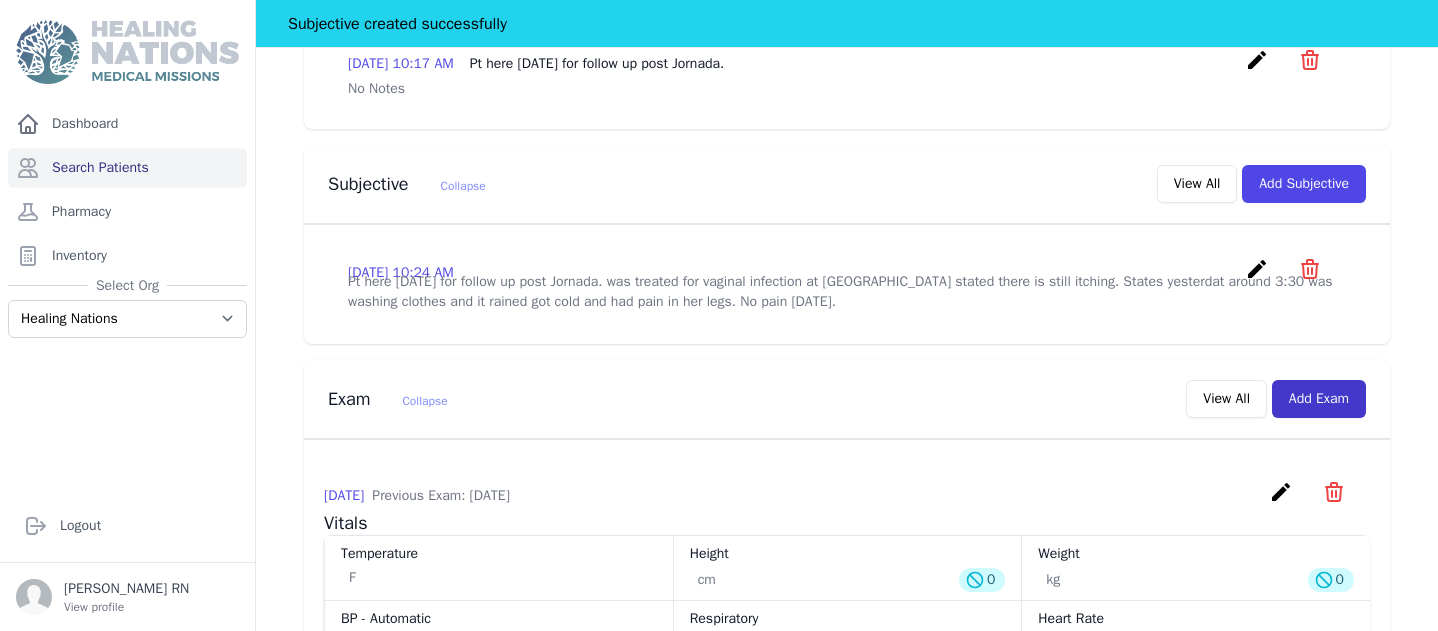 scroll, scrollTop: 0, scrollLeft: 0, axis: both 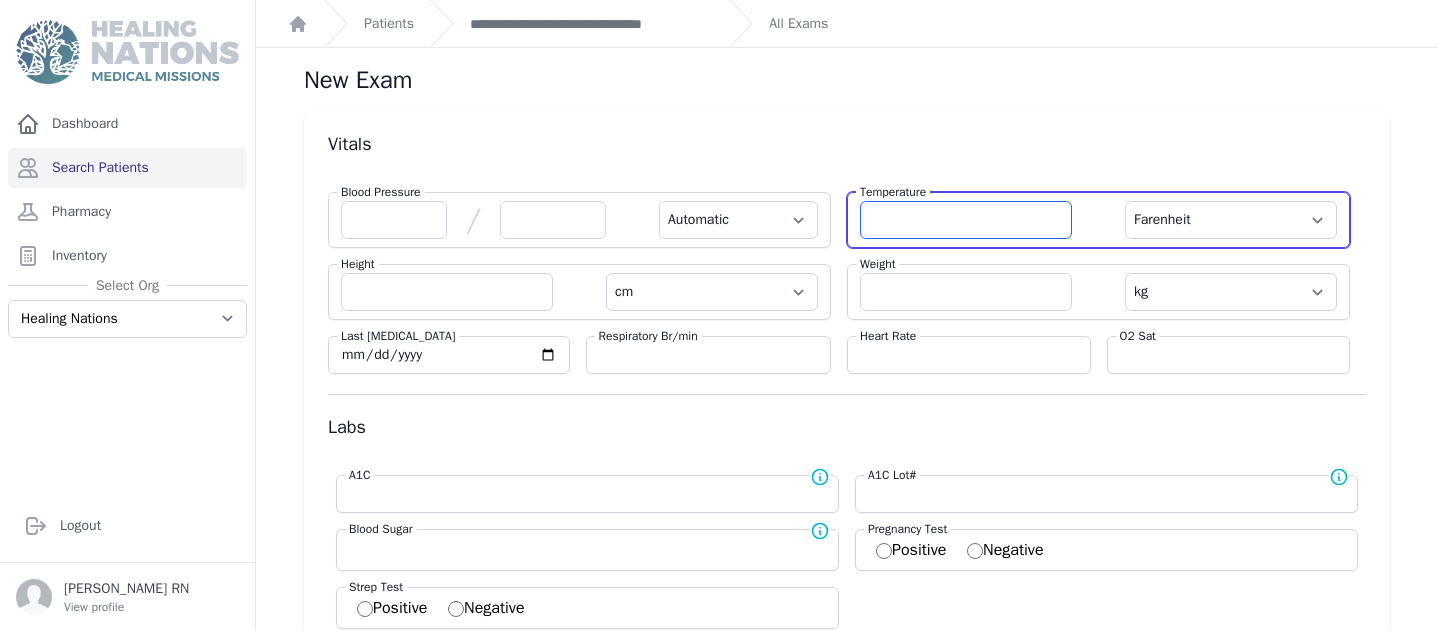 click at bounding box center (966, 220) 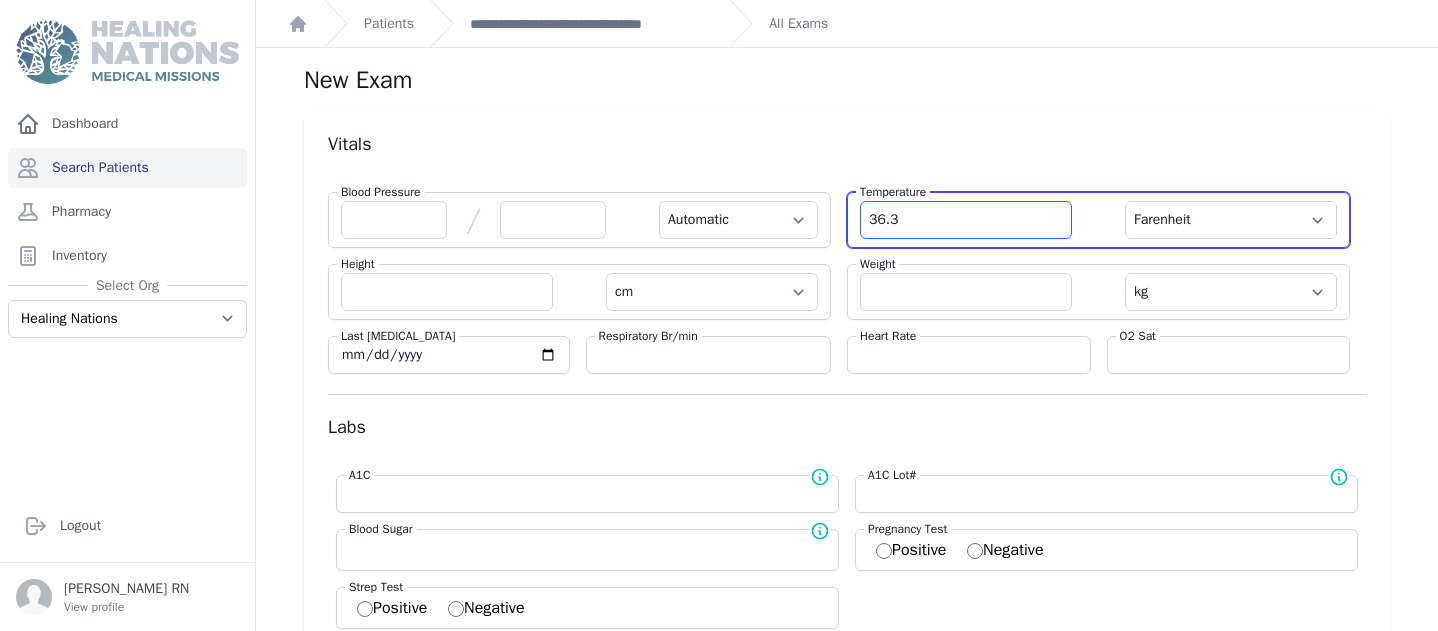 type on "36.3" 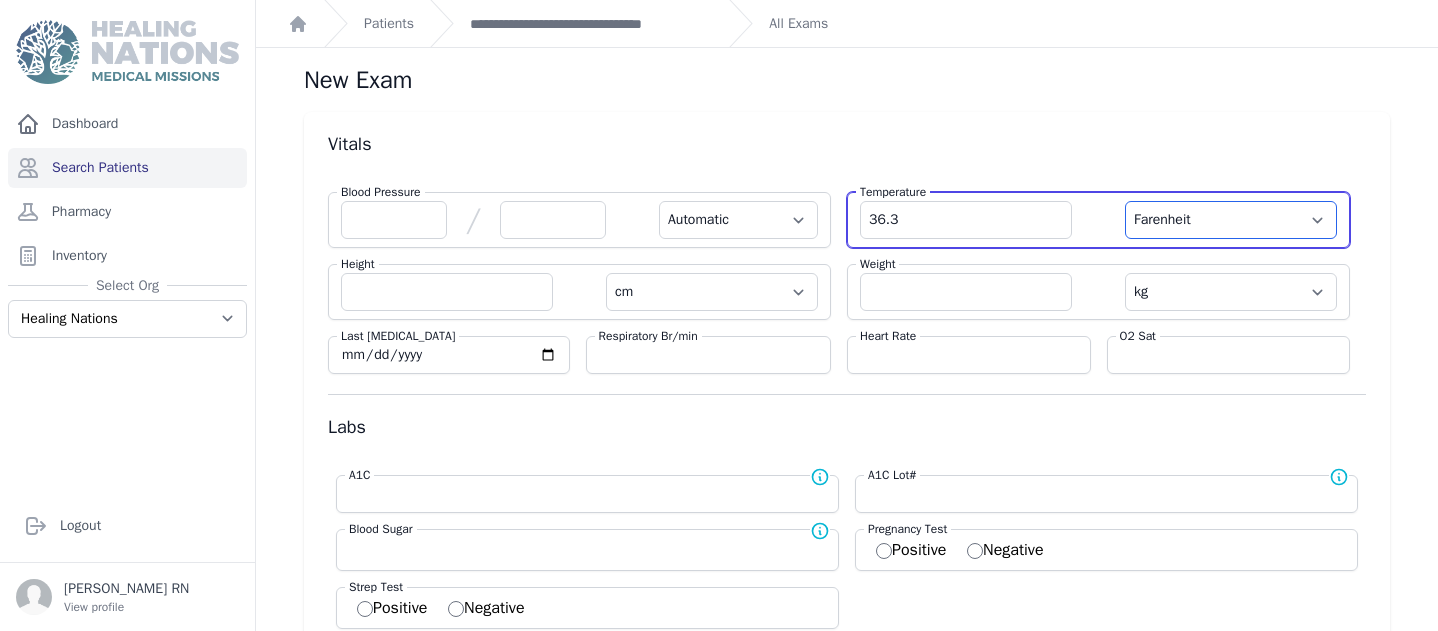 click on "Farenheit [PERSON_NAME]" at bounding box center [1231, 220] 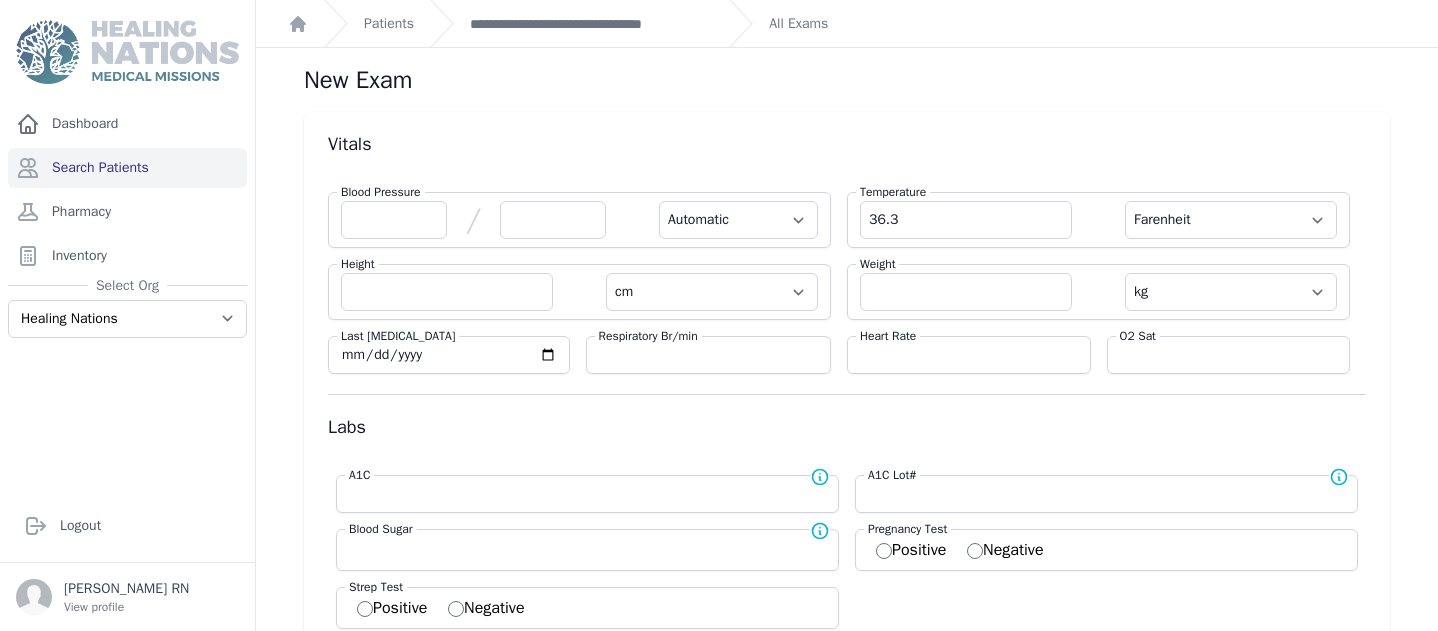 select on "Automatic" 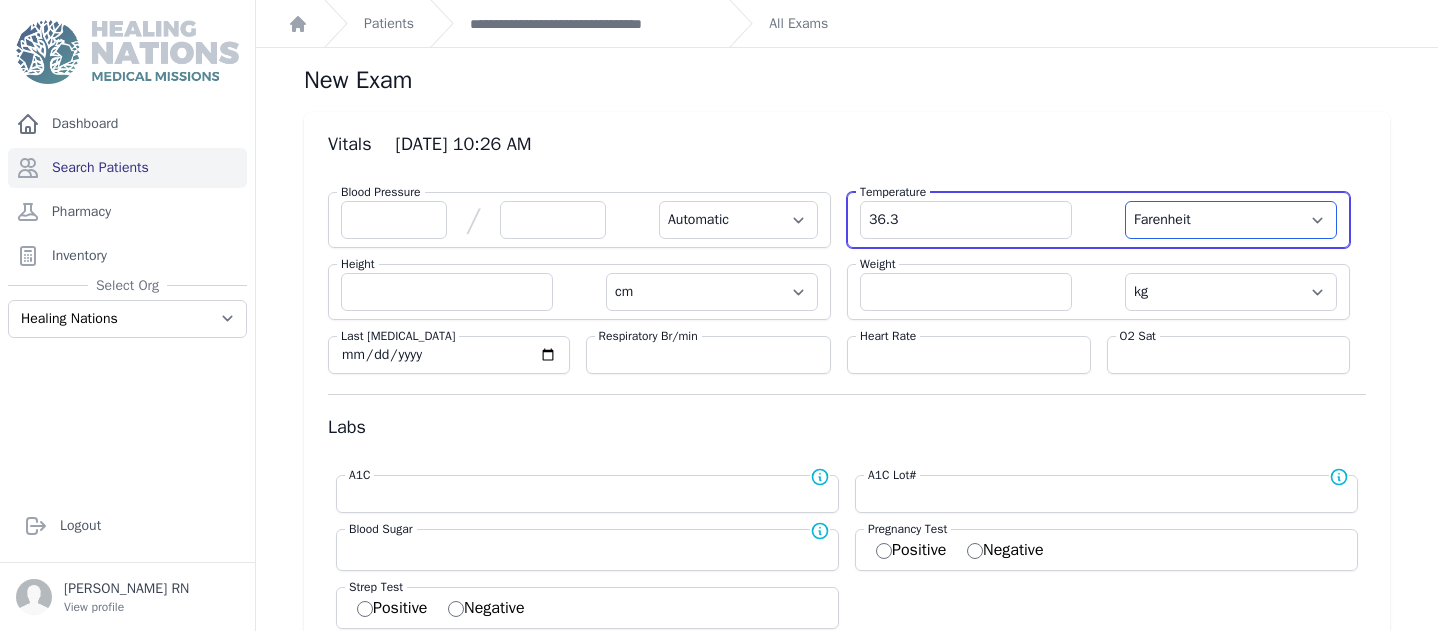 click on "Farenheit [PERSON_NAME]" at bounding box center (1231, 220) 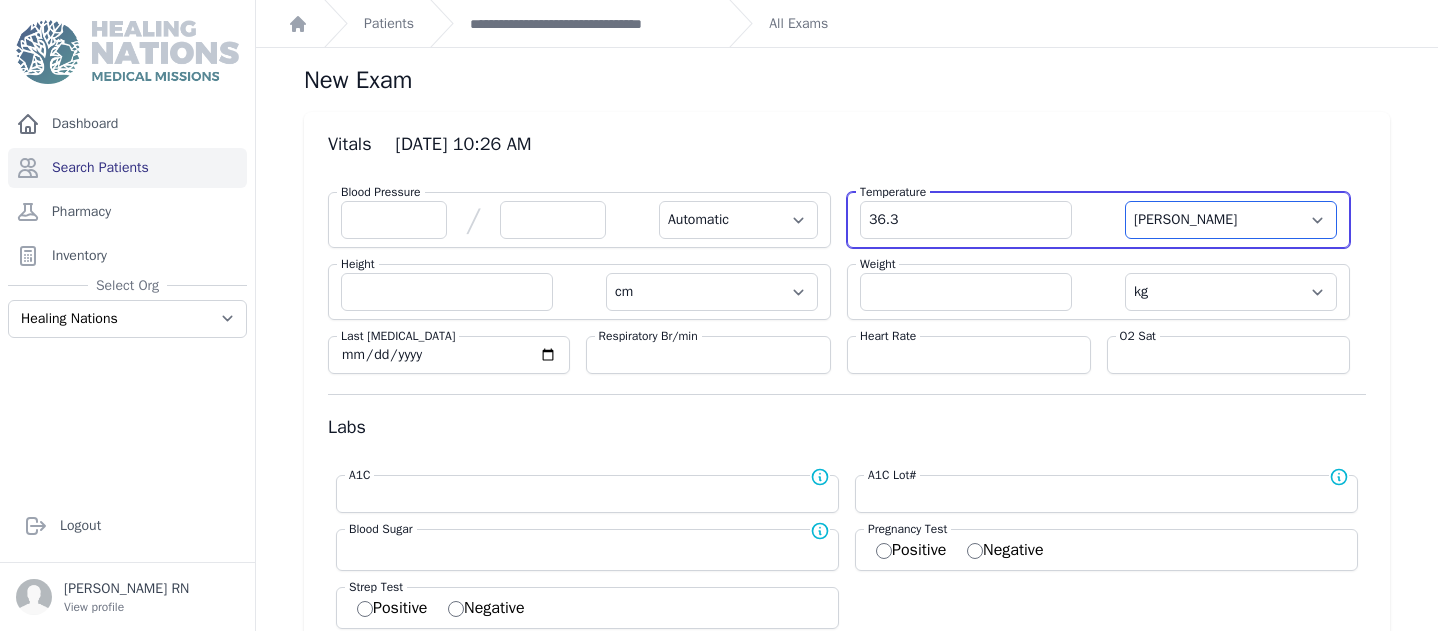 select on "Automatic" 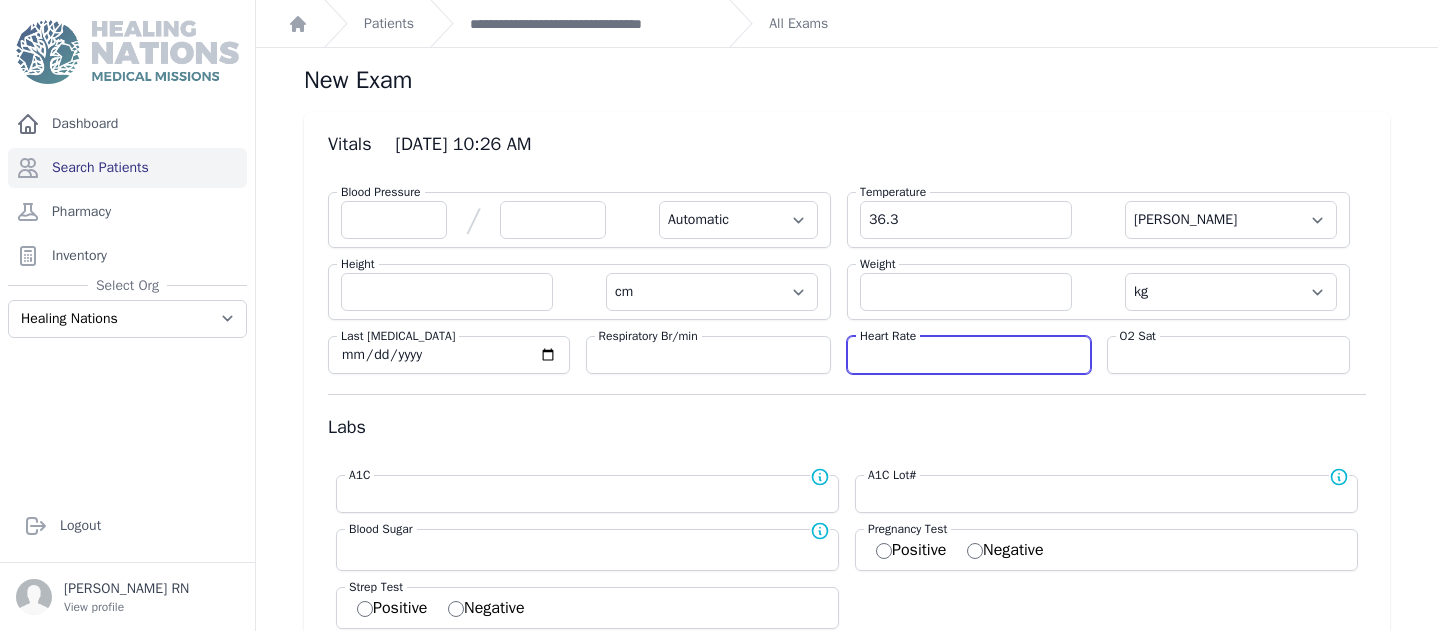 click at bounding box center [969, 355] 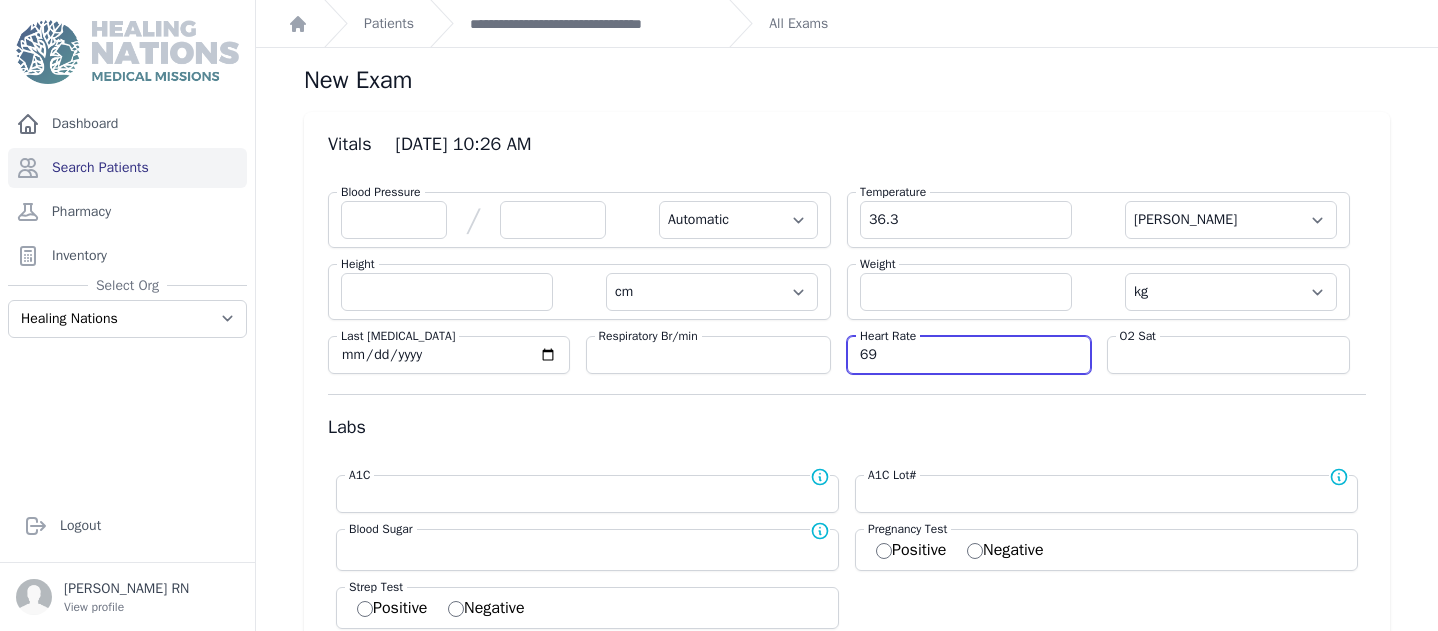 type on "69" 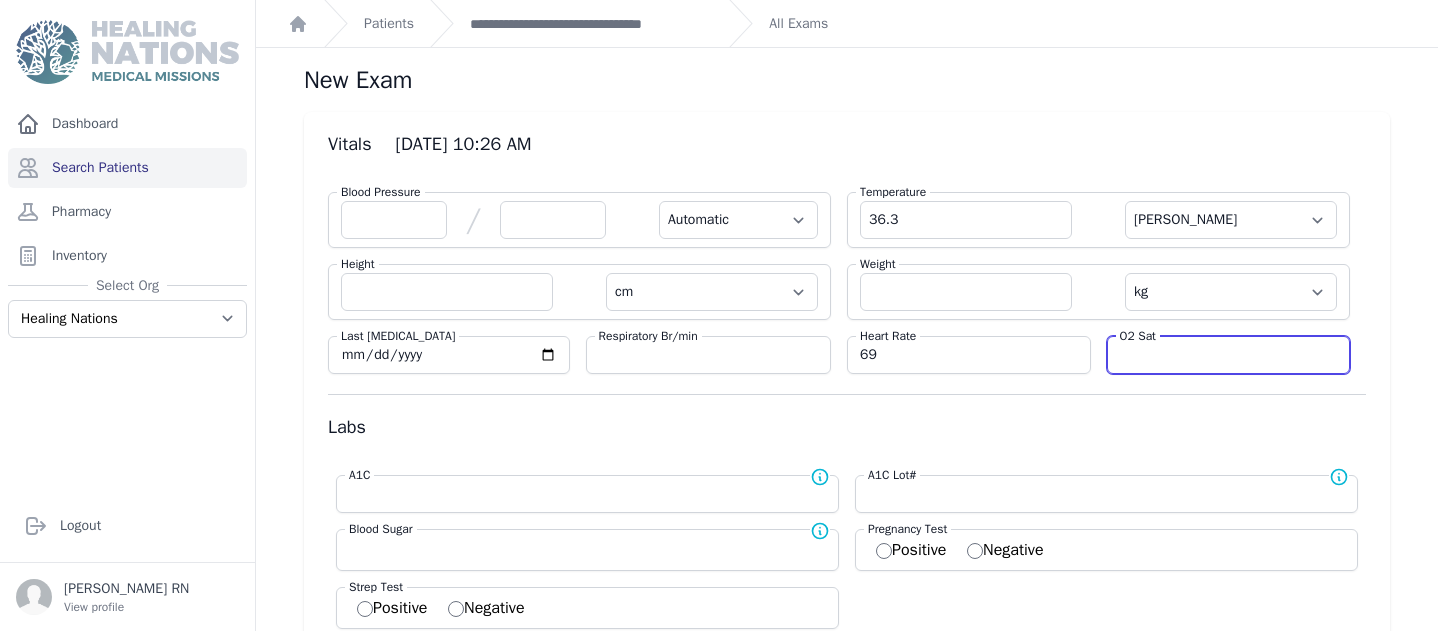 select on "Automatic" 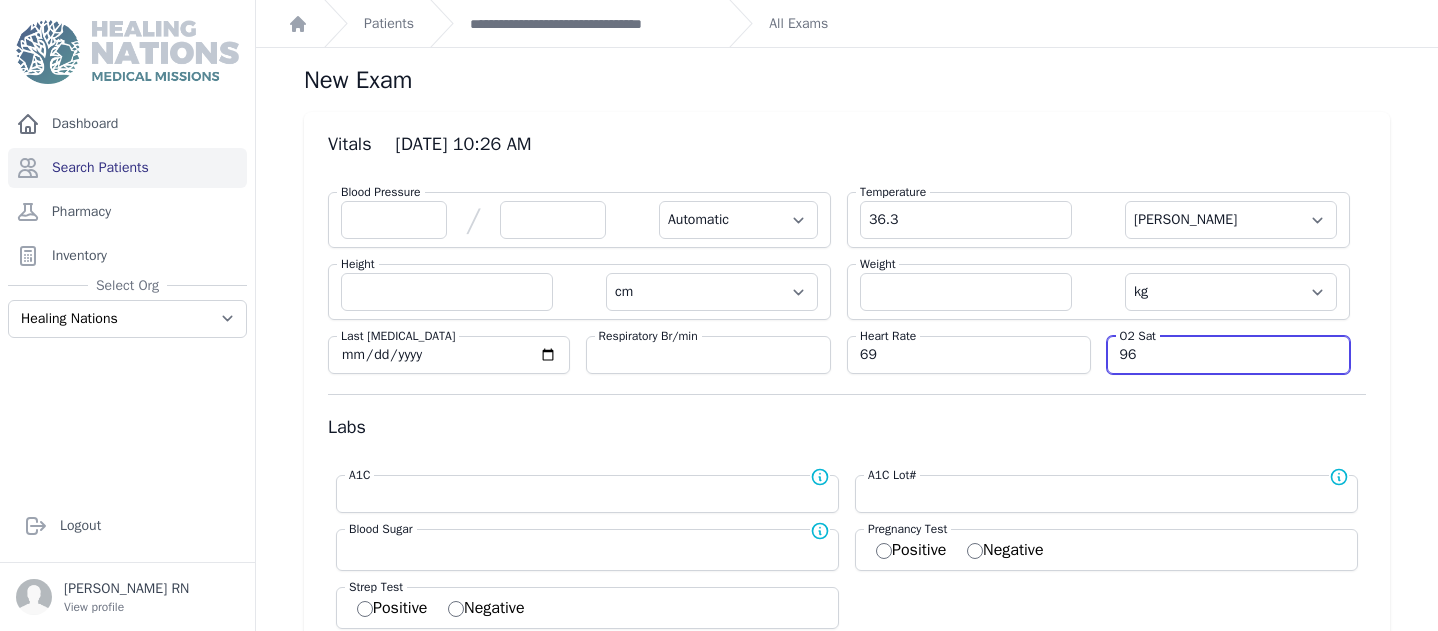 type on "96" 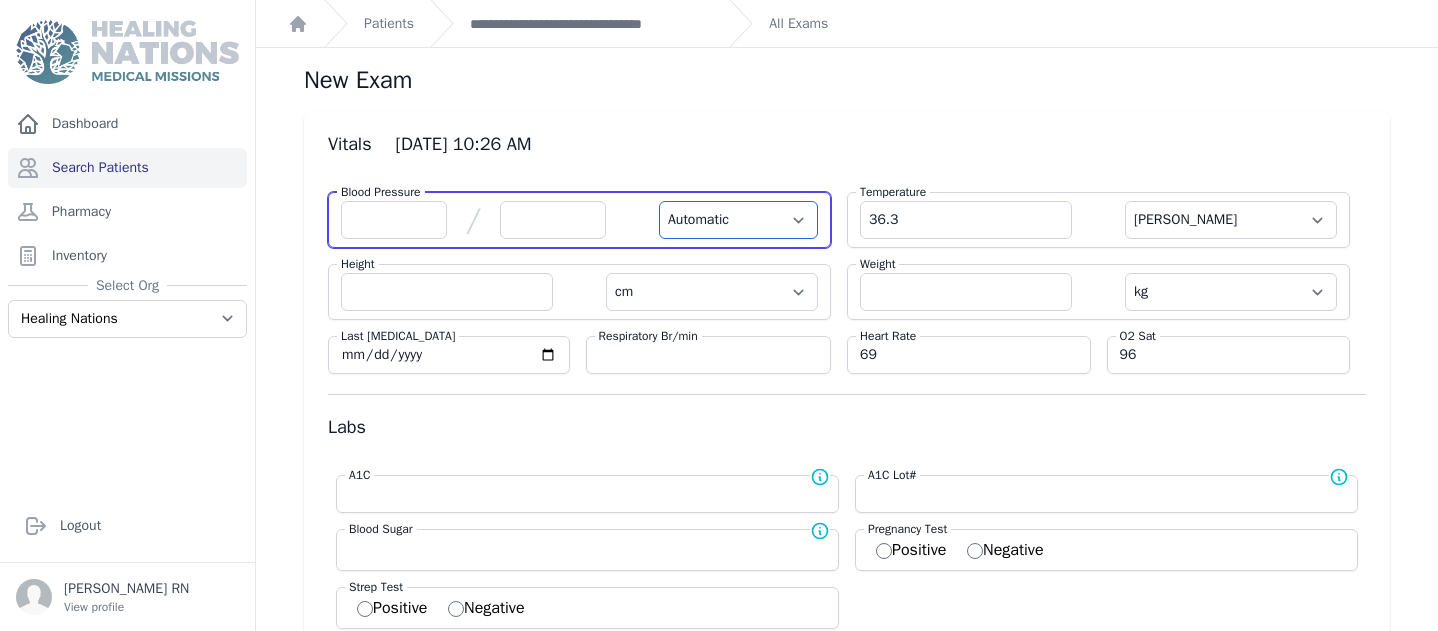 click on "Automatic Manual" at bounding box center (738, 220) 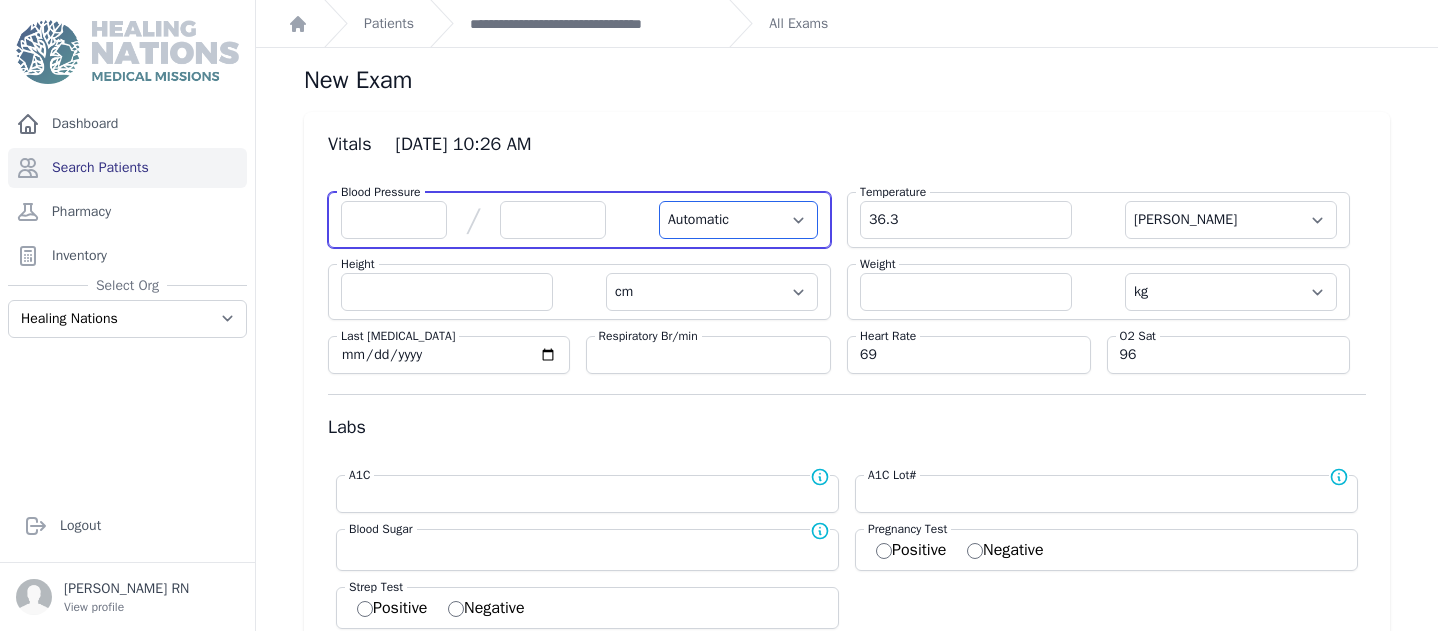 select 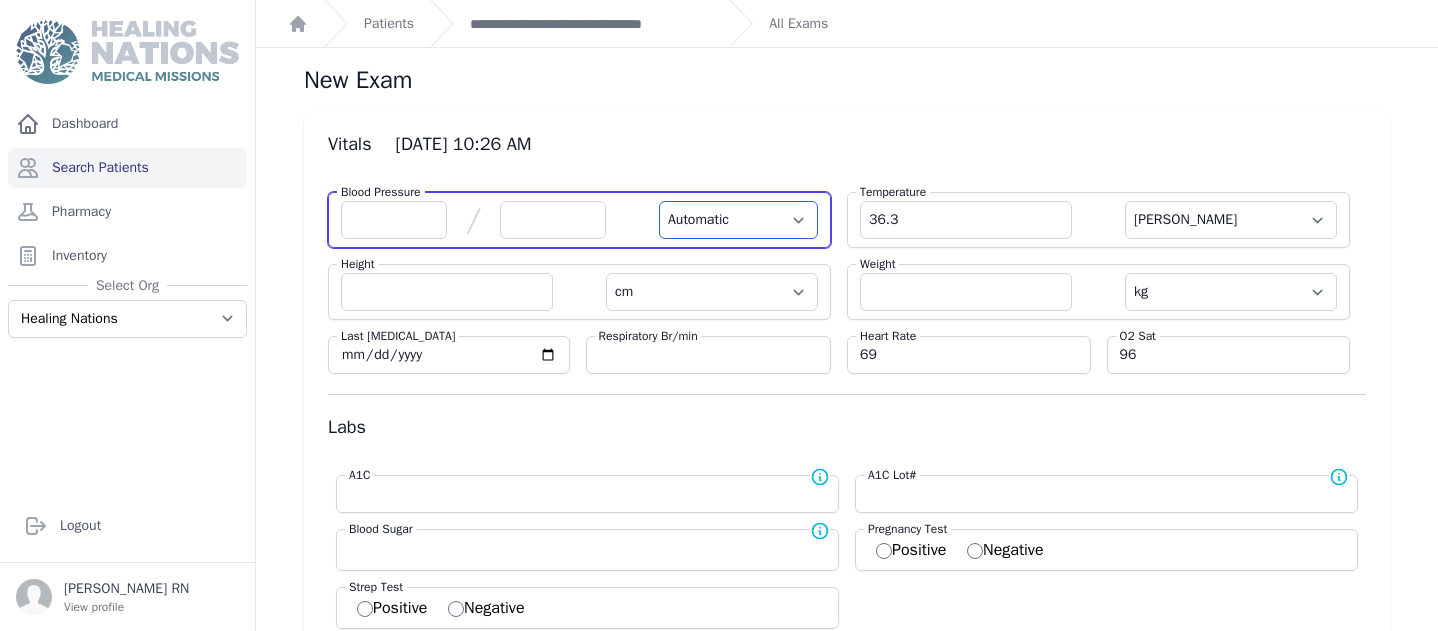 select on "Manual" 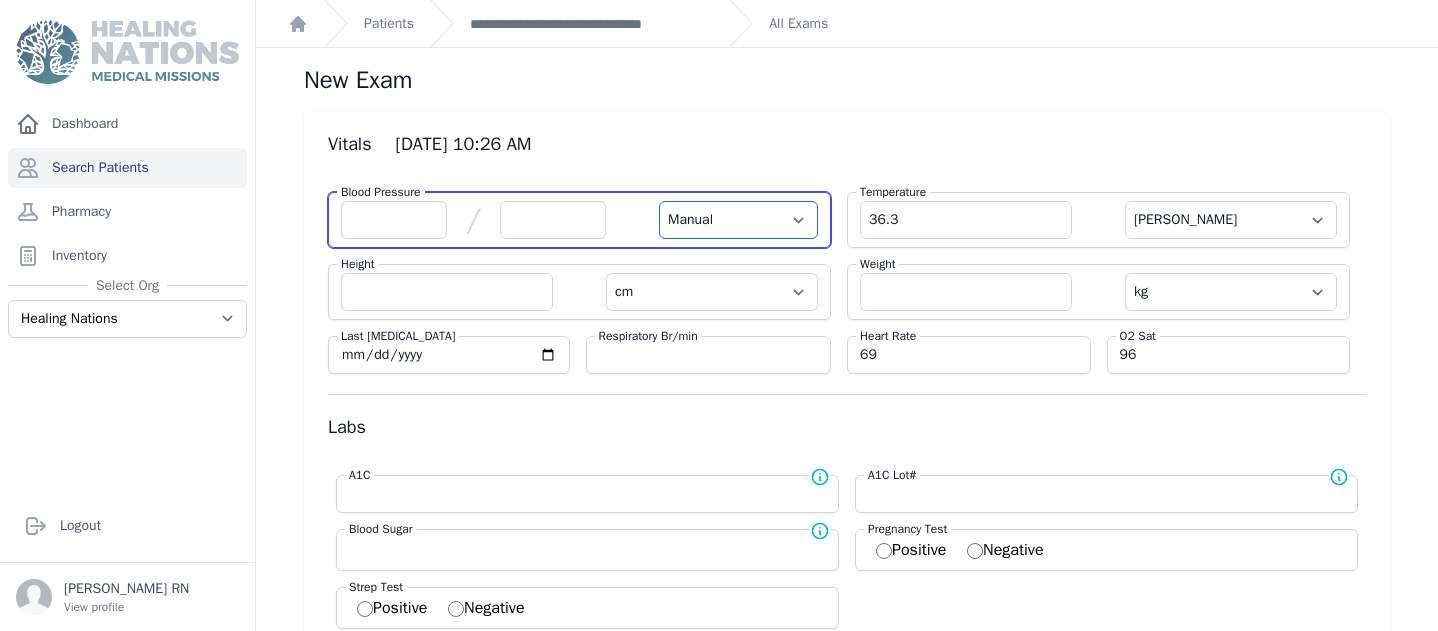 select on "C" 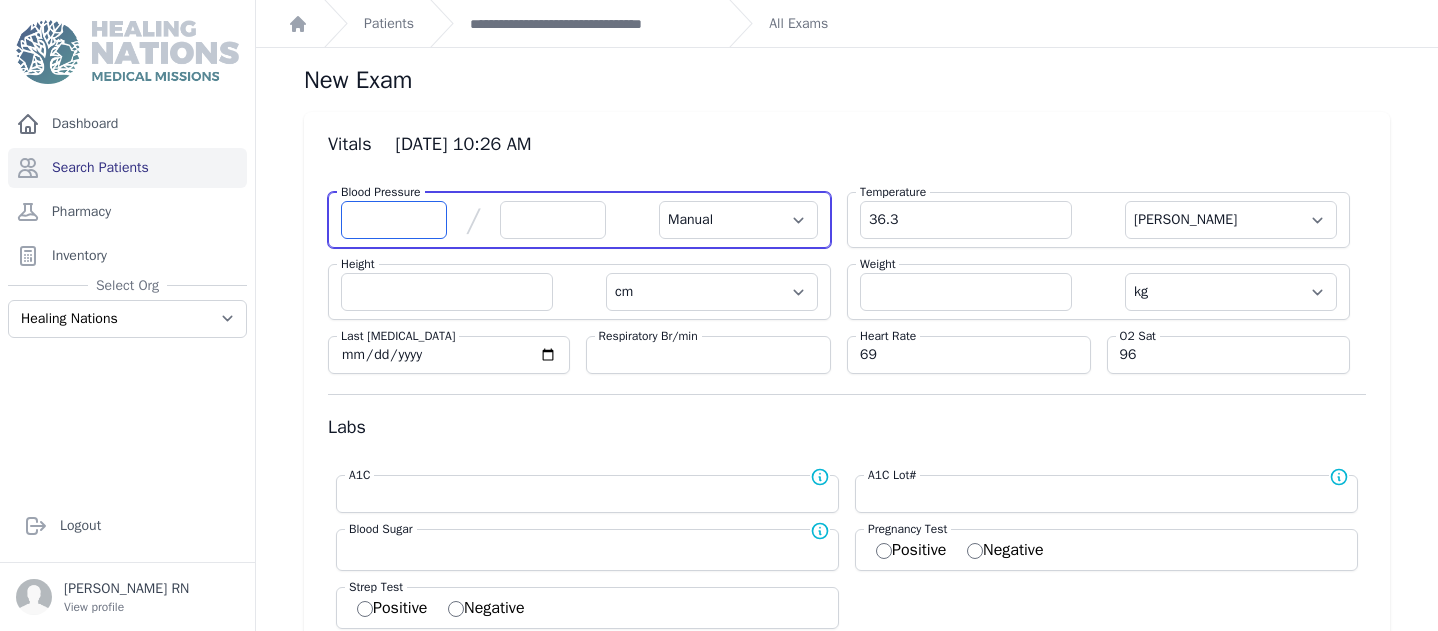 click at bounding box center (394, 220) 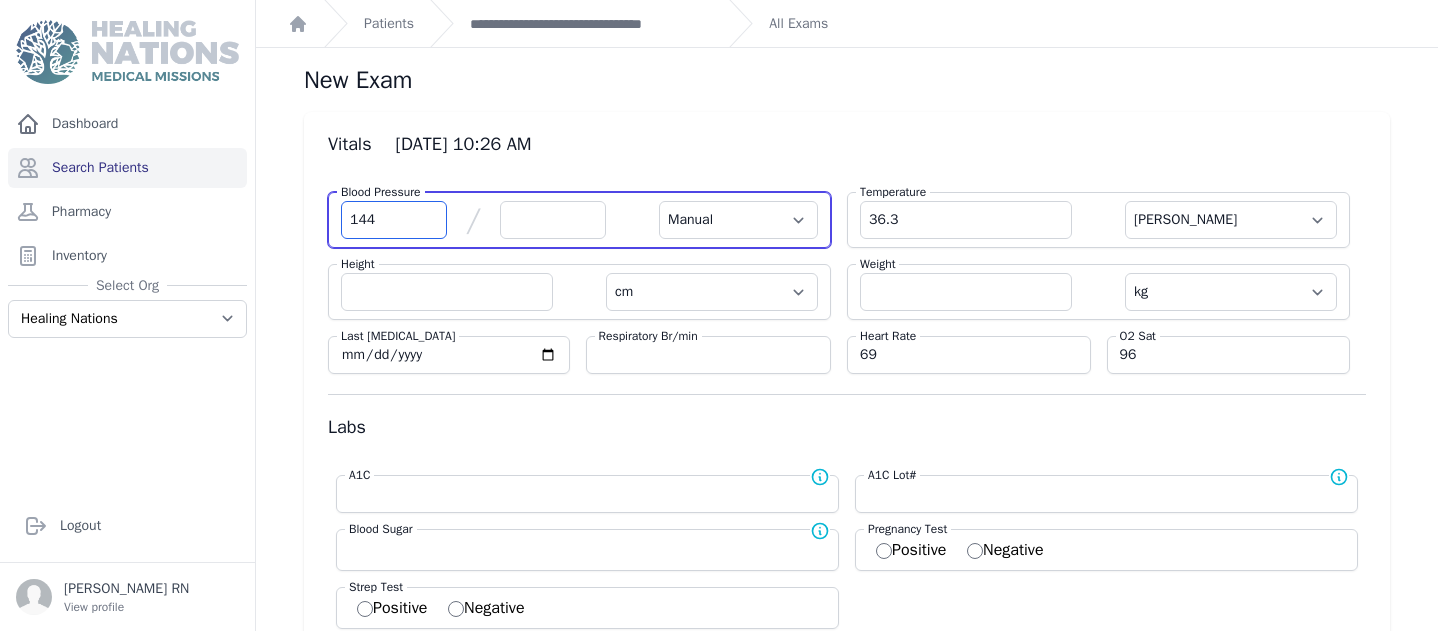 type on "144" 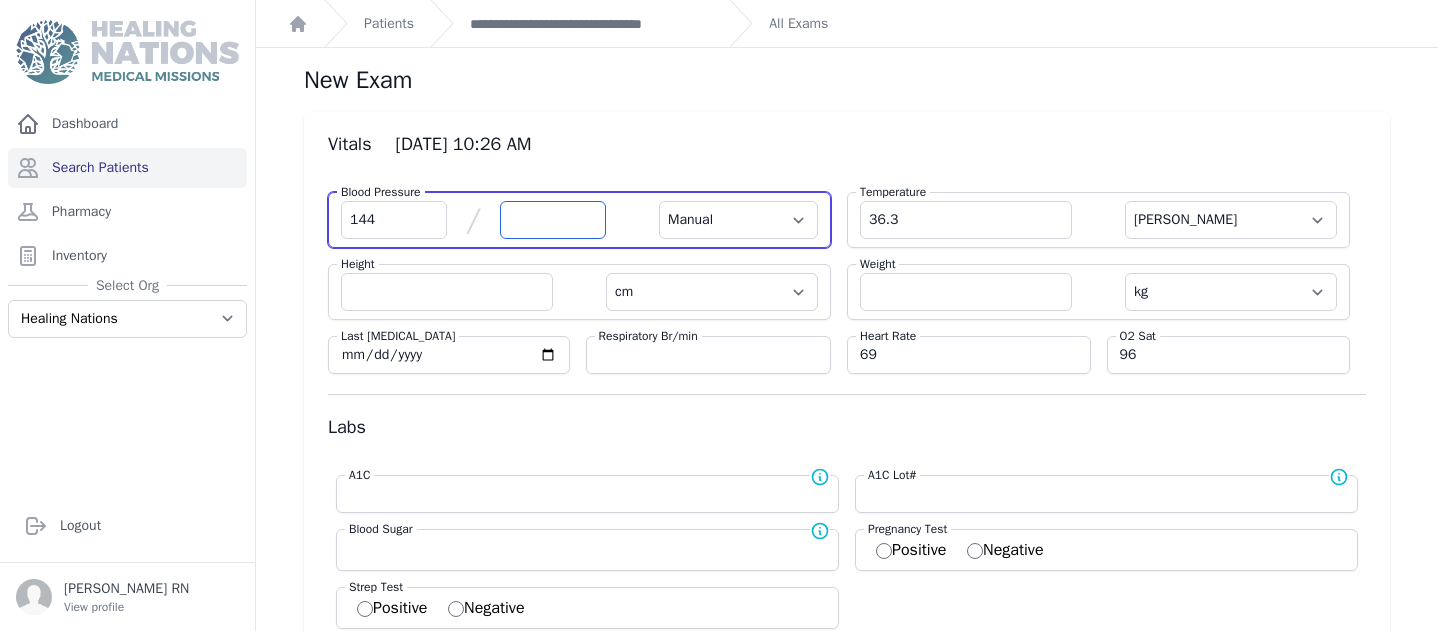 click at bounding box center (553, 220) 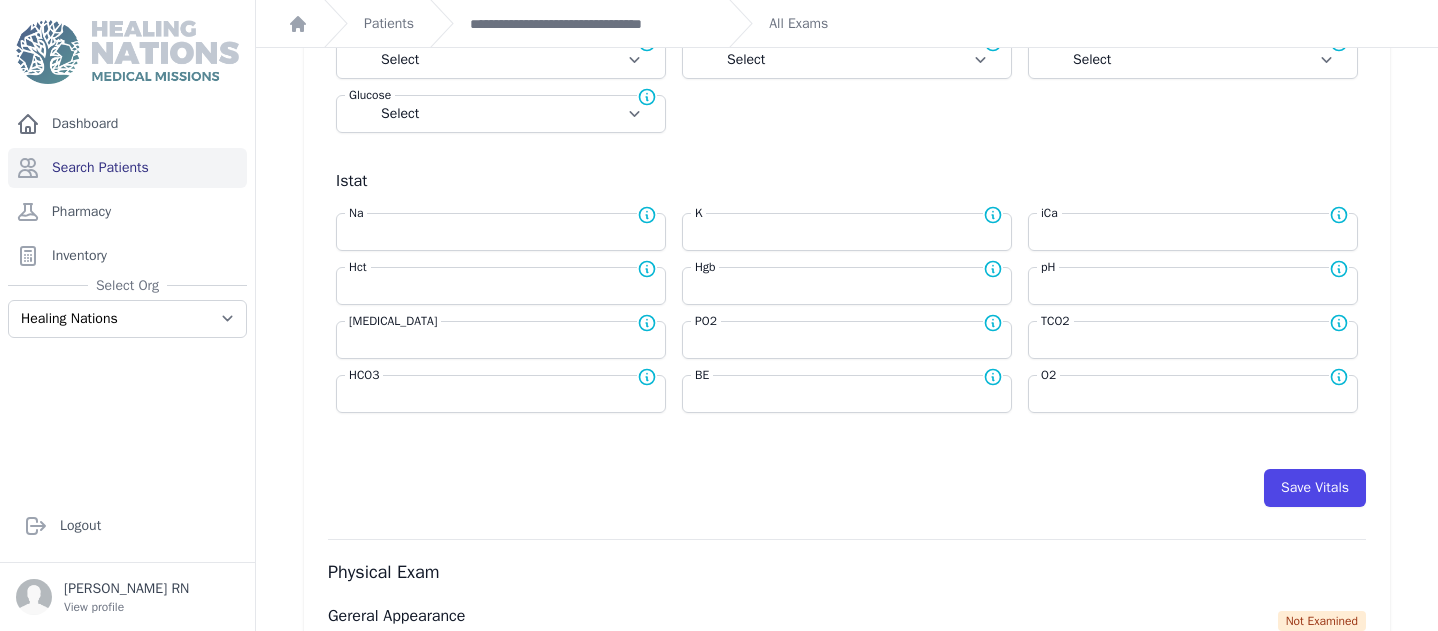 scroll, scrollTop: 783, scrollLeft: 0, axis: vertical 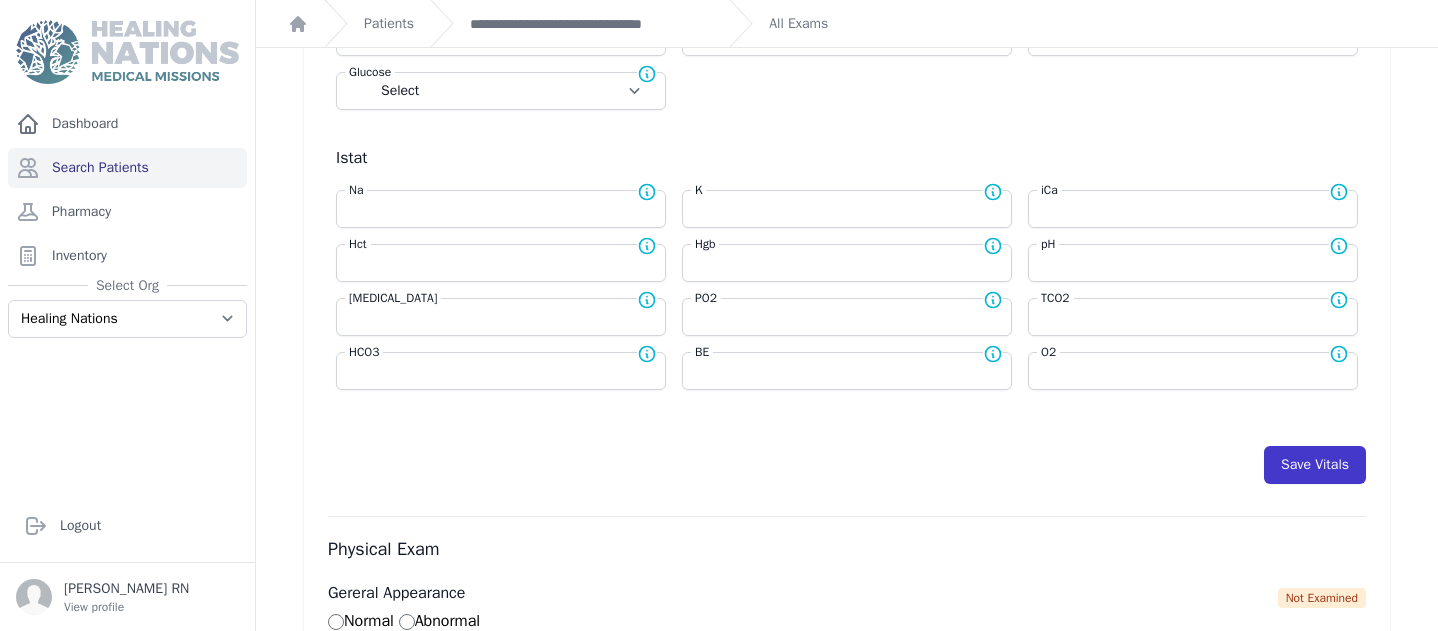 type on "98" 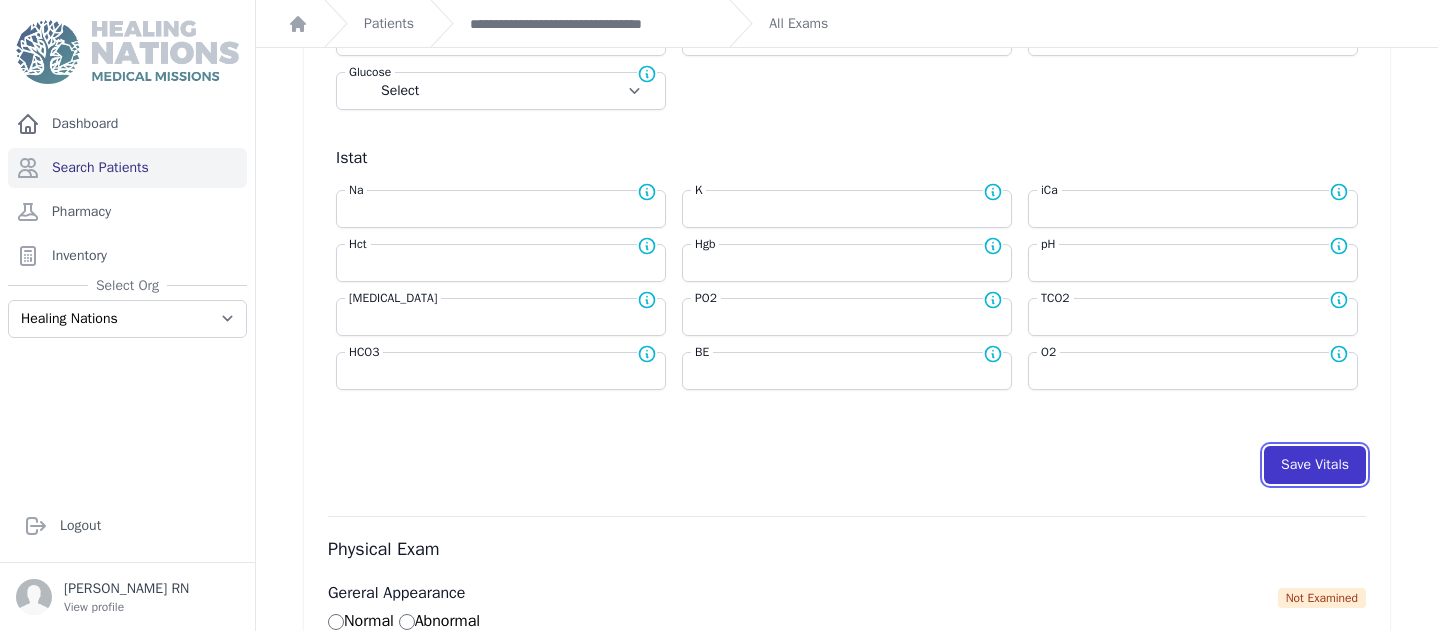 select on "Manual" 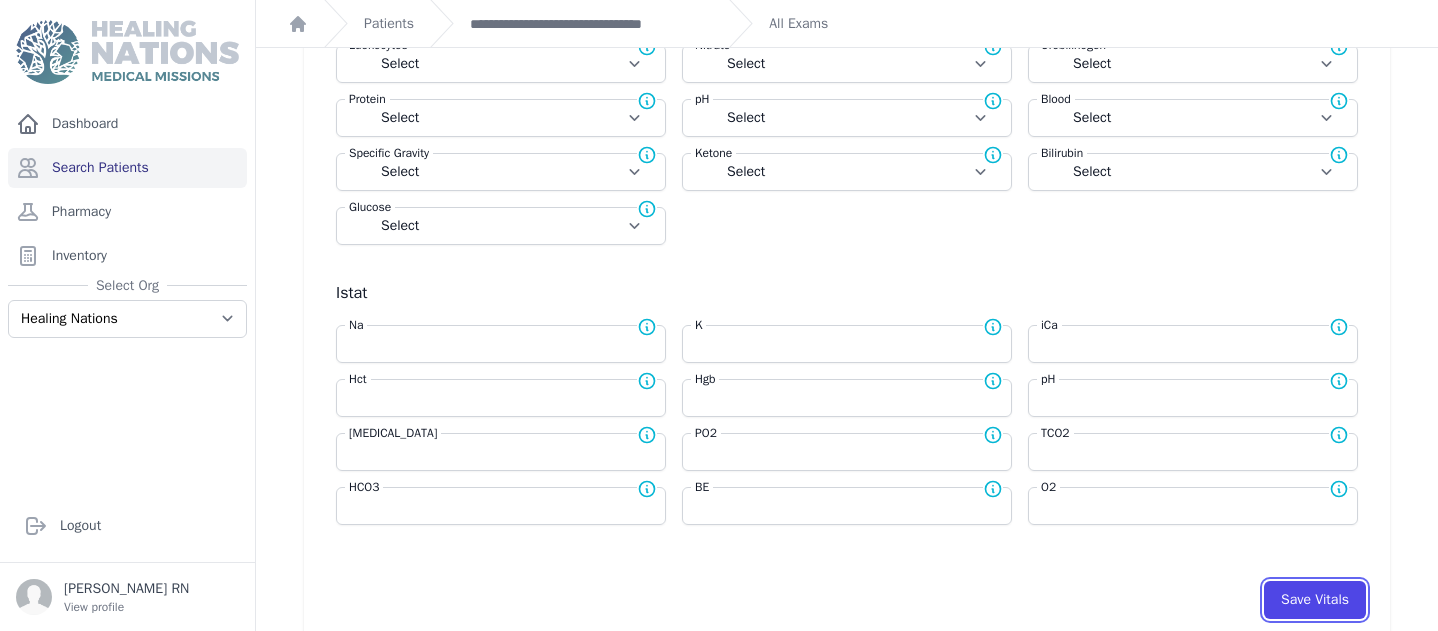 scroll, scrollTop: 610, scrollLeft: 0, axis: vertical 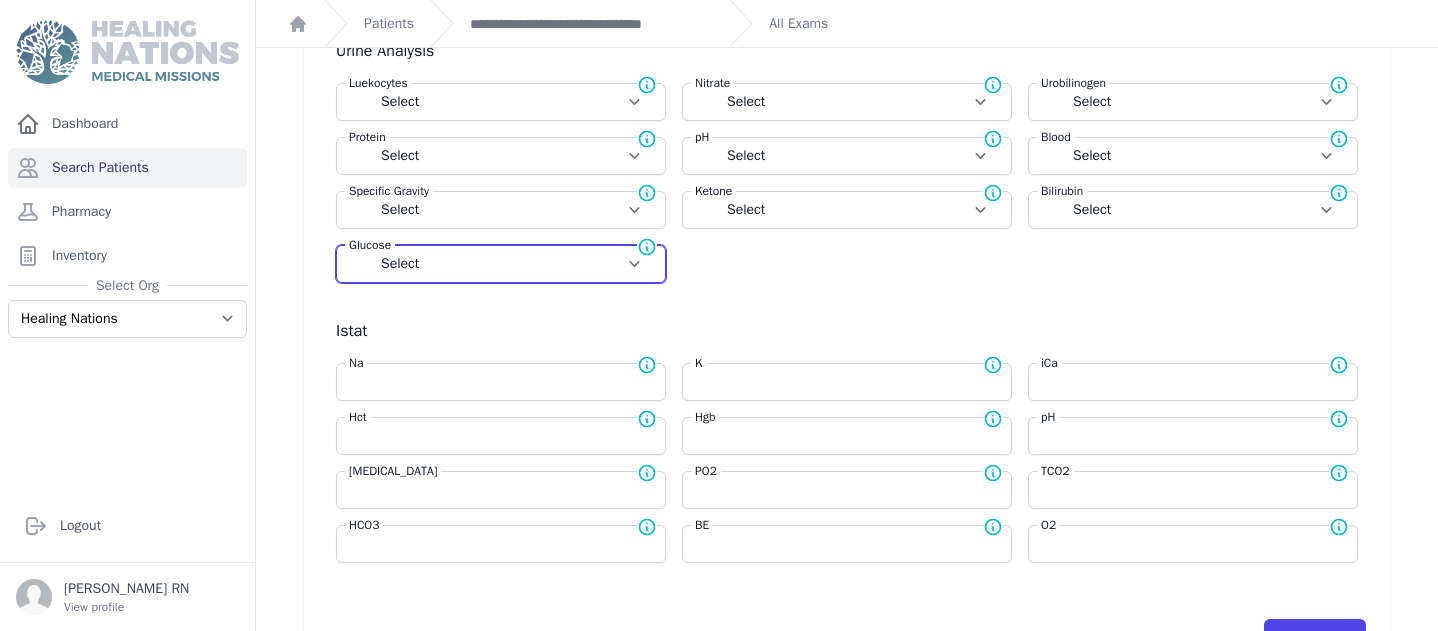 click on "Select Negative Trace + ++ +++ ++++" at bounding box center [501, 264] 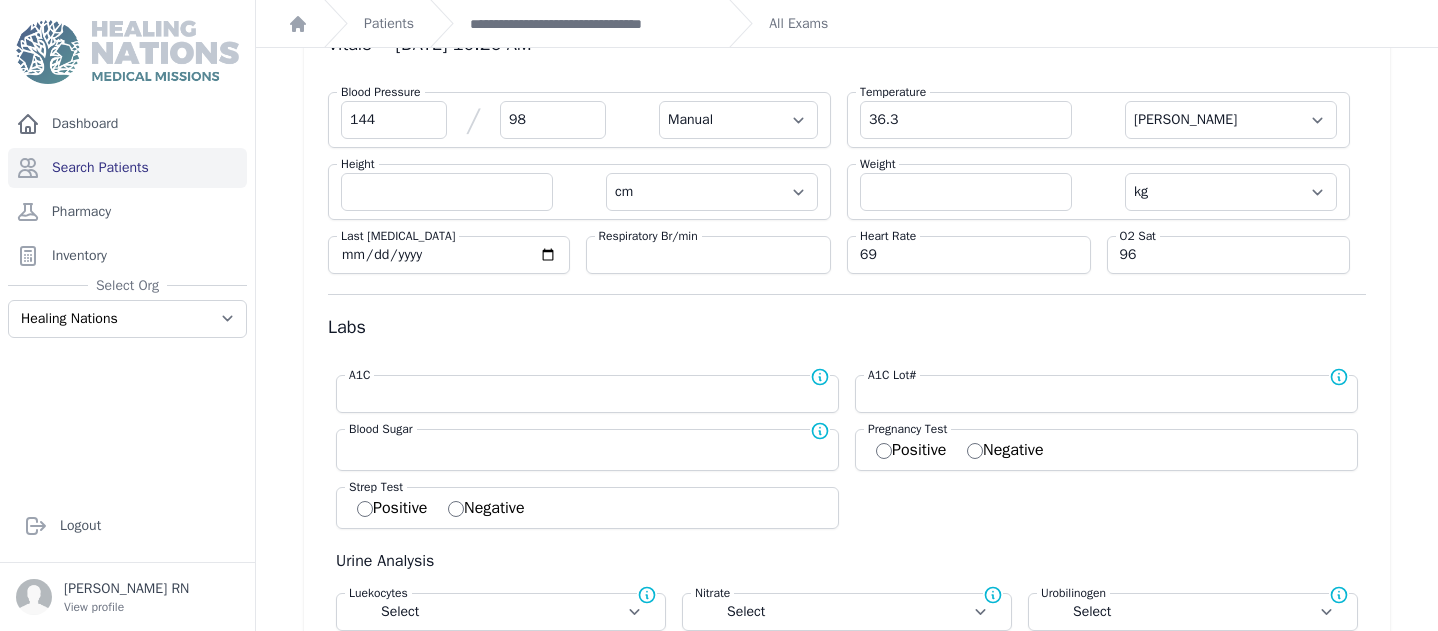 scroll, scrollTop: 106, scrollLeft: 0, axis: vertical 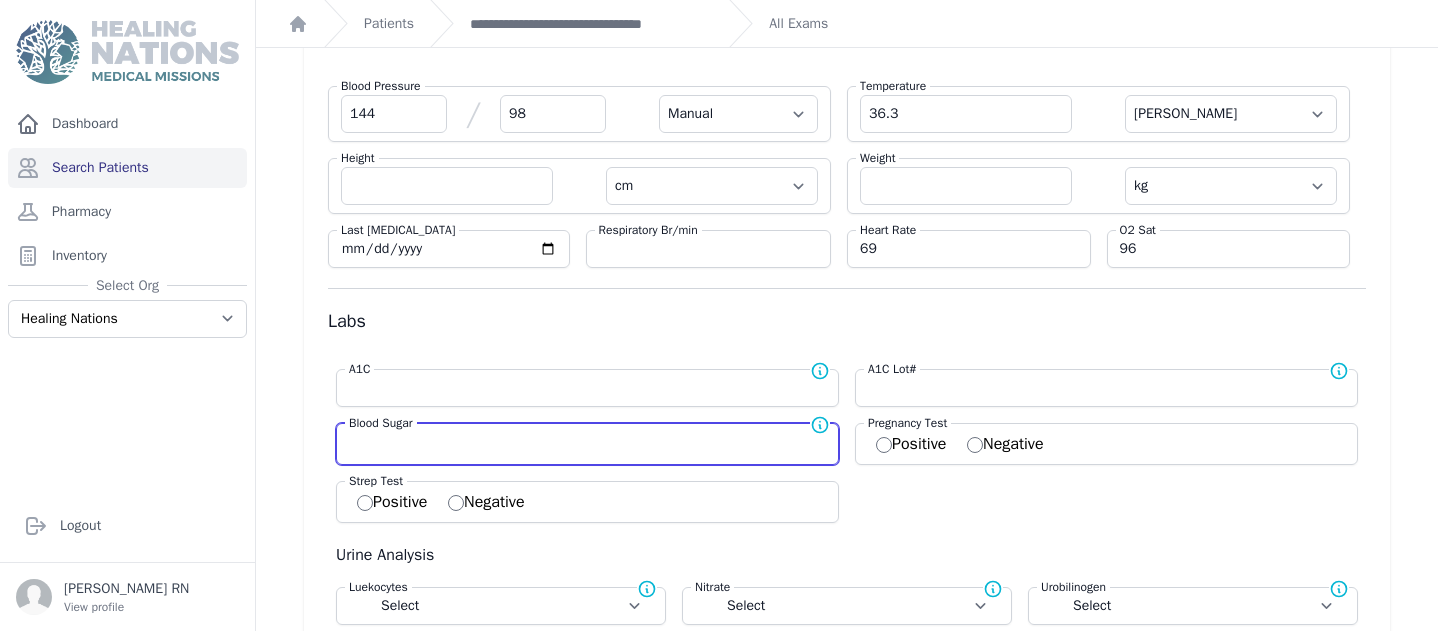 click at bounding box center [587, 442] 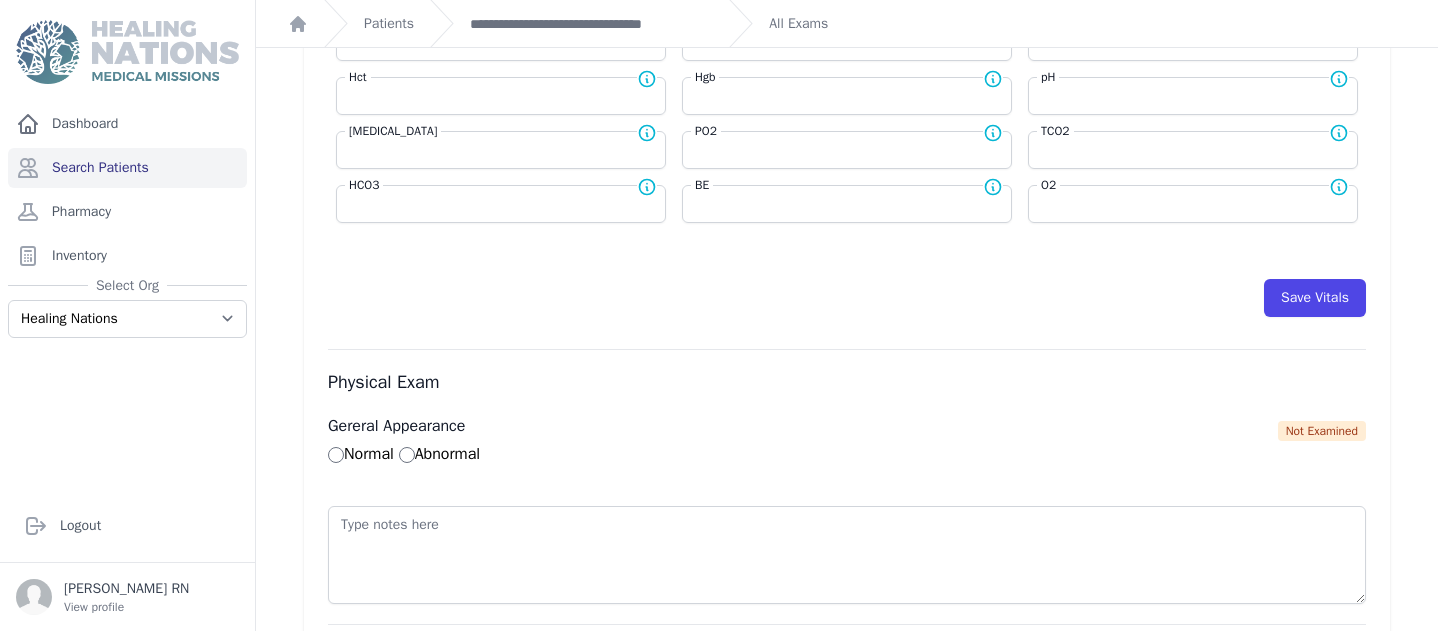 scroll, scrollTop: 1109, scrollLeft: 0, axis: vertical 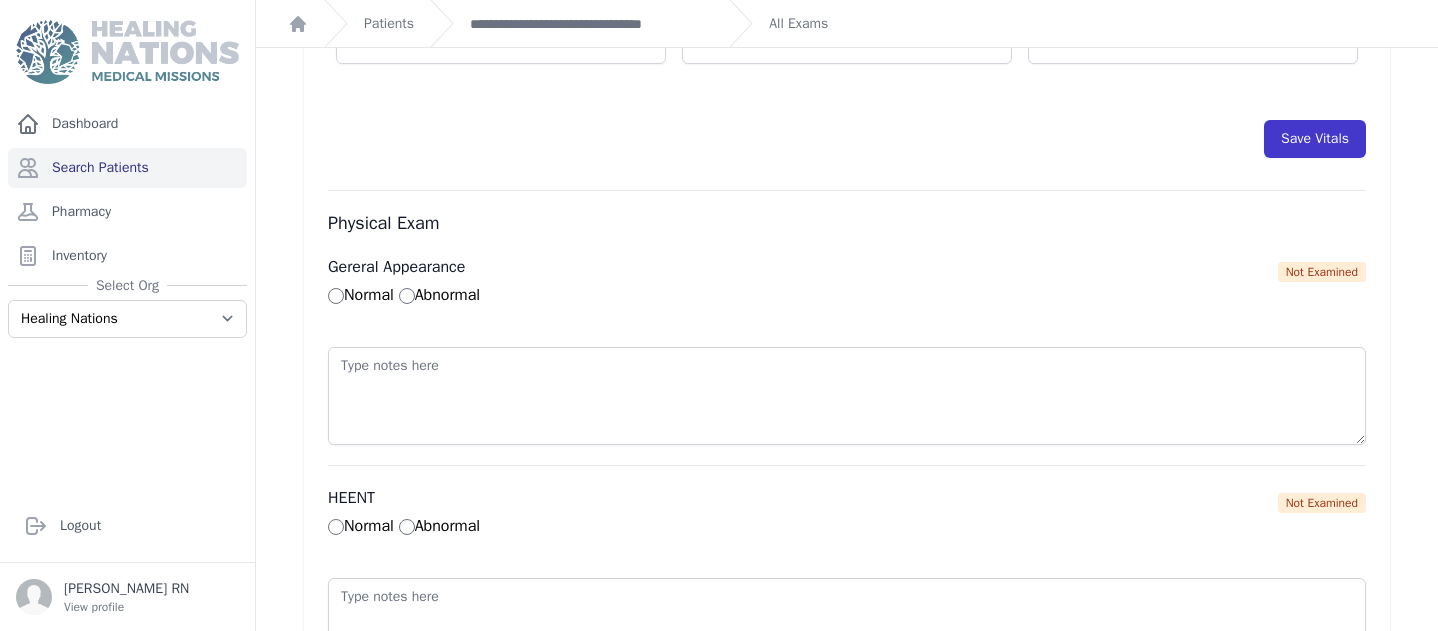 type on "110" 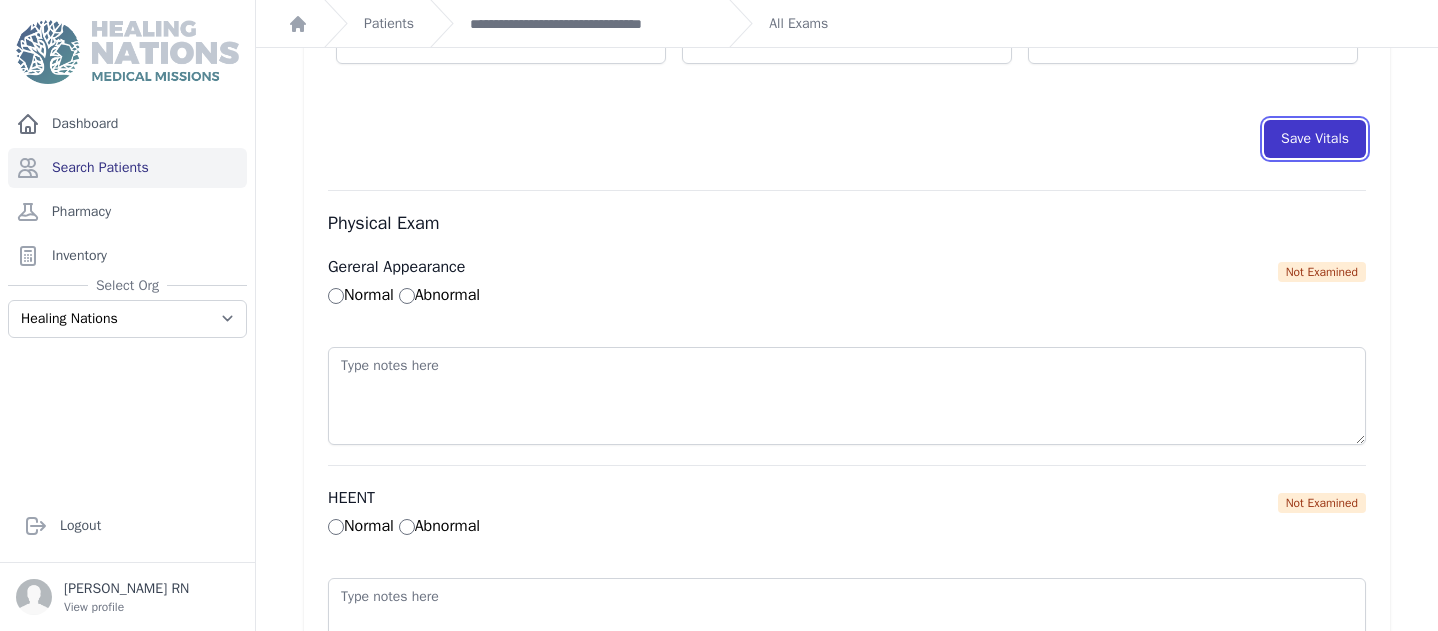 select on "Manual" 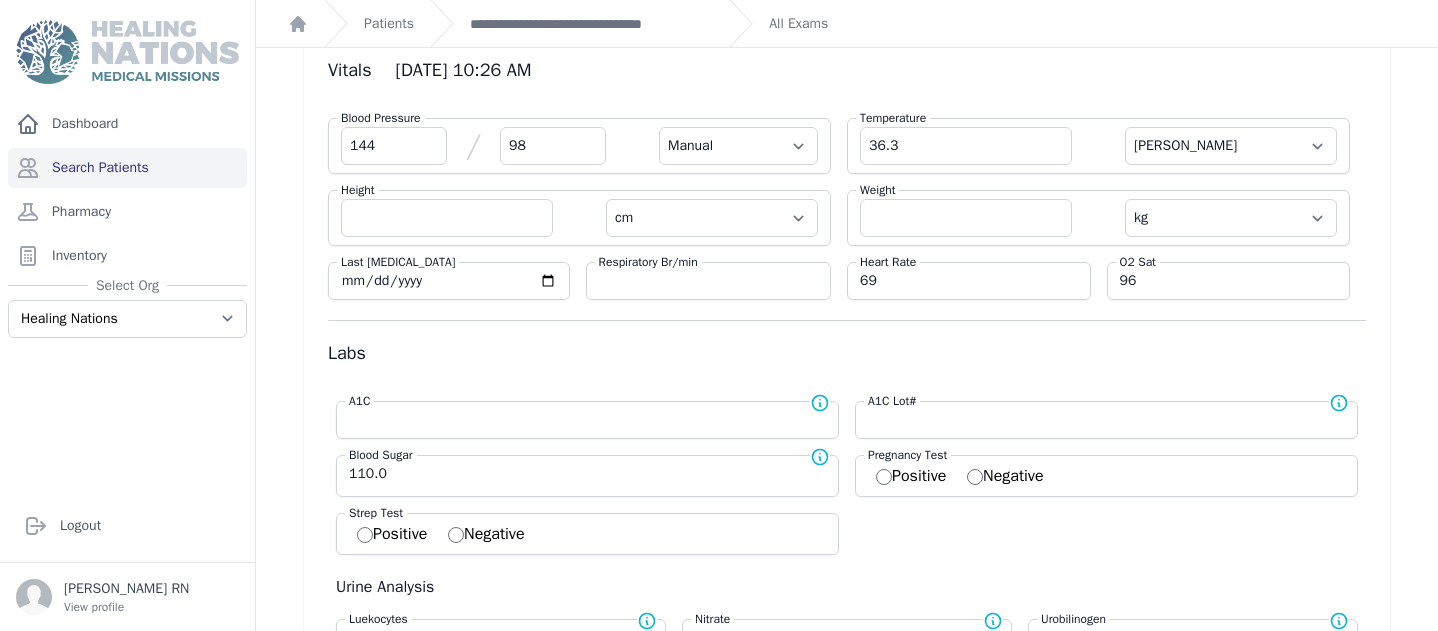 scroll, scrollTop: 0, scrollLeft: 0, axis: both 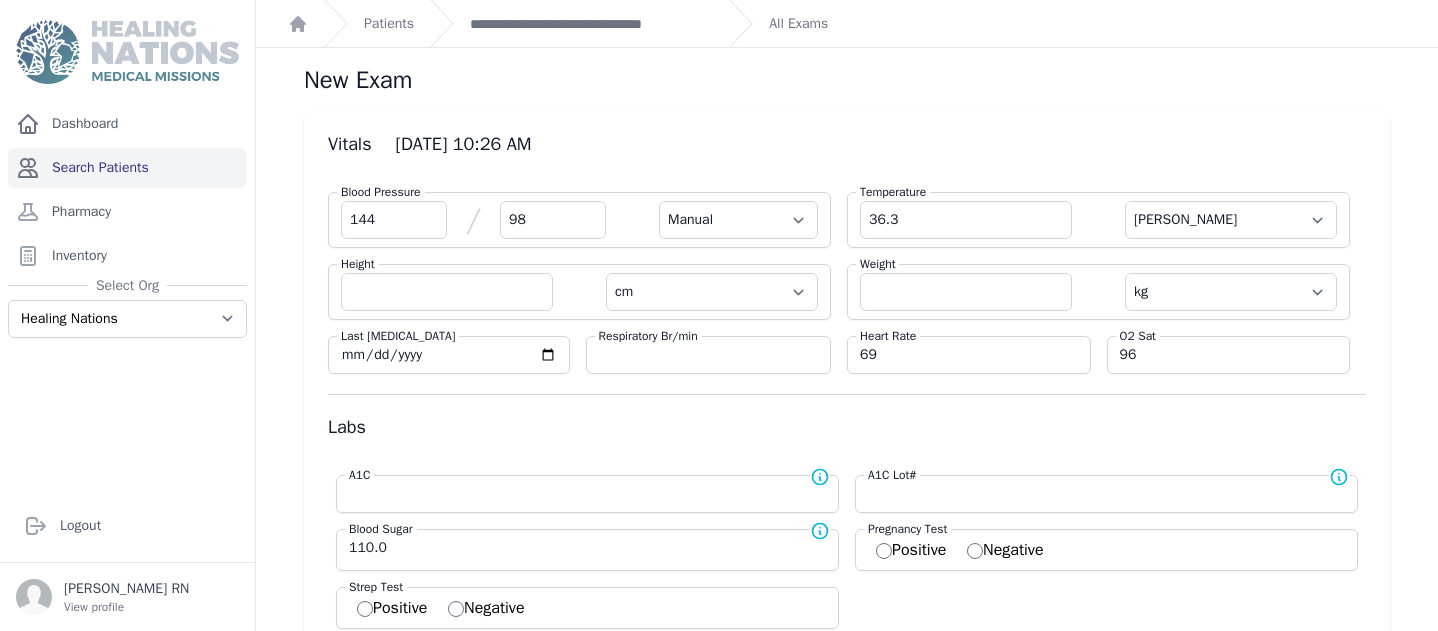 click on "Search Patients" at bounding box center (127, 168) 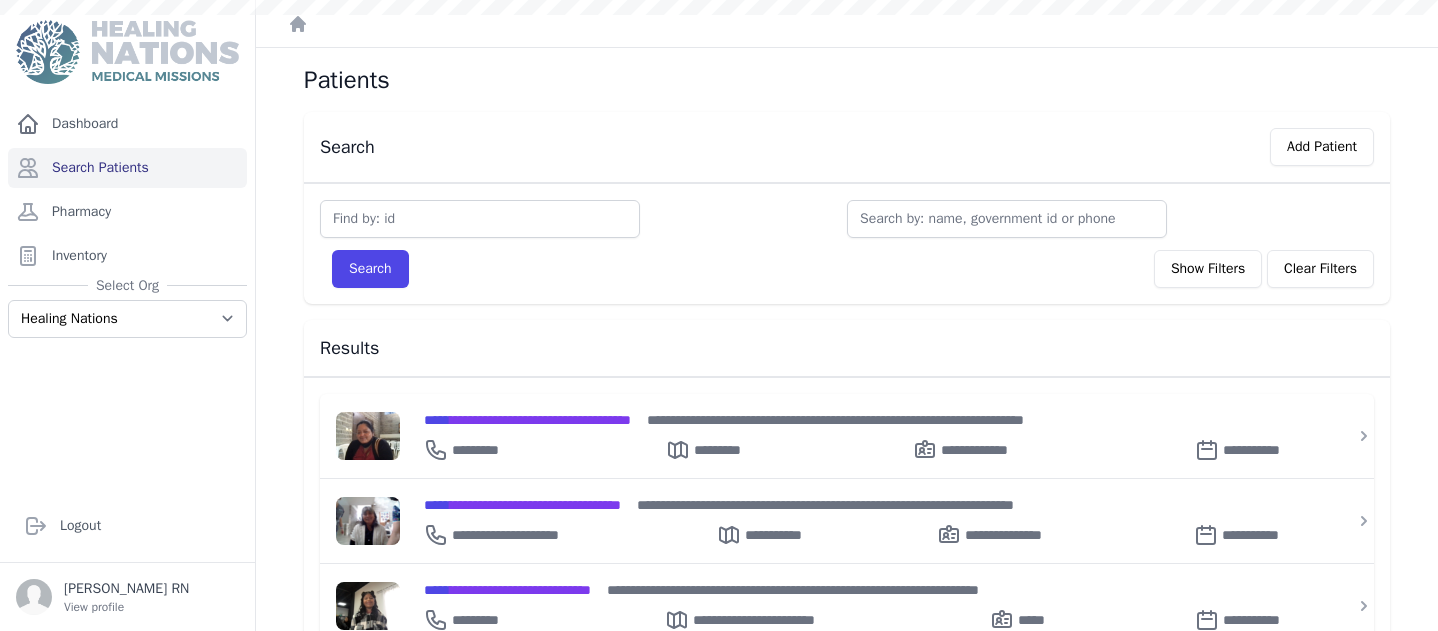 scroll, scrollTop: 0, scrollLeft: 0, axis: both 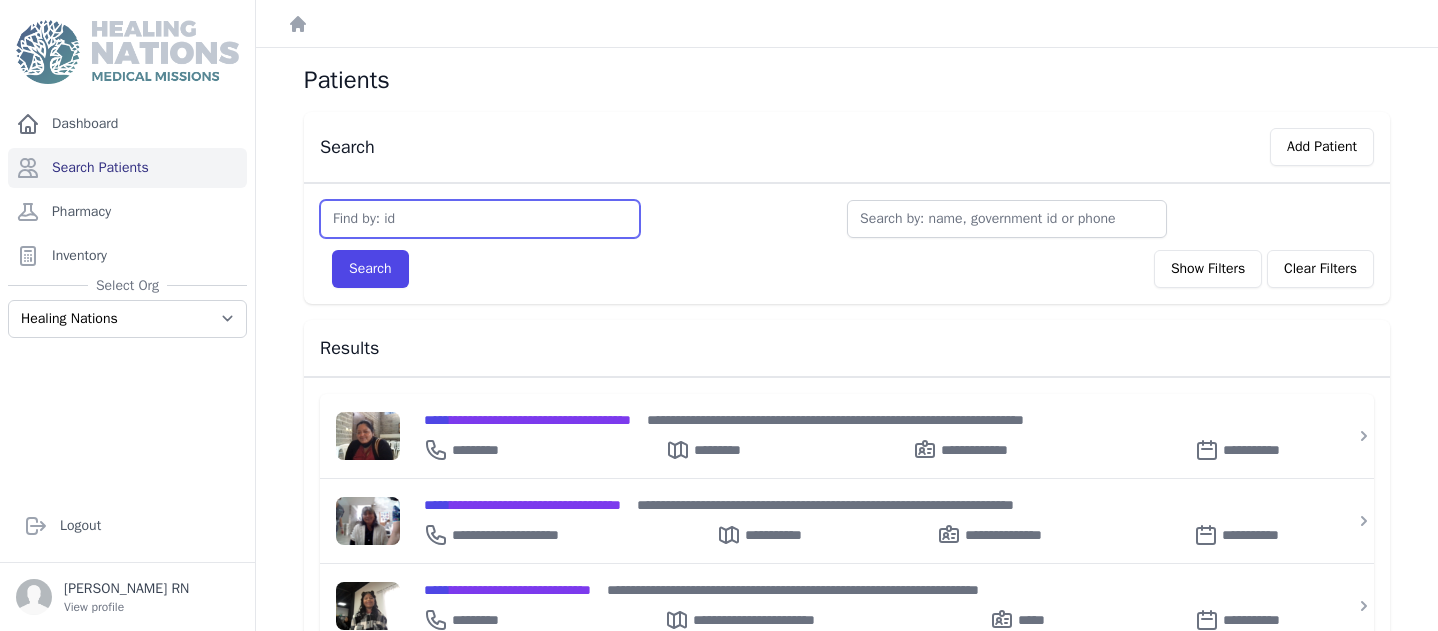click at bounding box center (480, 219) 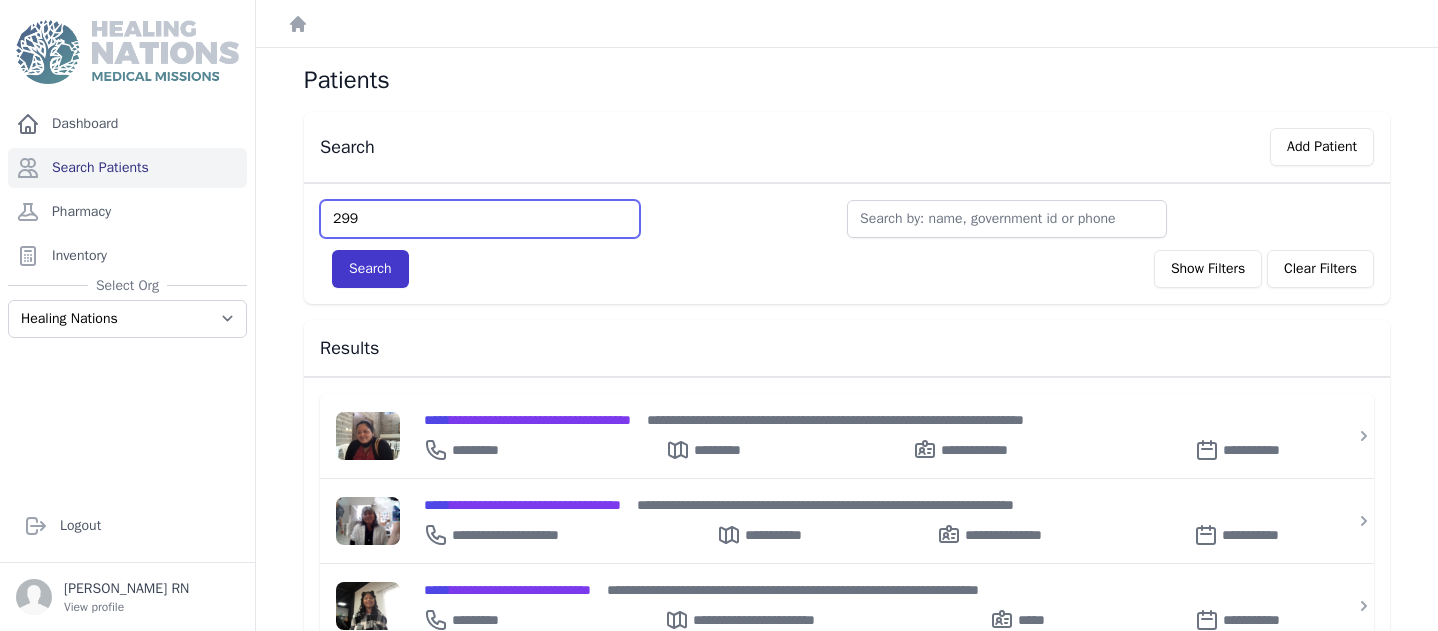 type on "299" 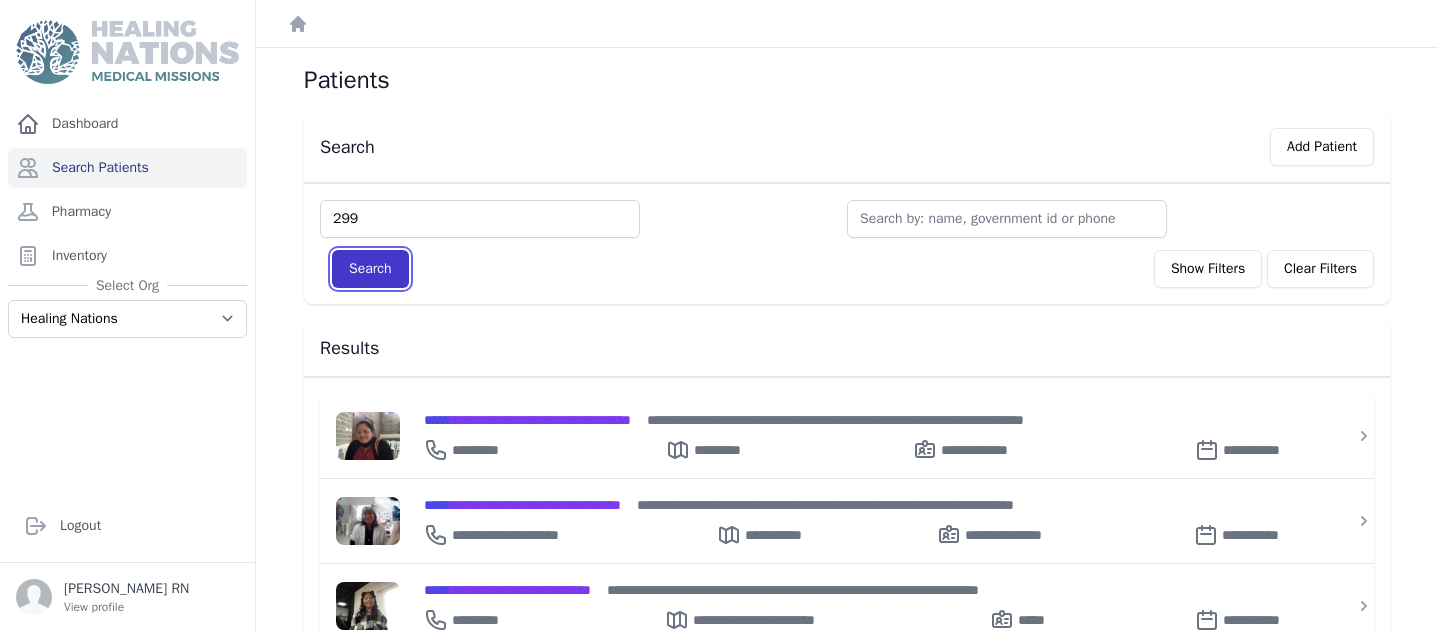 click on "Search" at bounding box center (370, 269) 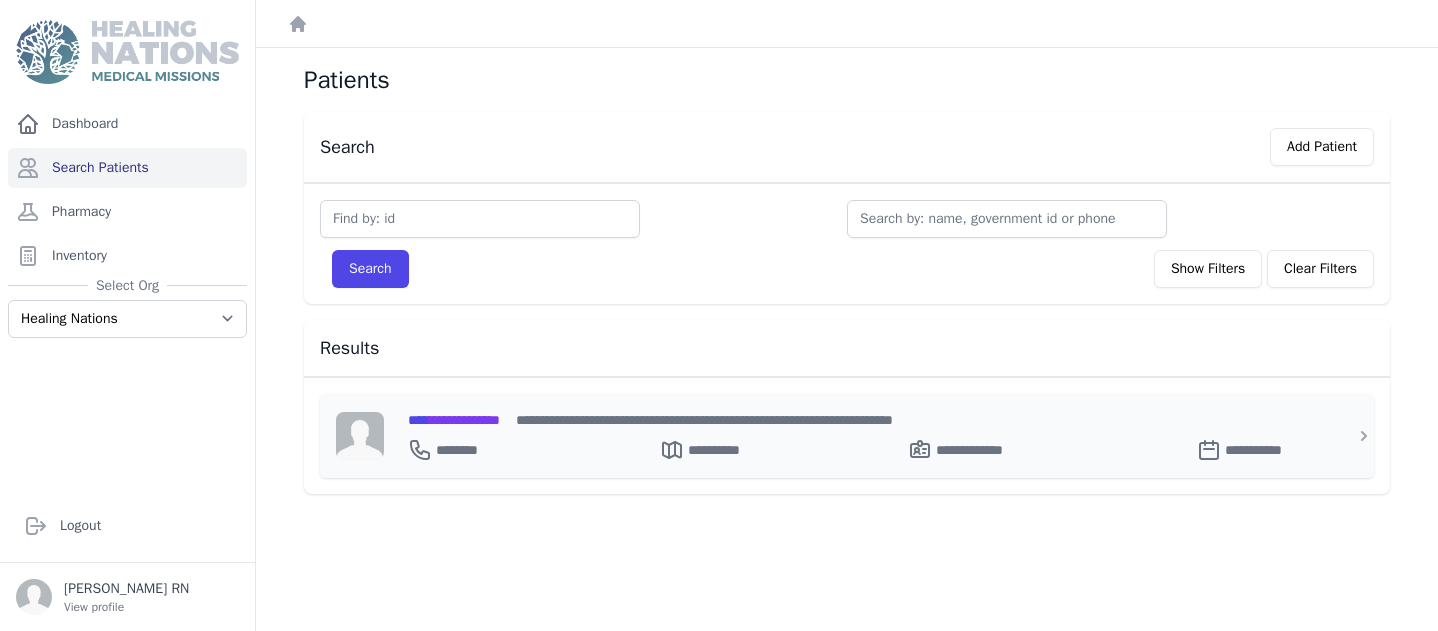click on "**********" at bounding box center (454, 420) 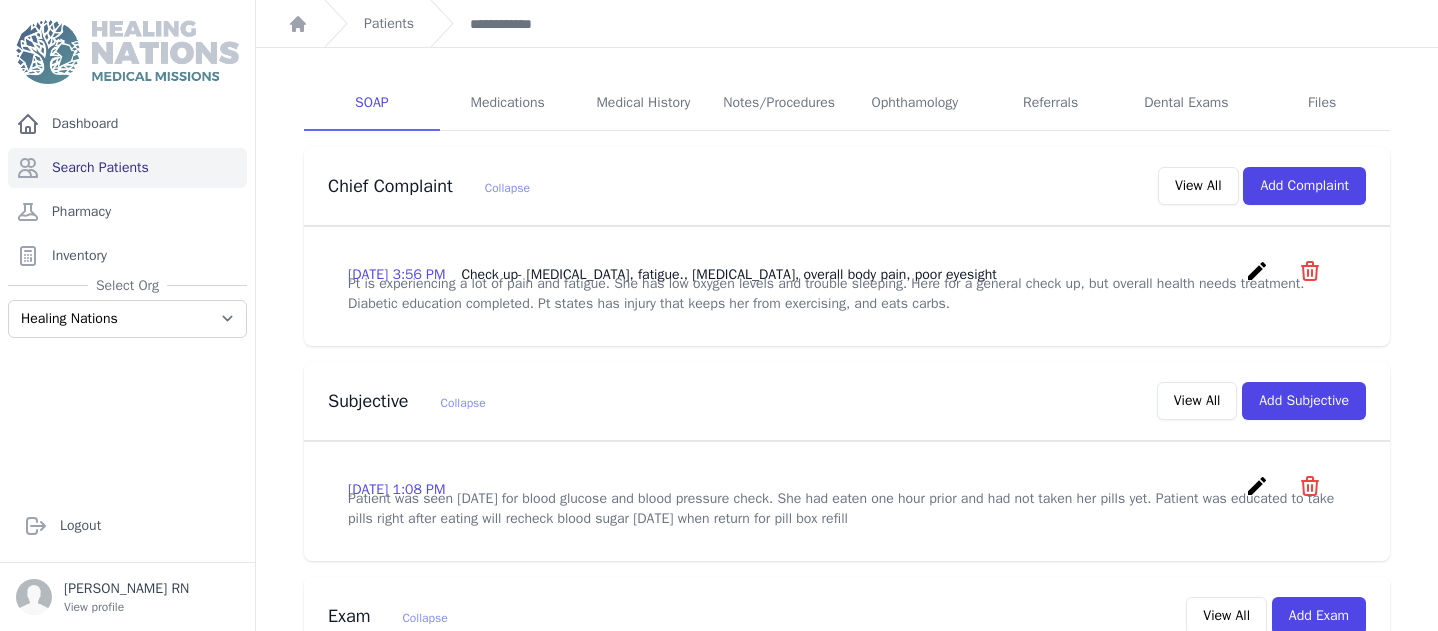 scroll, scrollTop: 296, scrollLeft: 0, axis: vertical 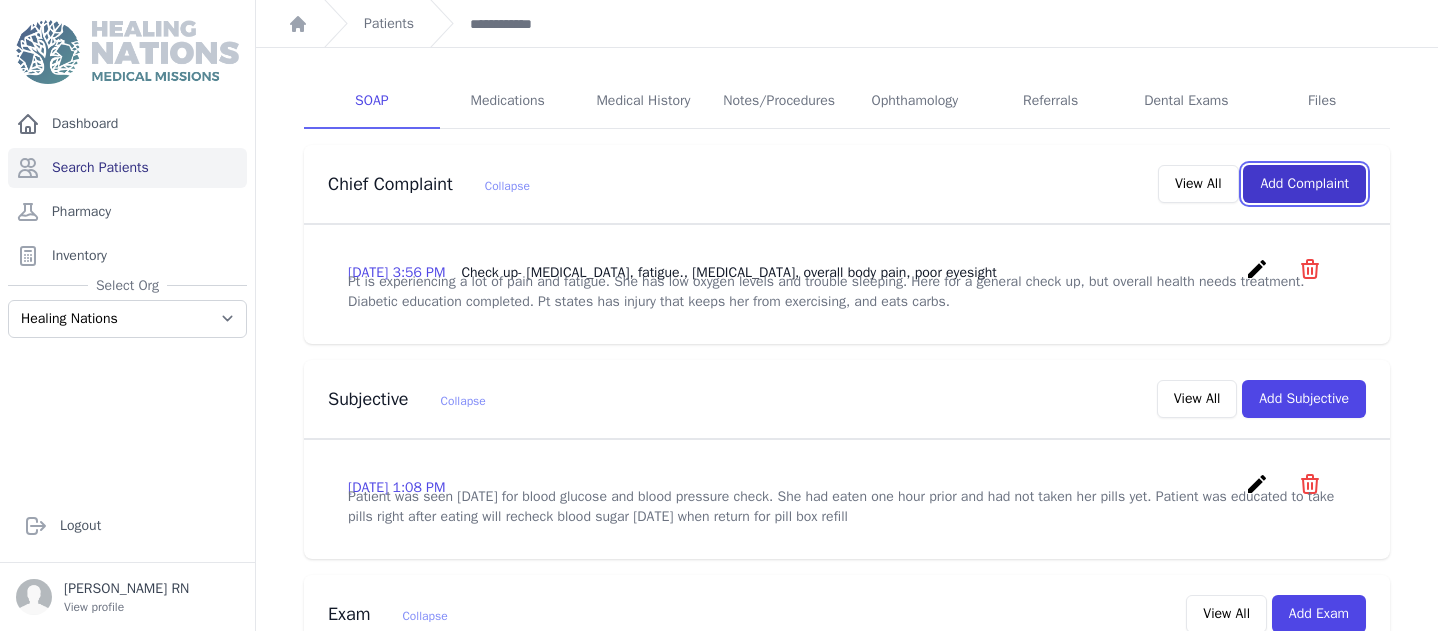 click on "Add Complaint" at bounding box center [1304, 184] 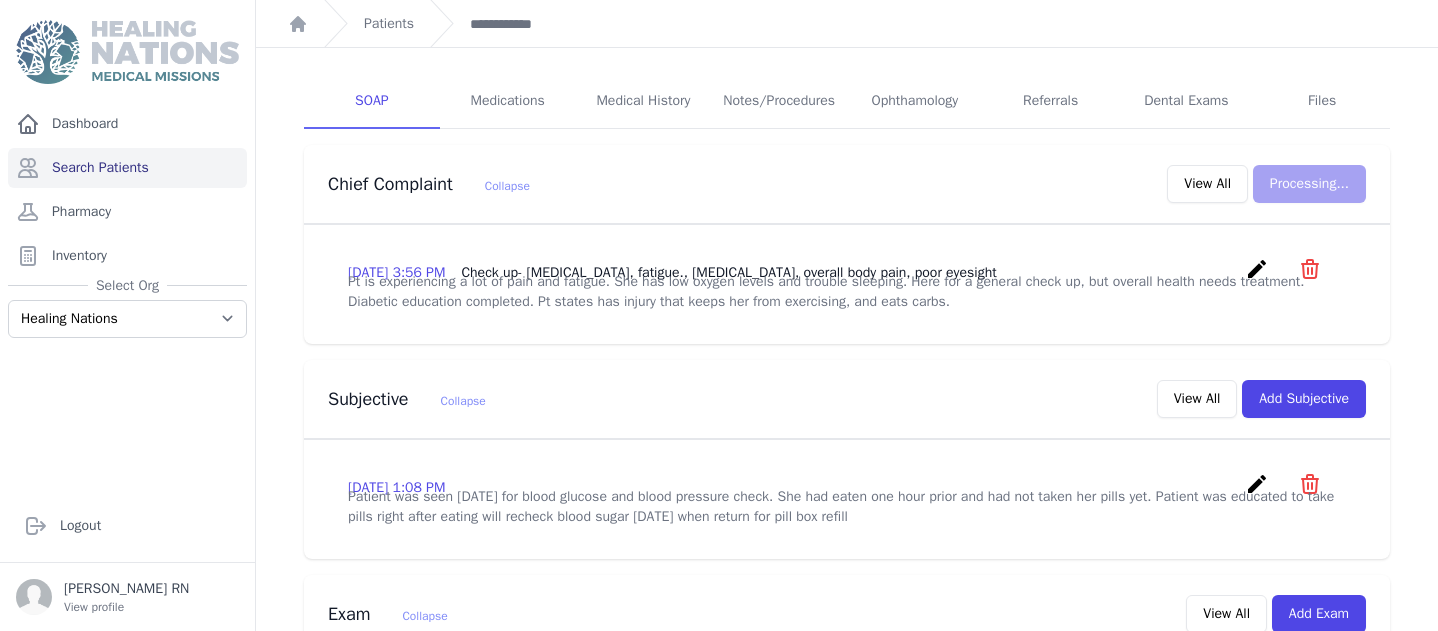 scroll, scrollTop: 0, scrollLeft: 0, axis: both 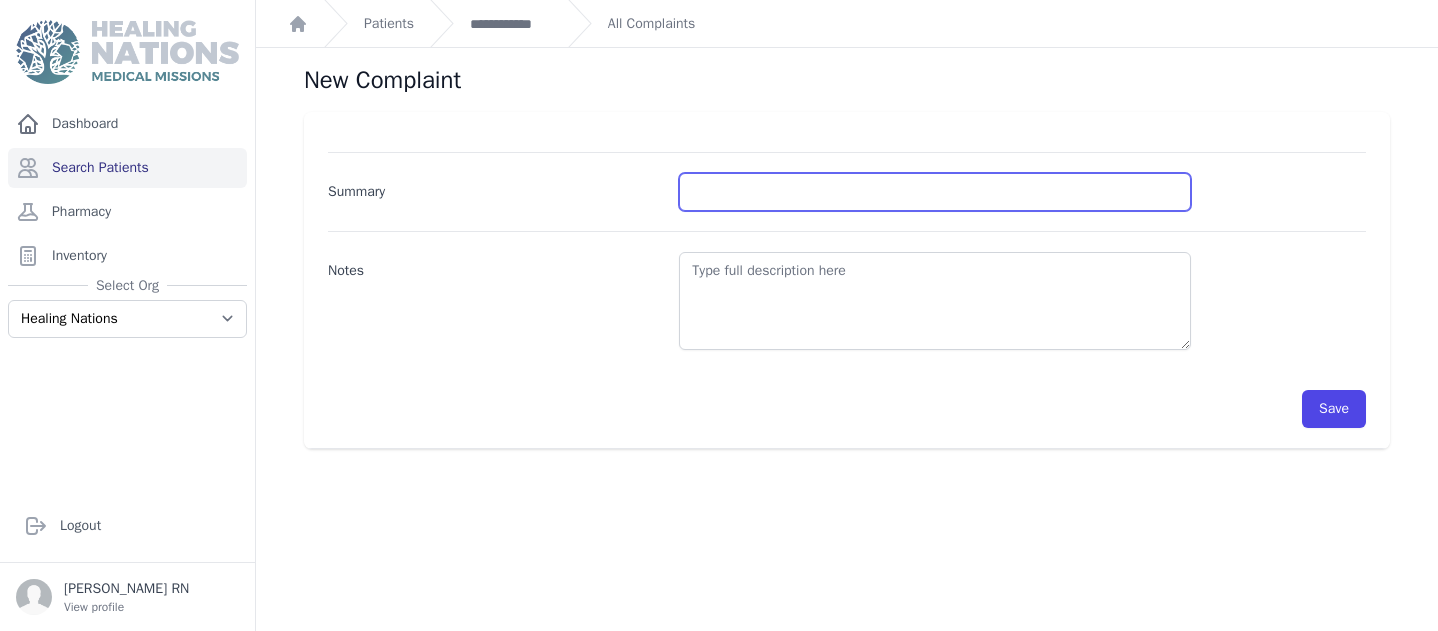 click on "Summary" at bounding box center (935, 192) 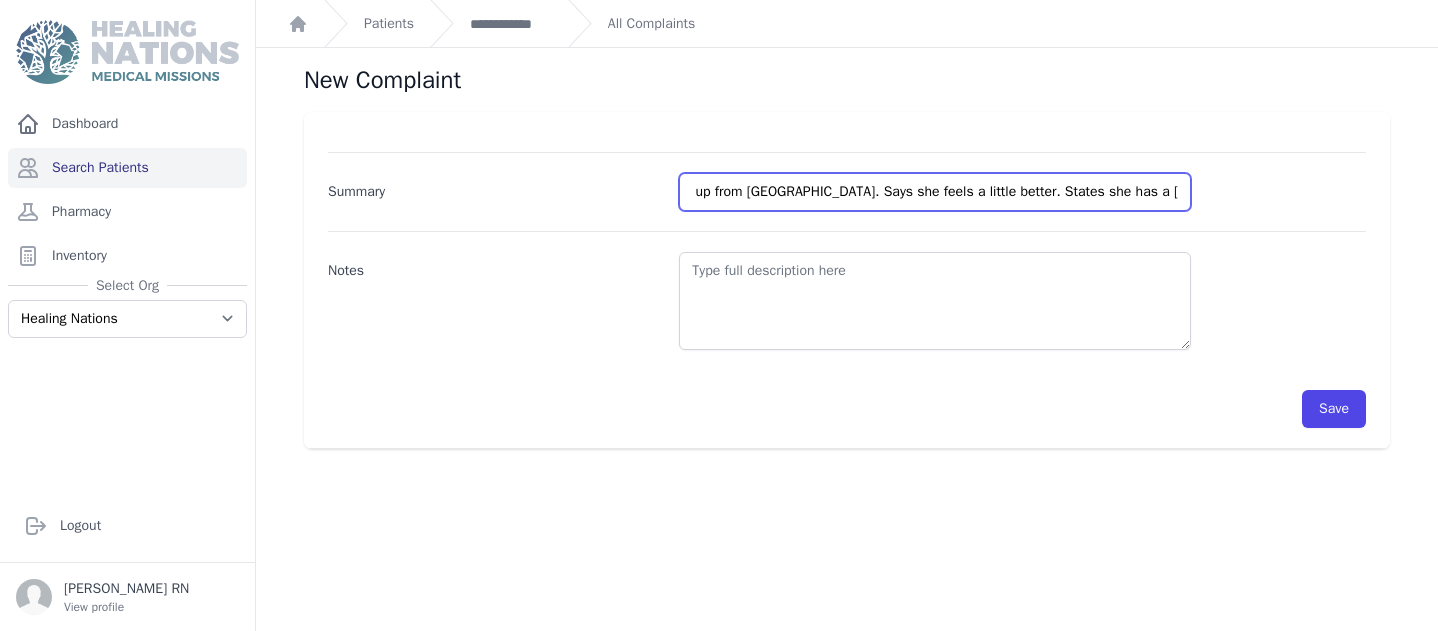 scroll, scrollTop: 0, scrollLeft: 153, axis: horizontal 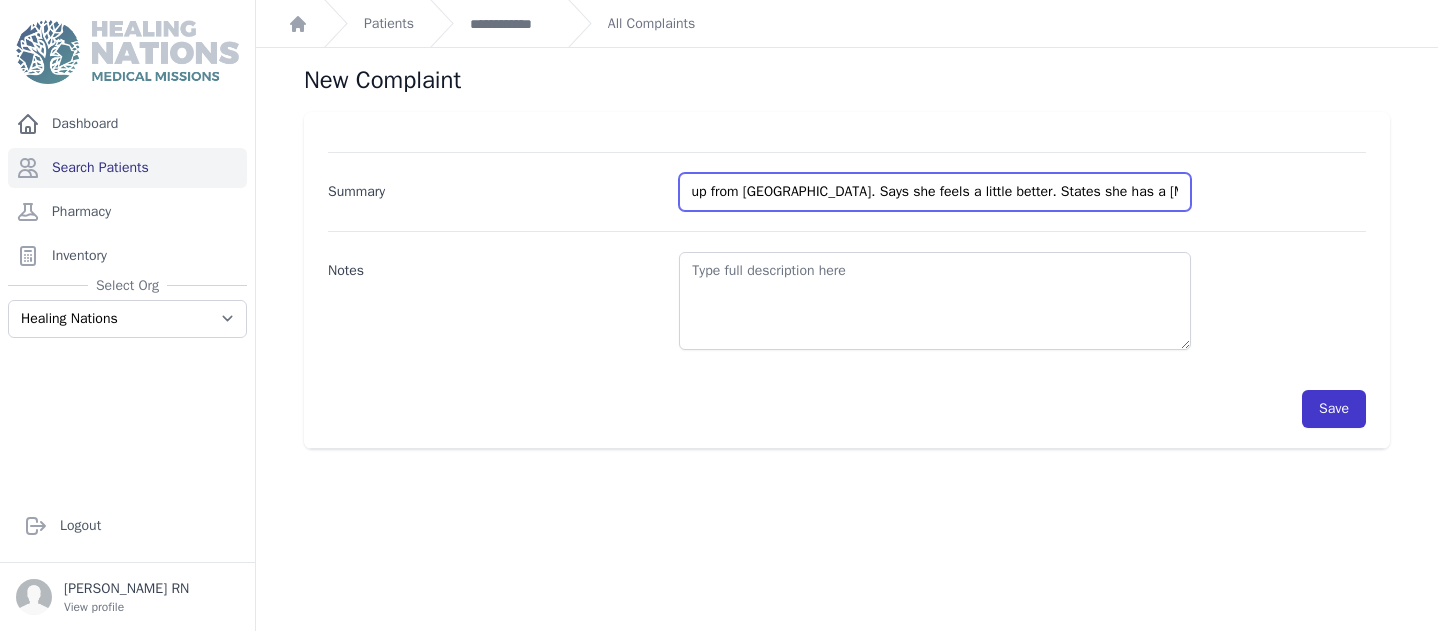 type on "Pt here today for follow up from Jornada. Says she feels a little better. States she has a dry cough ." 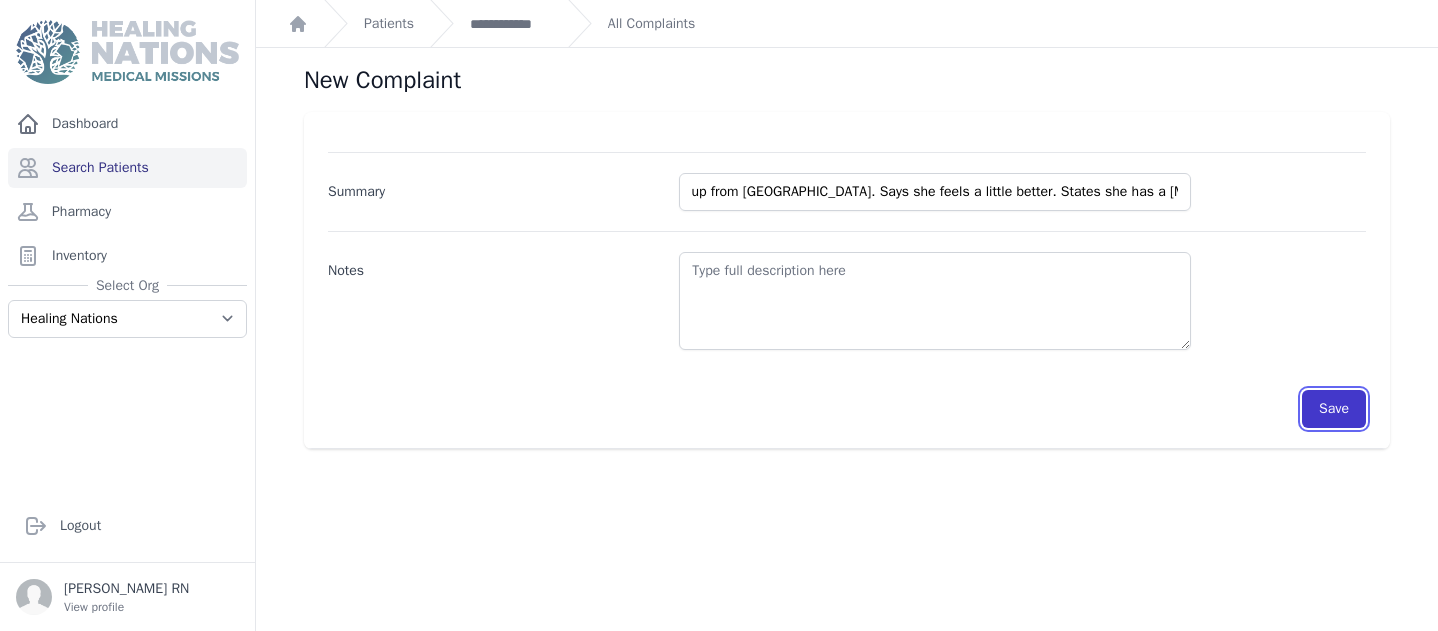 scroll, scrollTop: 0, scrollLeft: 0, axis: both 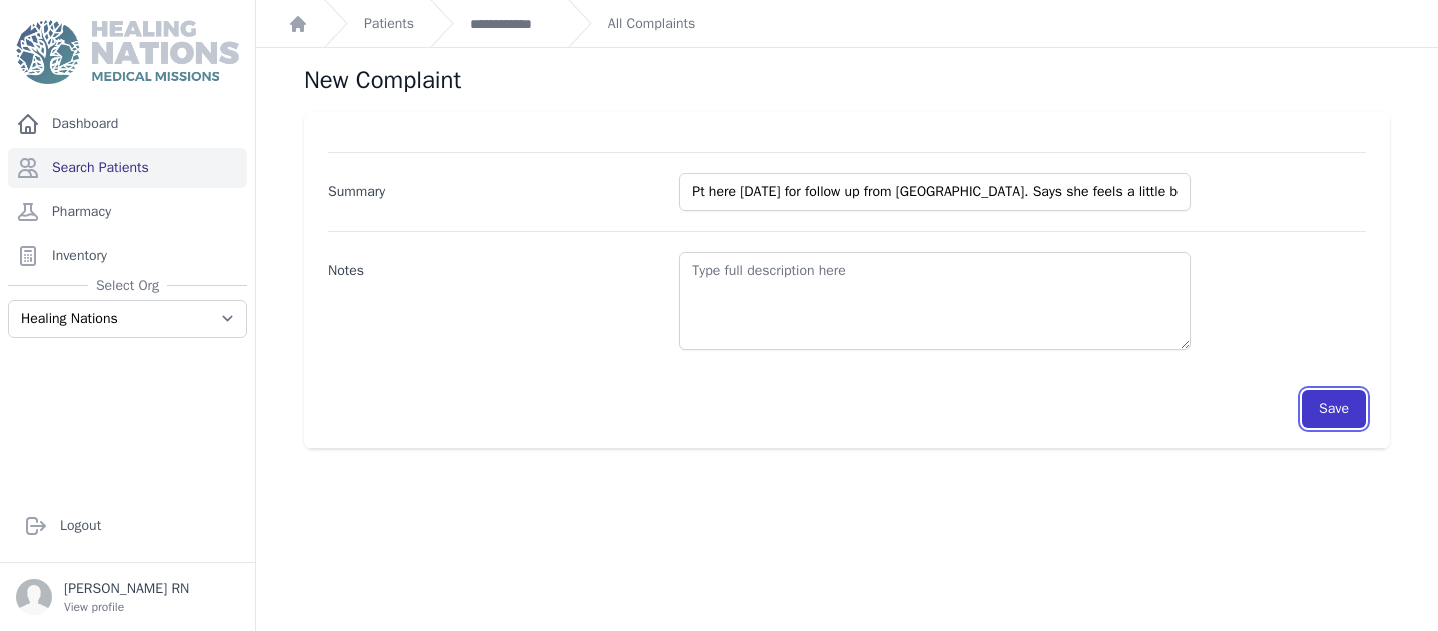 click on "Save" at bounding box center (1334, 409) 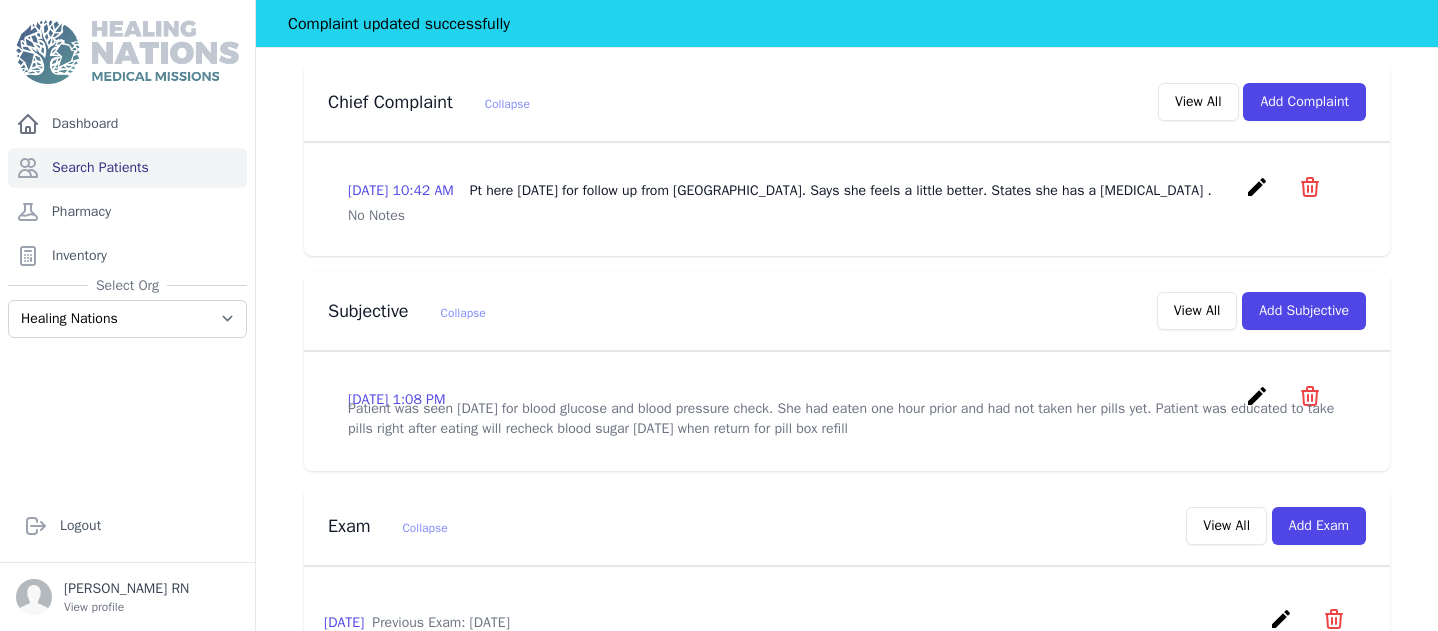 scroll, scrollTop: 549, scrollLeft: 0, axis: vertical 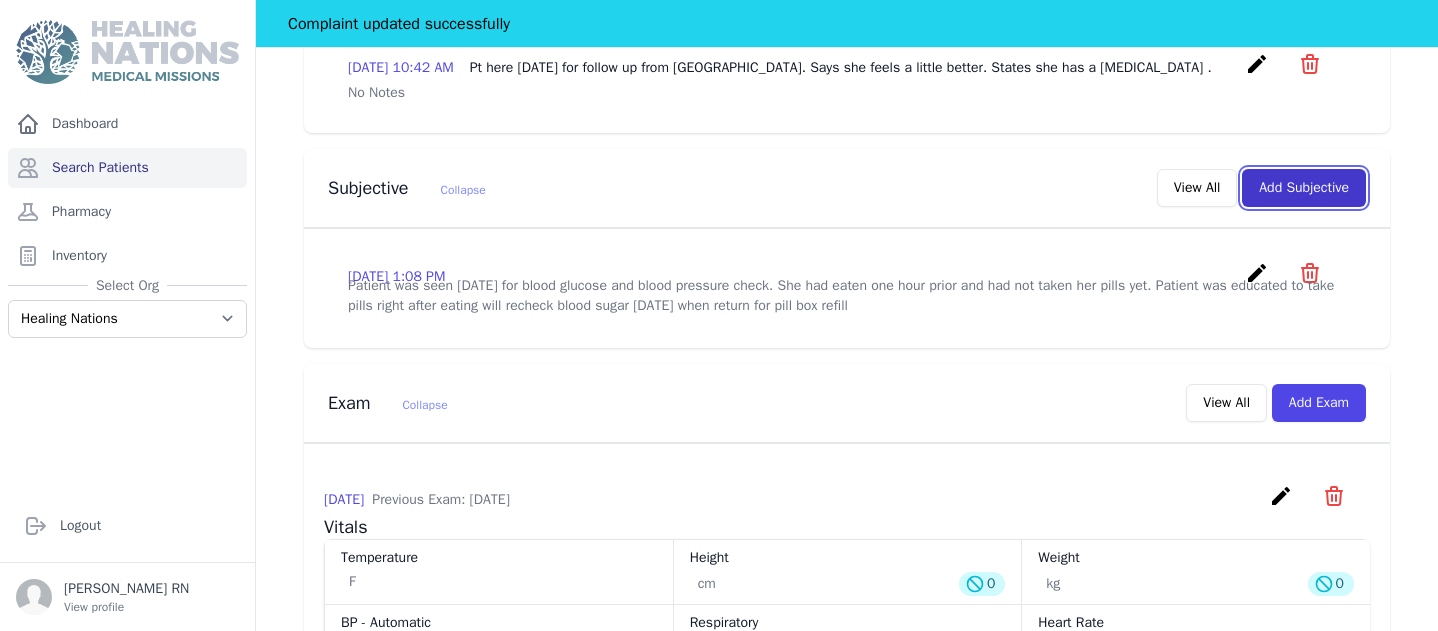 click on "Add Subjective" at bounding box center (1304, 188) 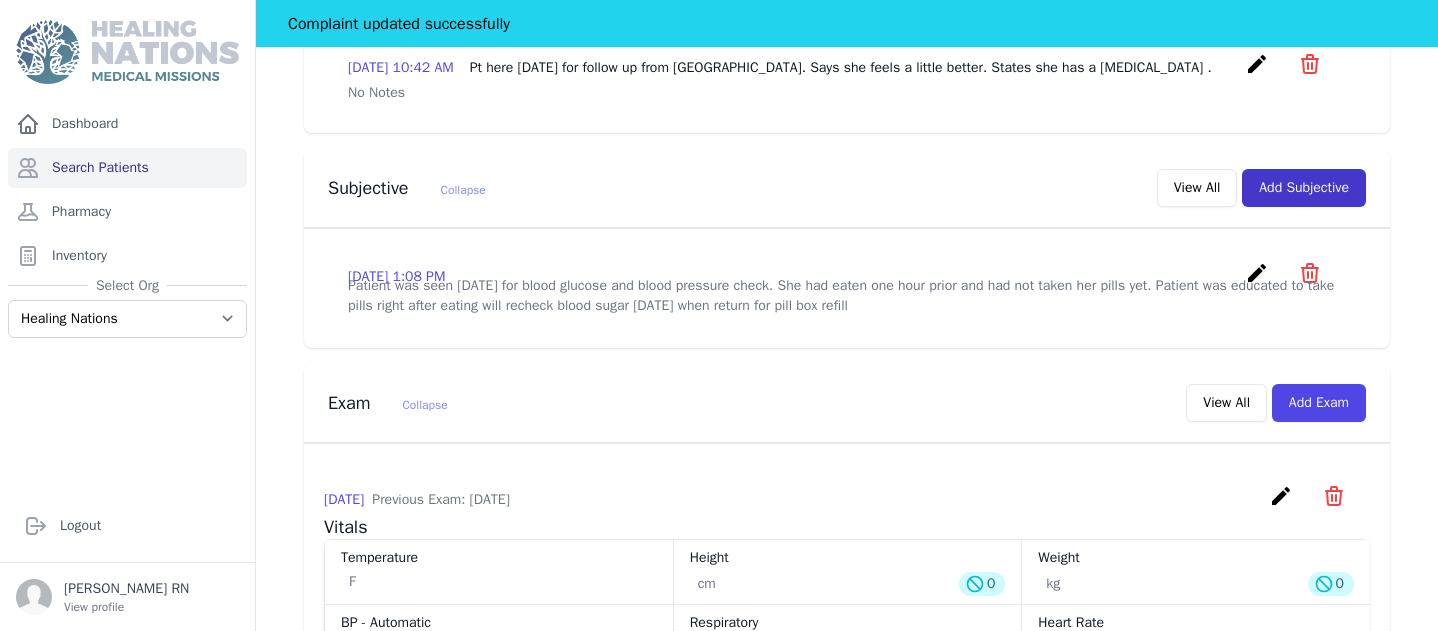 scroll, scrollTop: 0, scrollLeft: 0, axis: both 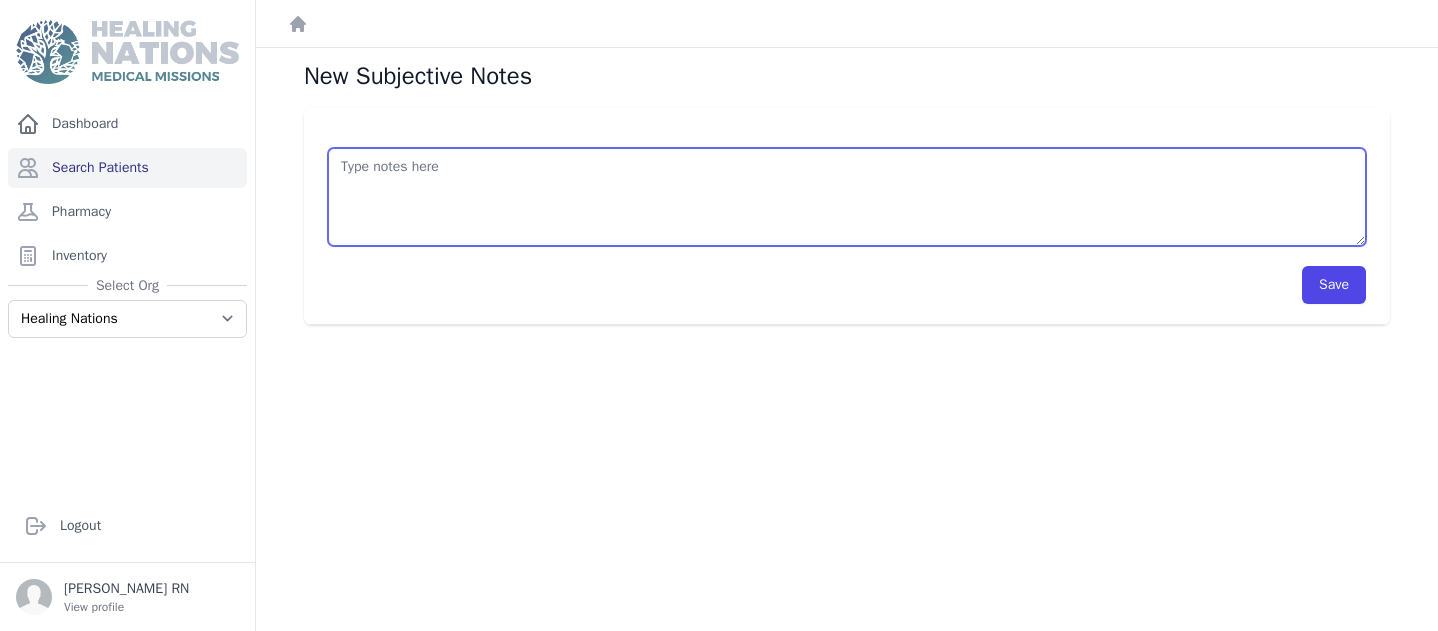 click at bounding box center (847, 197) 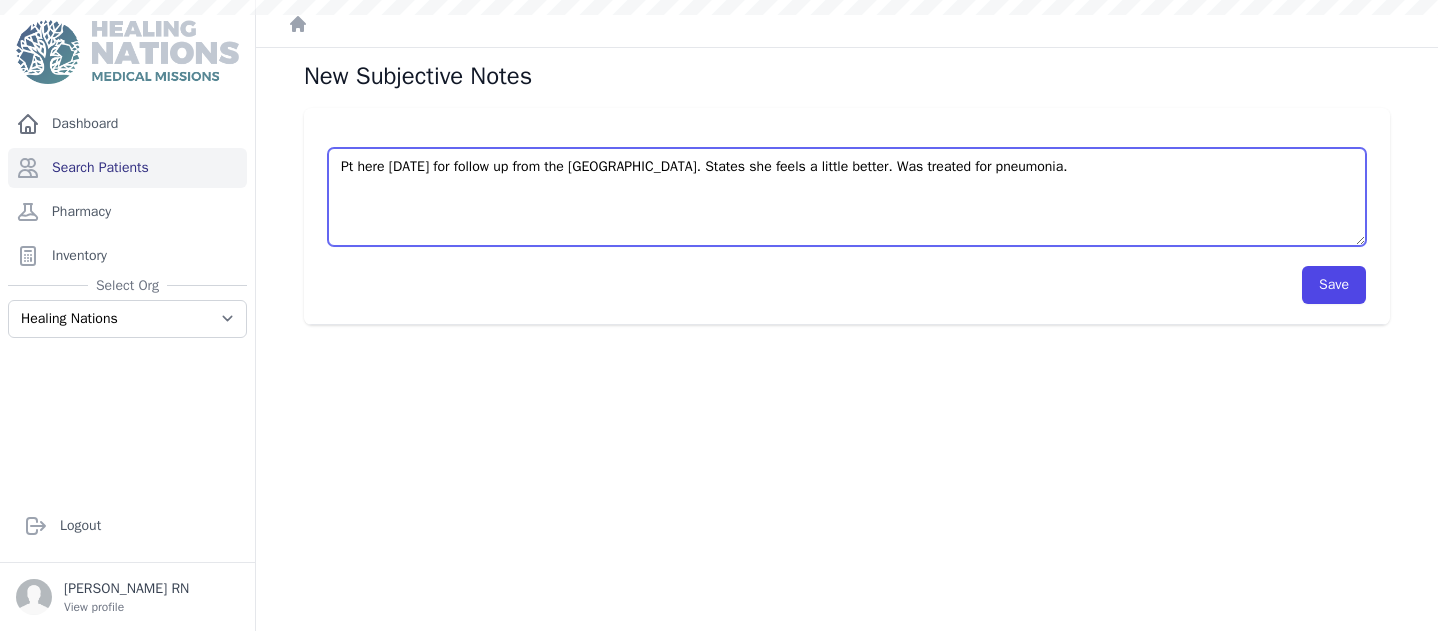 click on "Pt here today for follow up from the Jornada. States she feels a little better. Was treated for pneumonia." at bounding box center [847, 197] 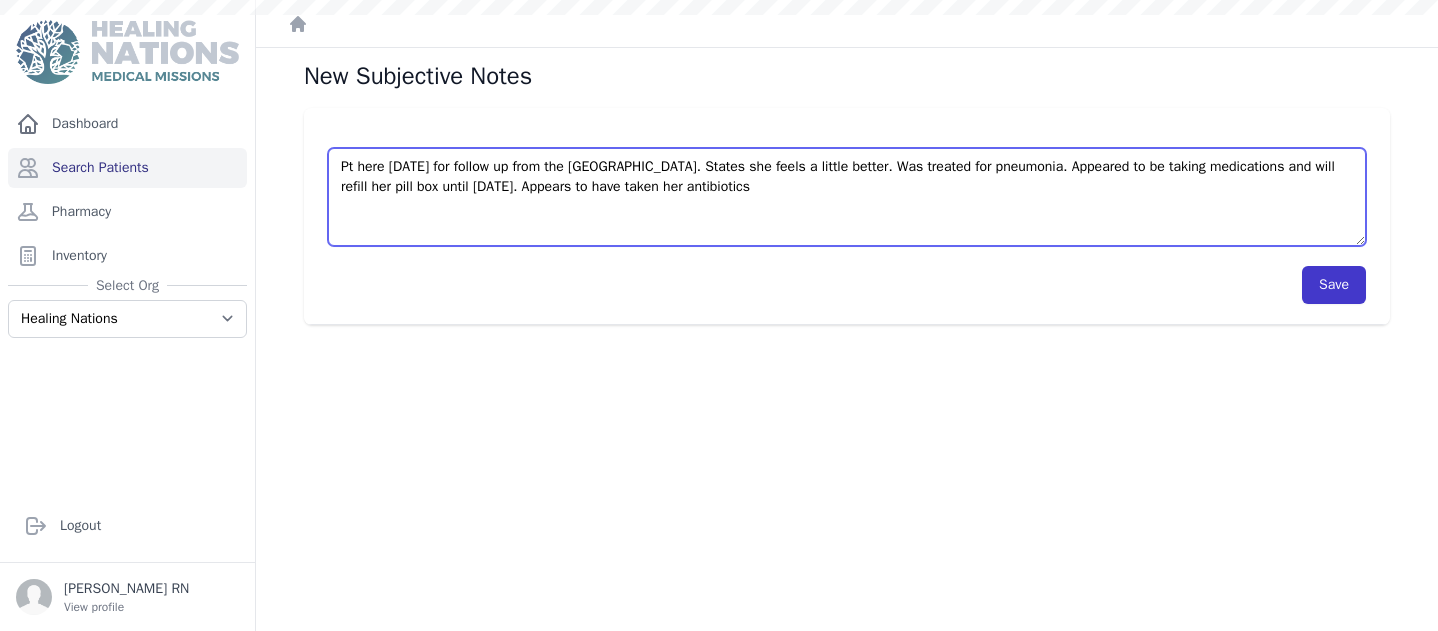 type on "Pt here today for follow up from the Jornada. States she feels a little better. Was treated for pneumonia. Appeared to be taking medications and will refill her pill box until Tuesday. Appears to have taken her antibiotics" 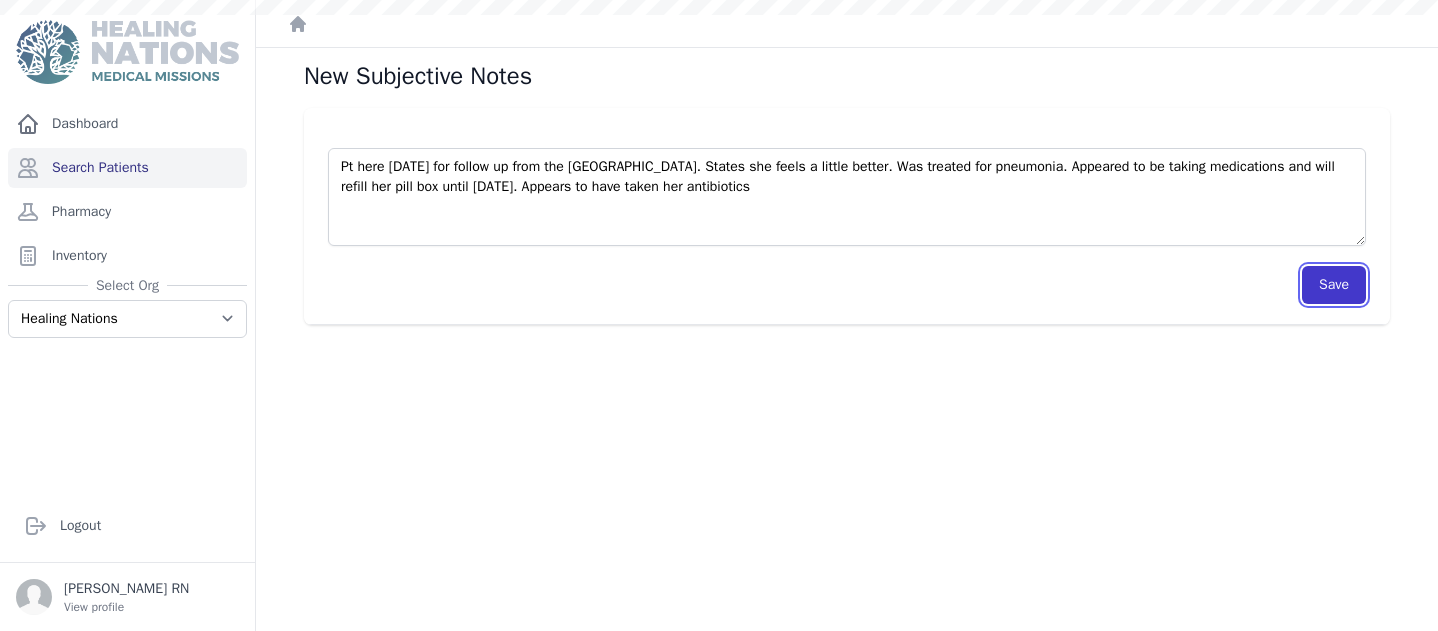 click on "Save" at bounding box center (1334, 285) 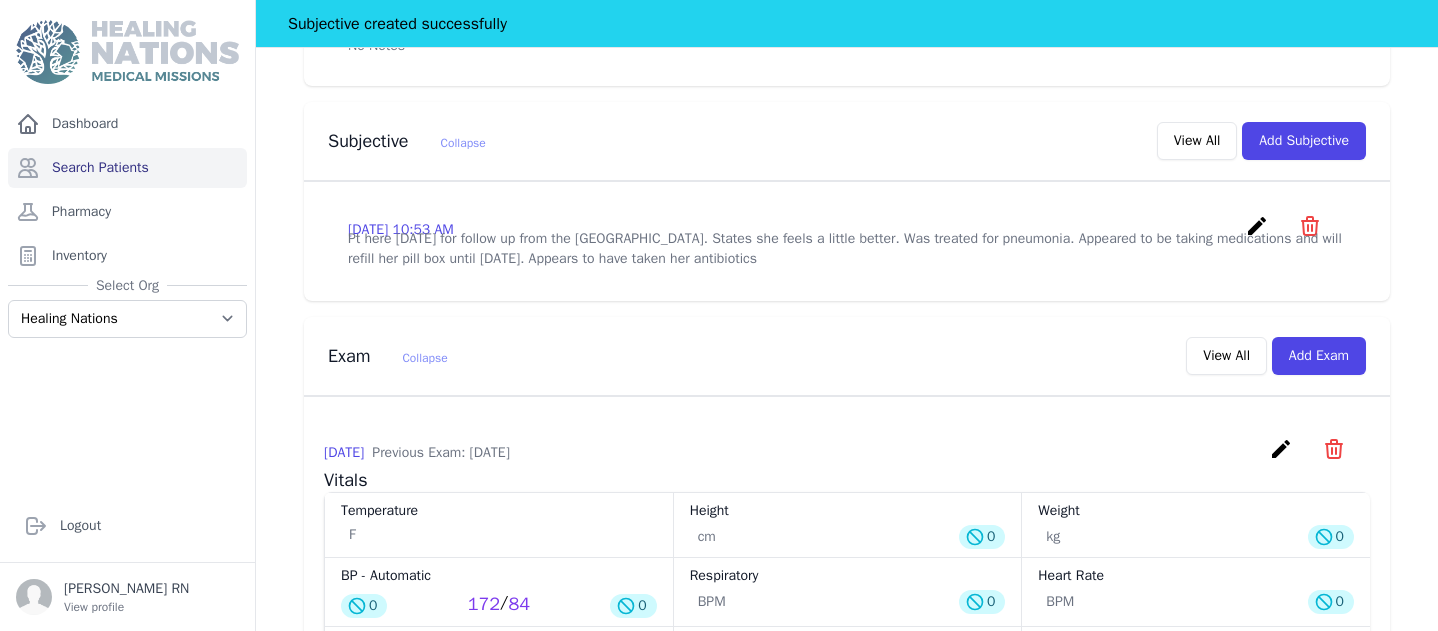 scroll, scrollTop: 683, scrollLeft: 0, axis: vertical 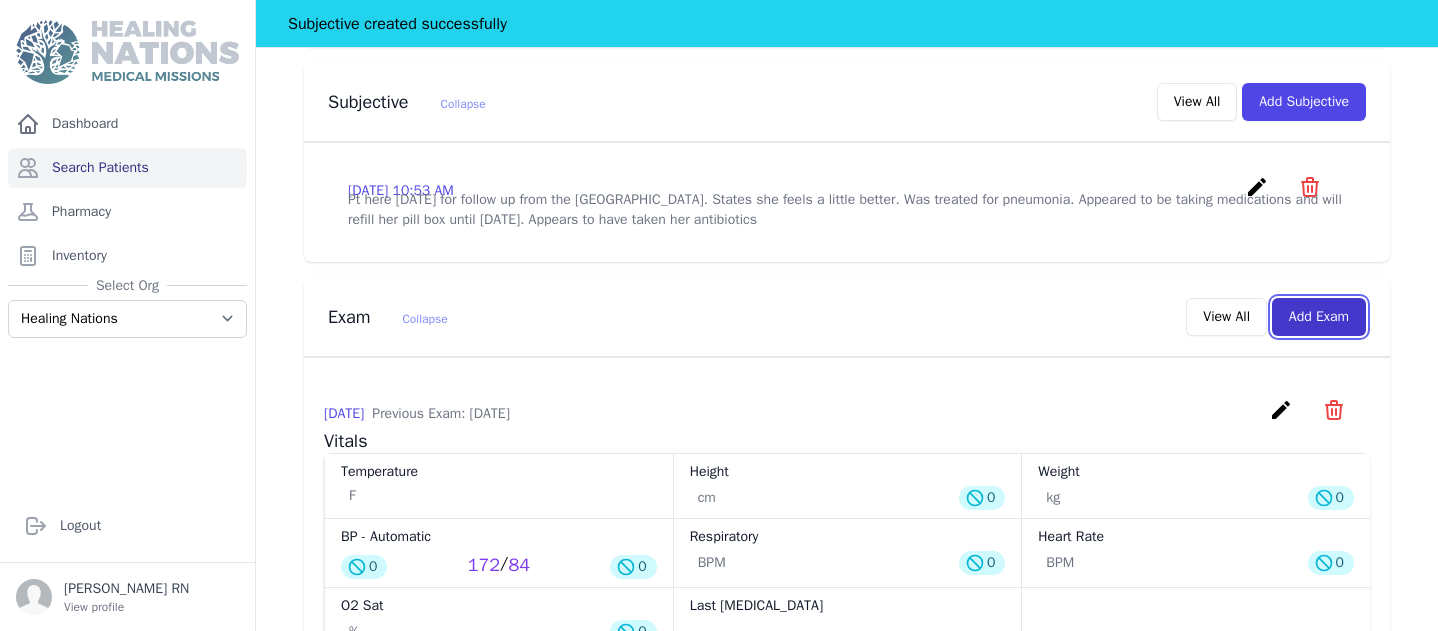 click on "Add Exam" at bounding box center (1319, 317) 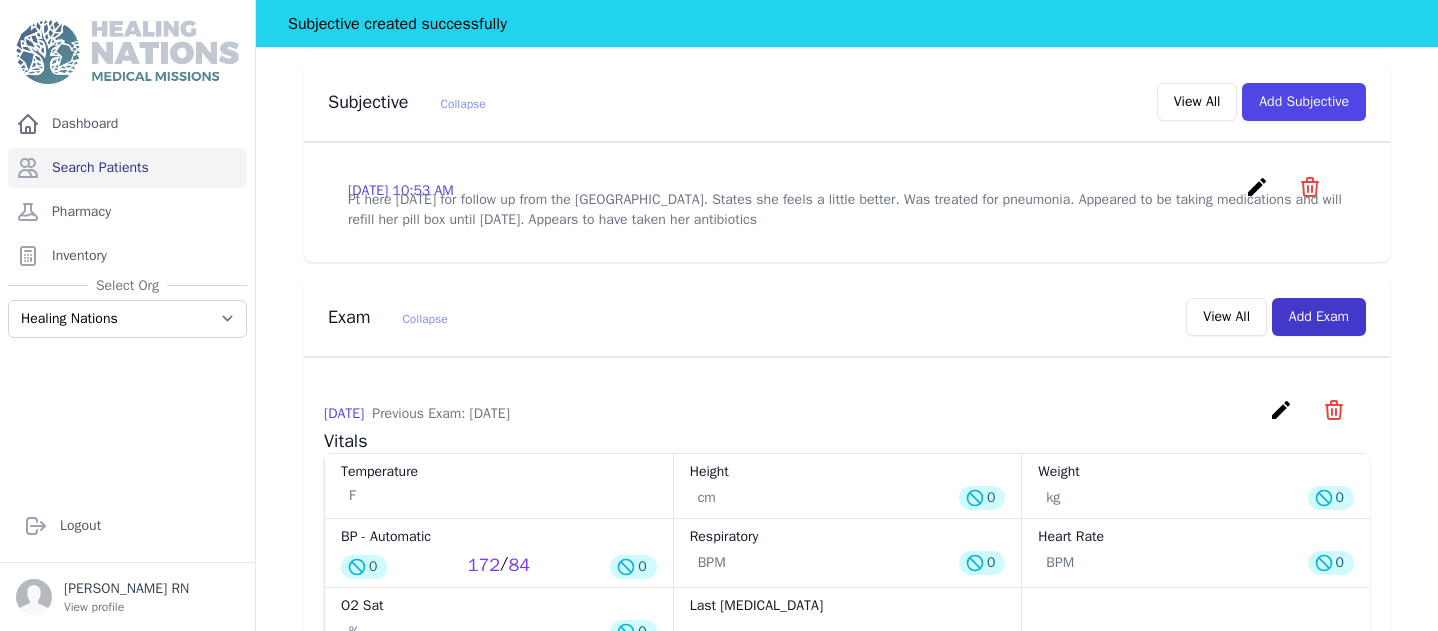 scroll, scrollTop: 0, scrollLeft: 0, axis: both 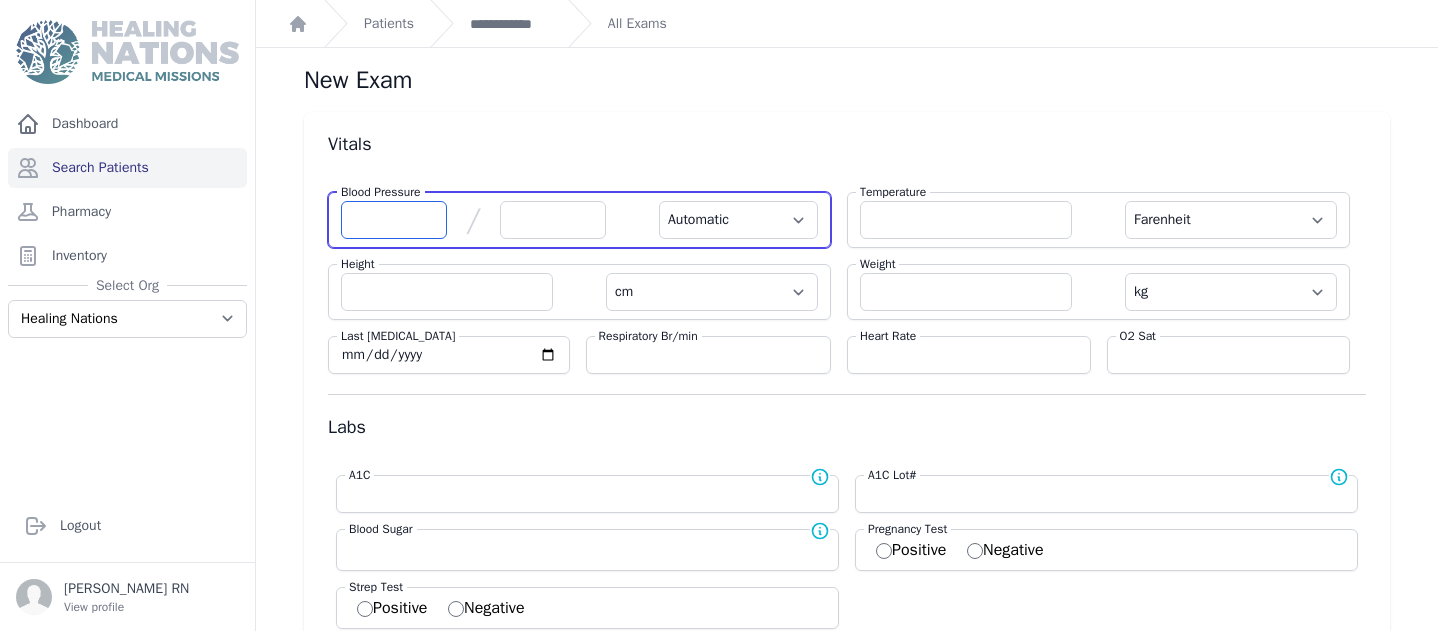 click at bounding box center [394, 220] 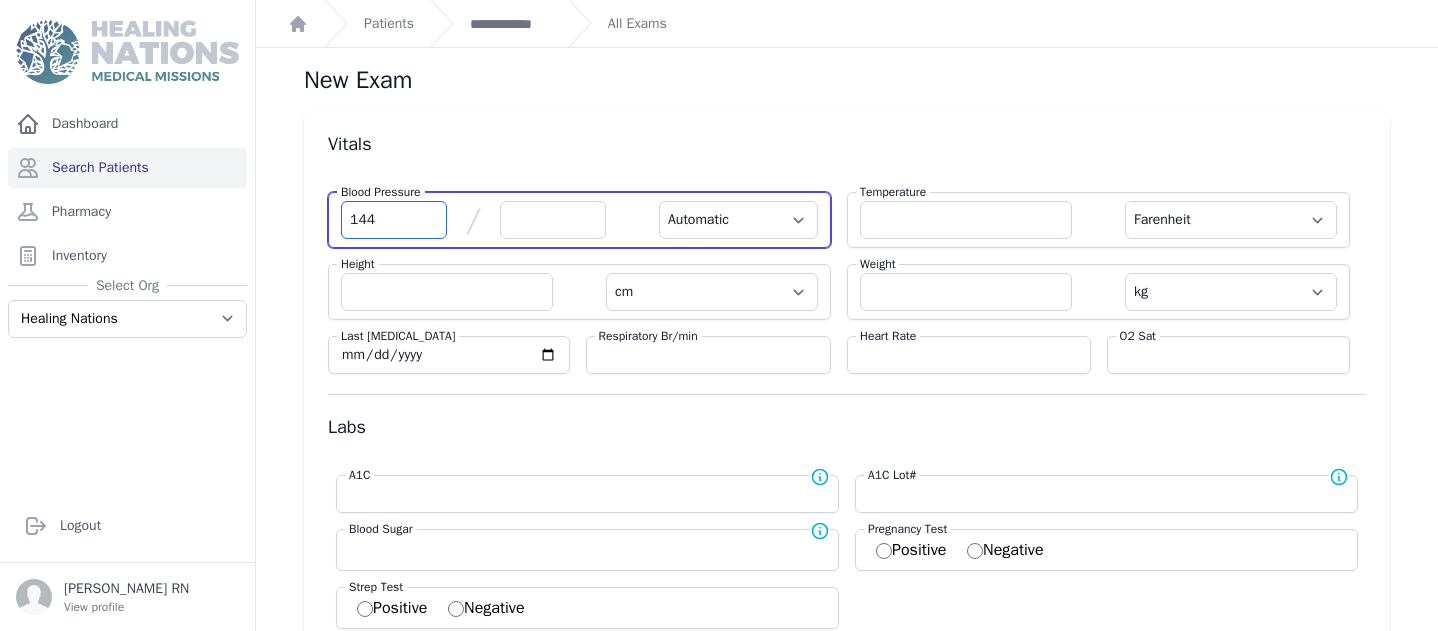 type on "144" 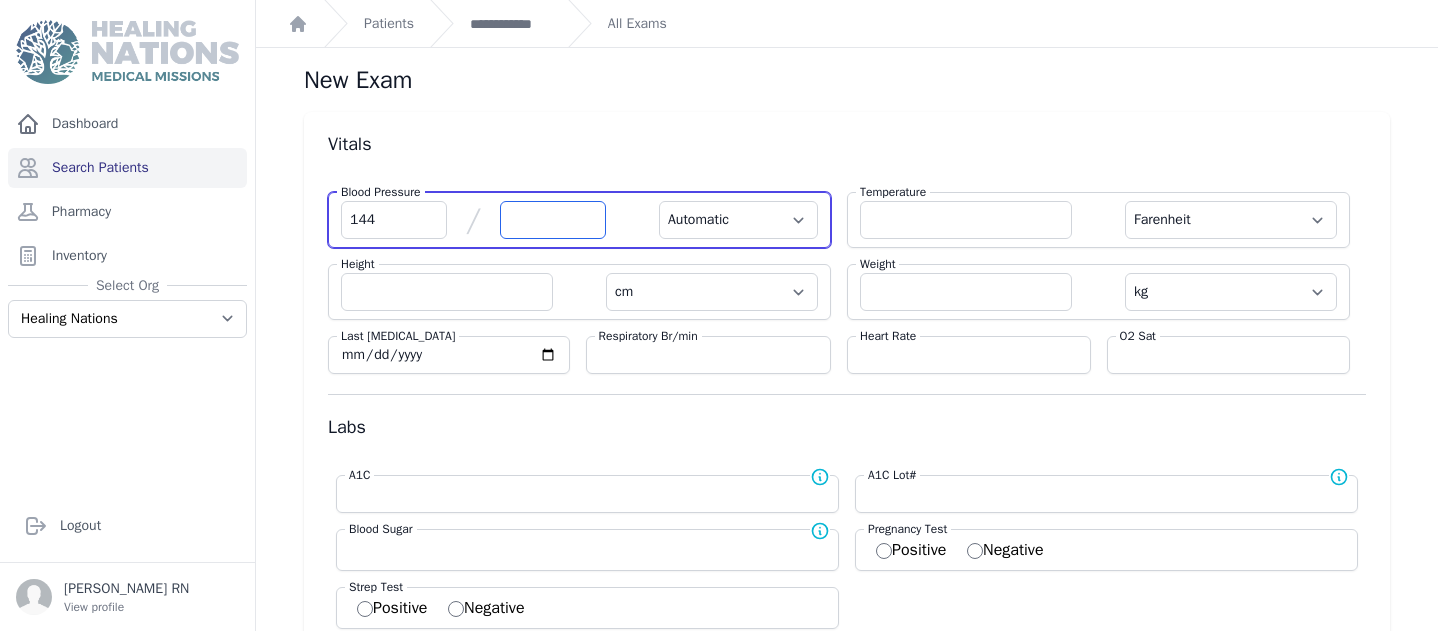 select on "Automatic" 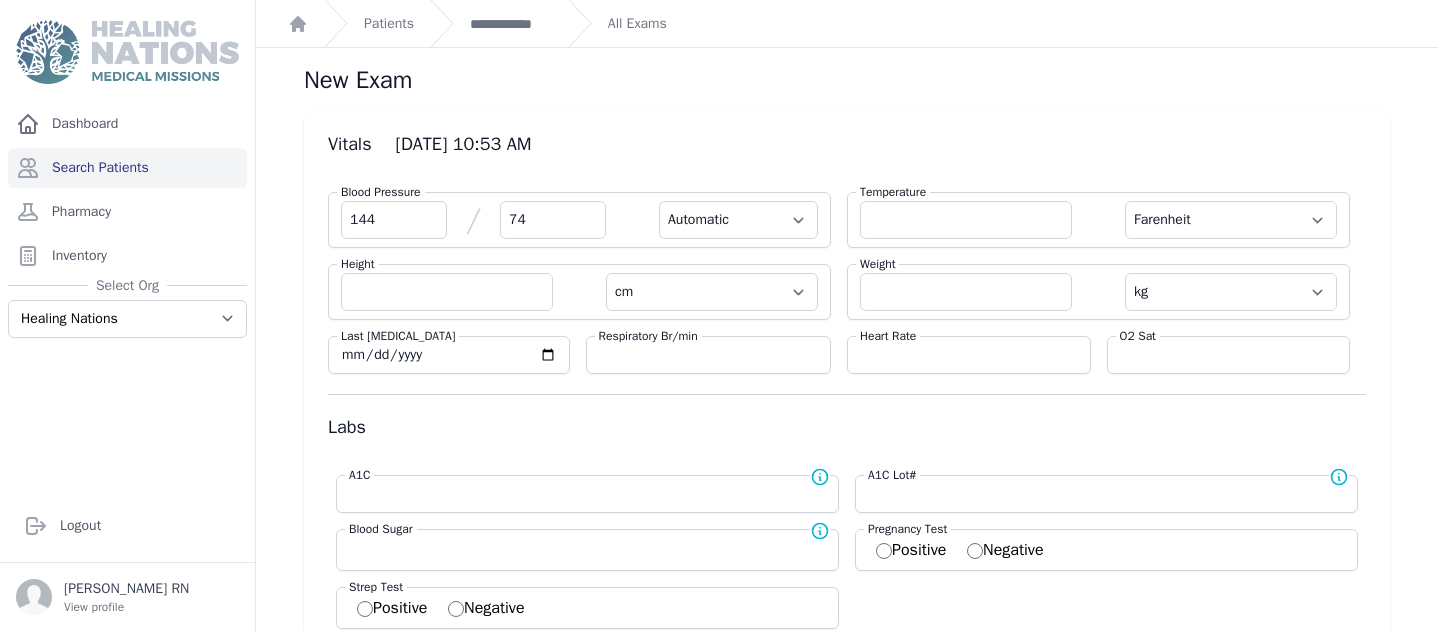 type on "74" 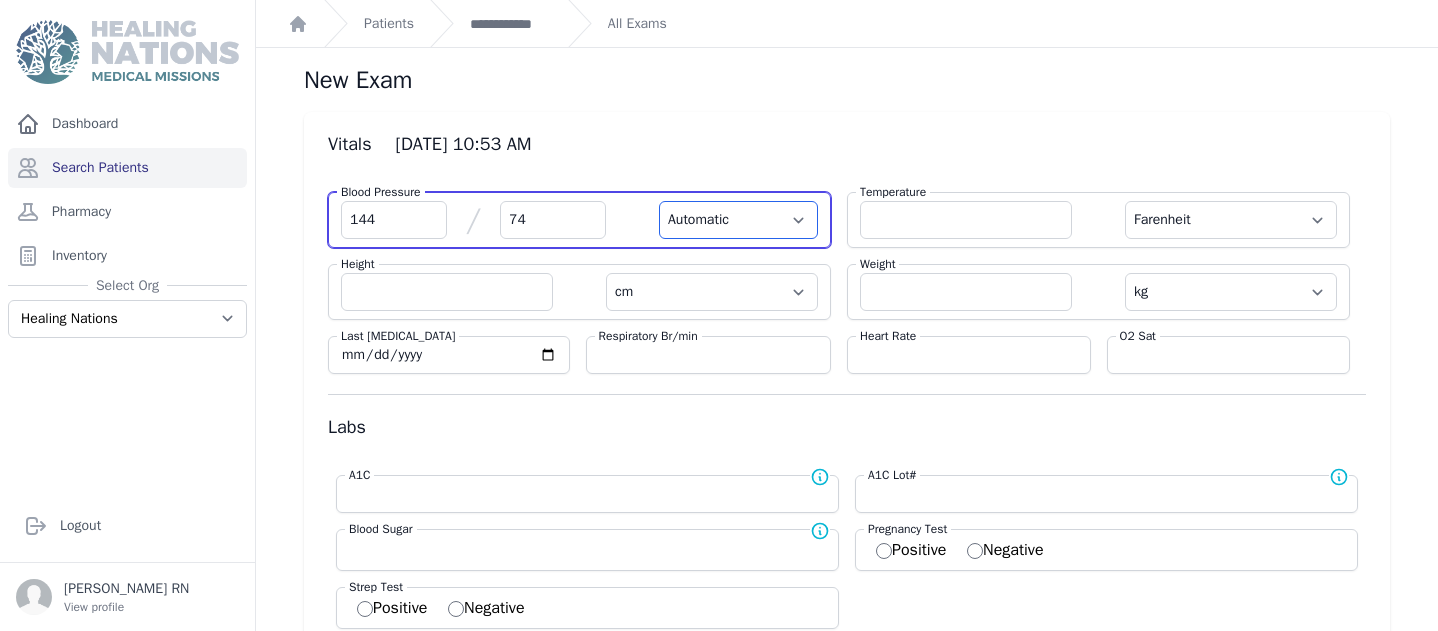 click on "Automatic Manual" at bounding box center (738, 220) 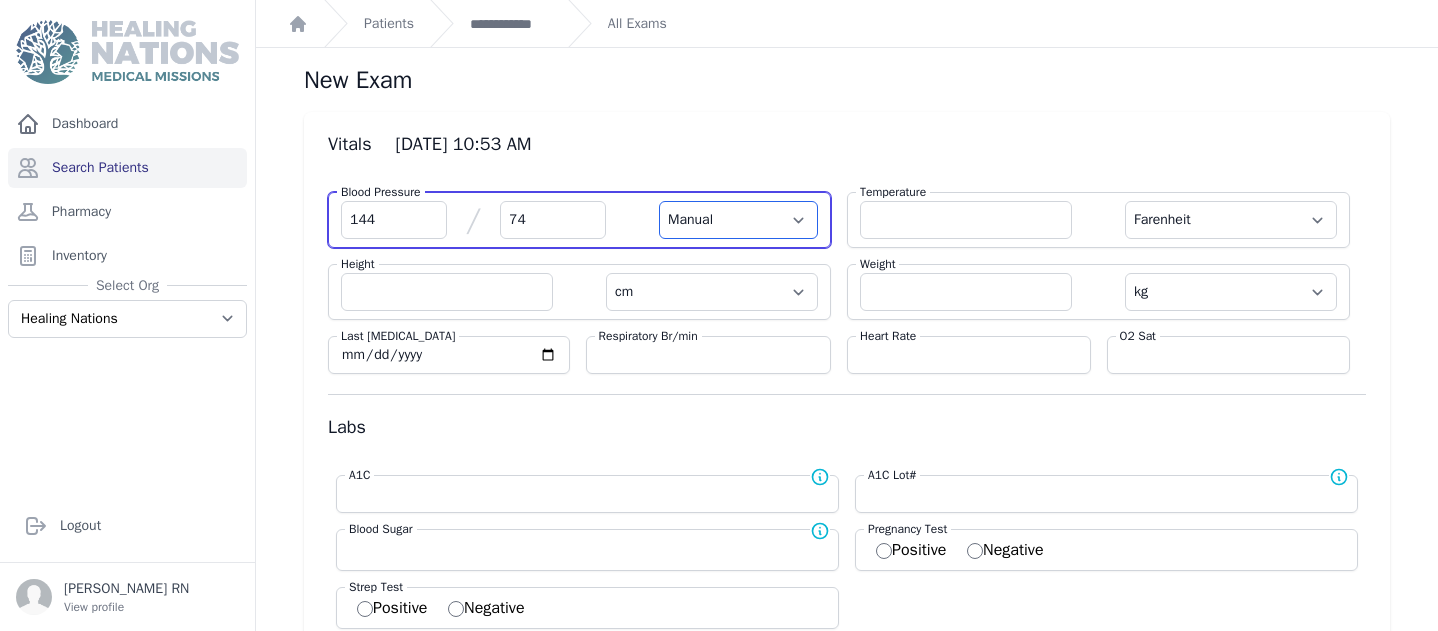 select on "F" 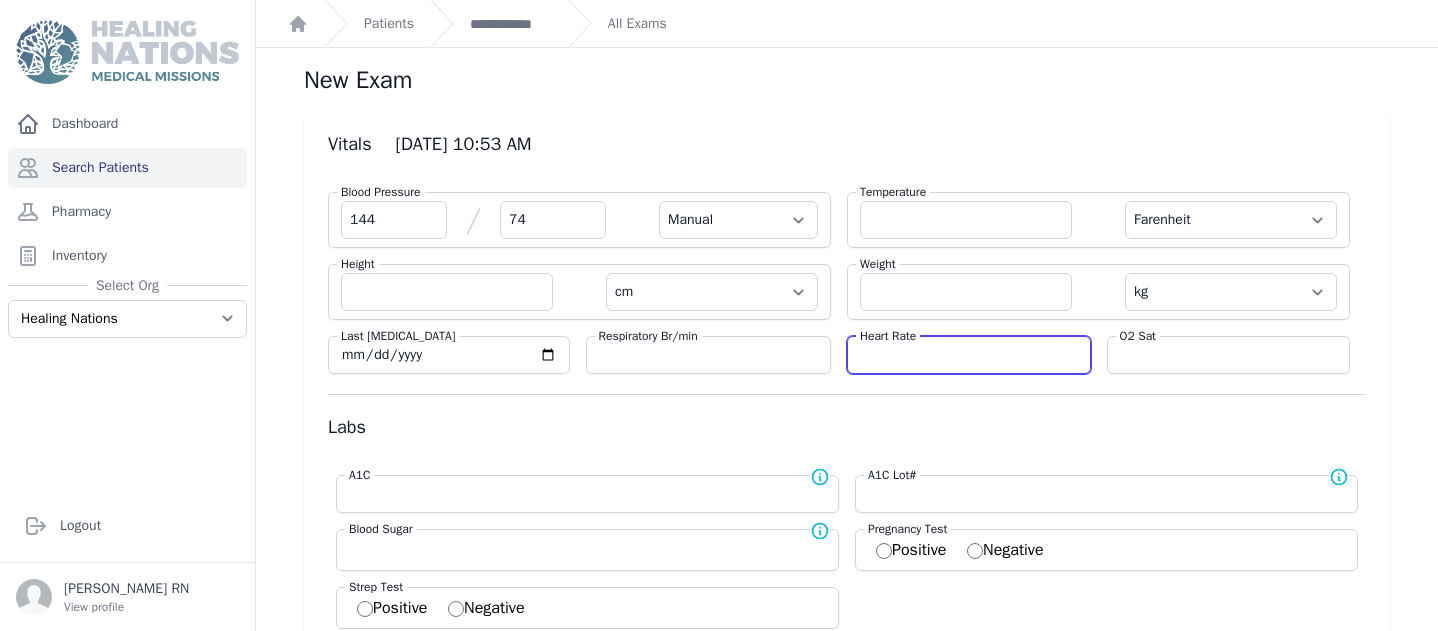 click at bounding box center [969, 355] 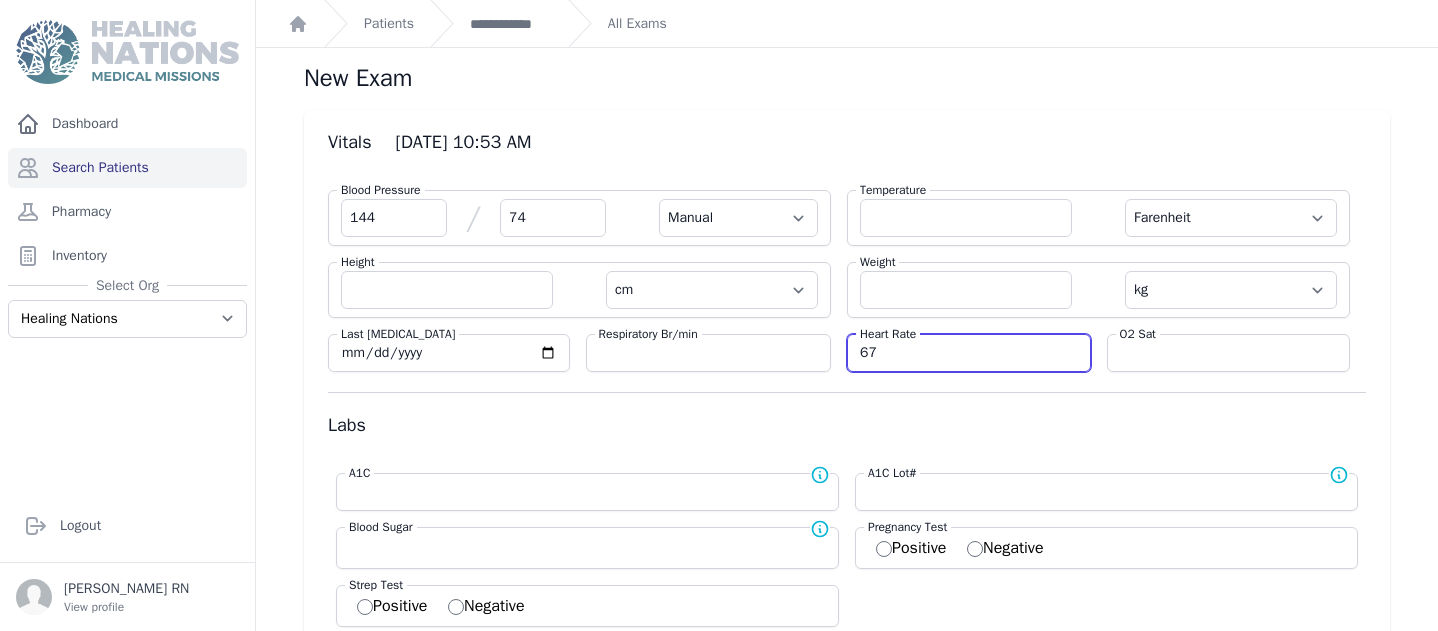 scroll, scrollTop: 4, scrollLeft: 0, axis: vertical 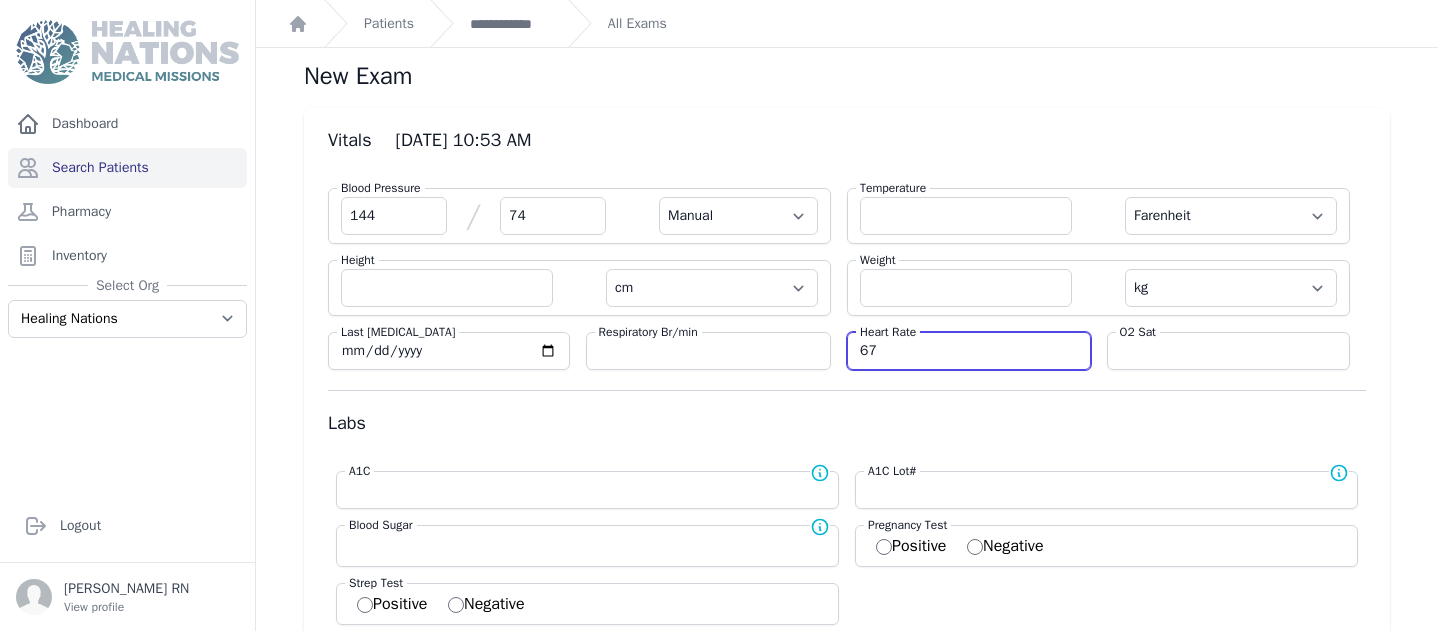 type on "67" 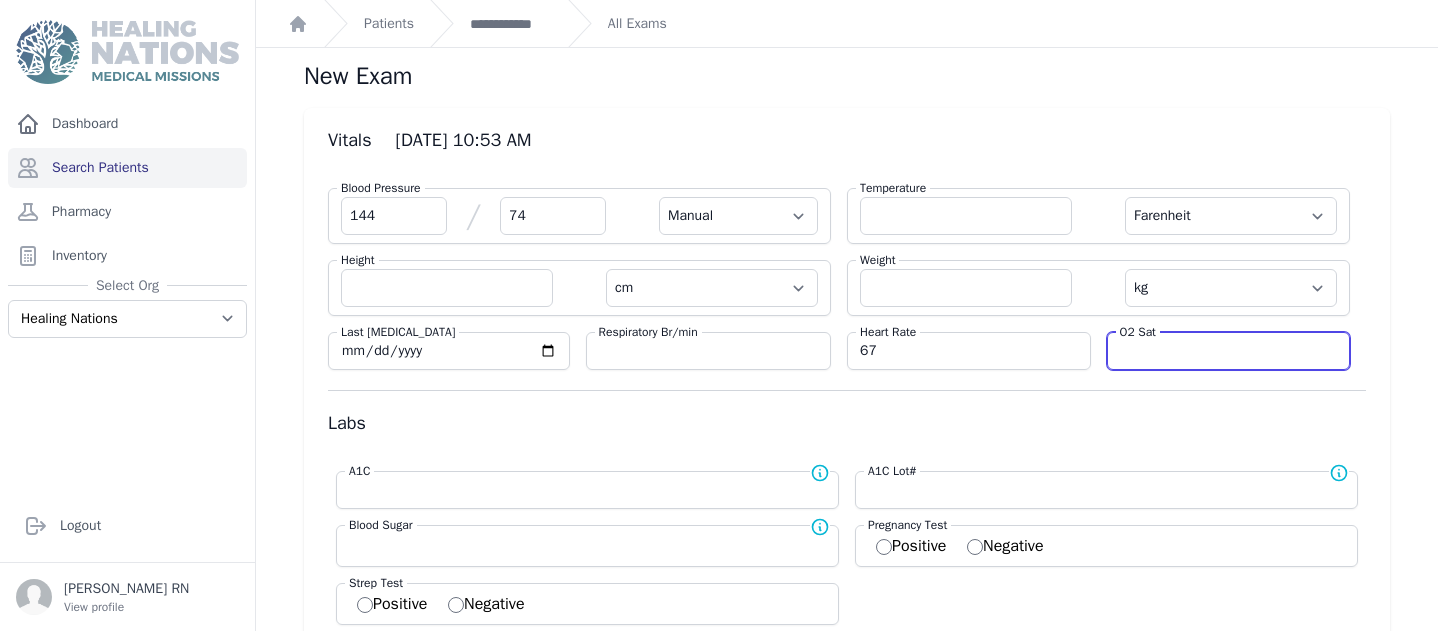 select on "Manual" 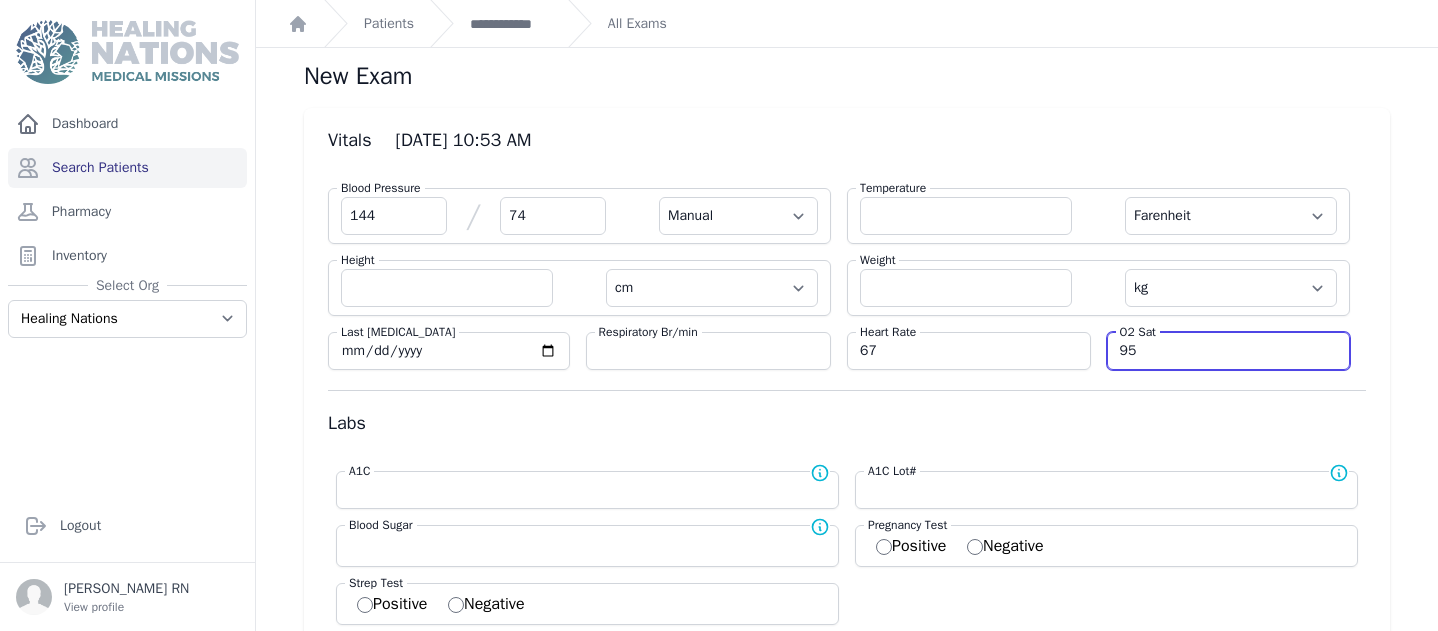 type on "95" 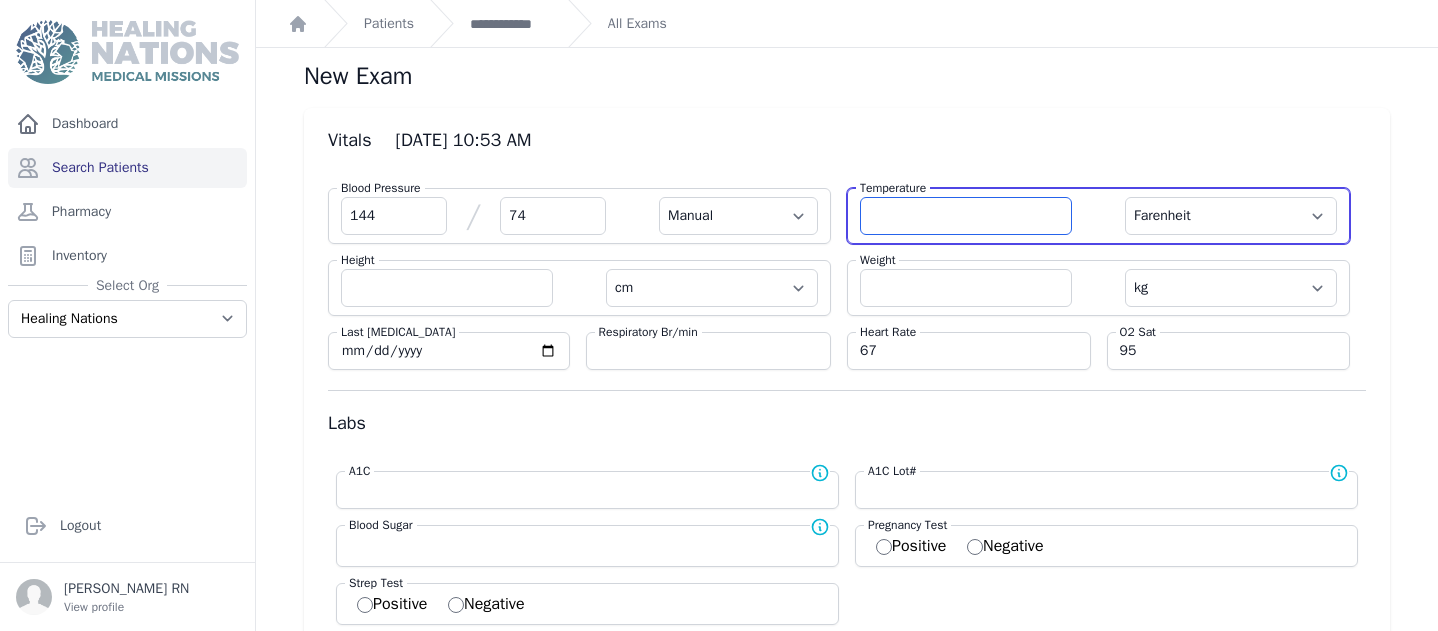 select on "Manual" 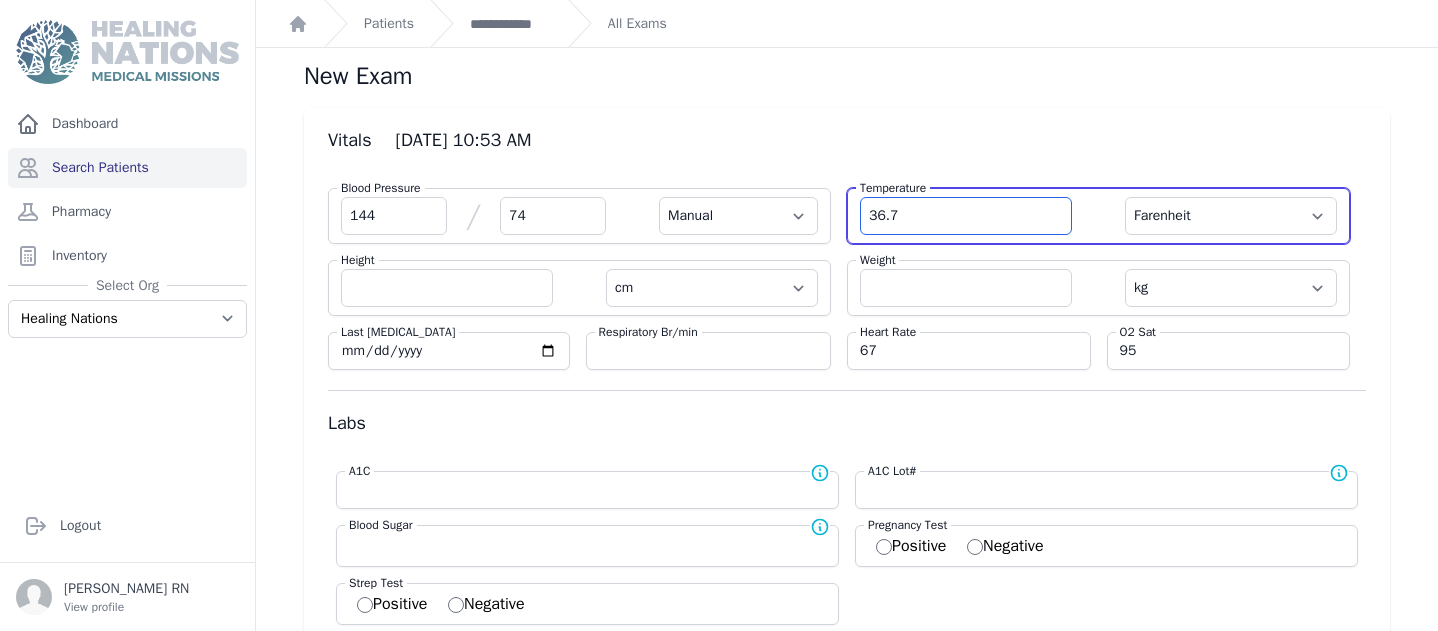 type on "36.7" 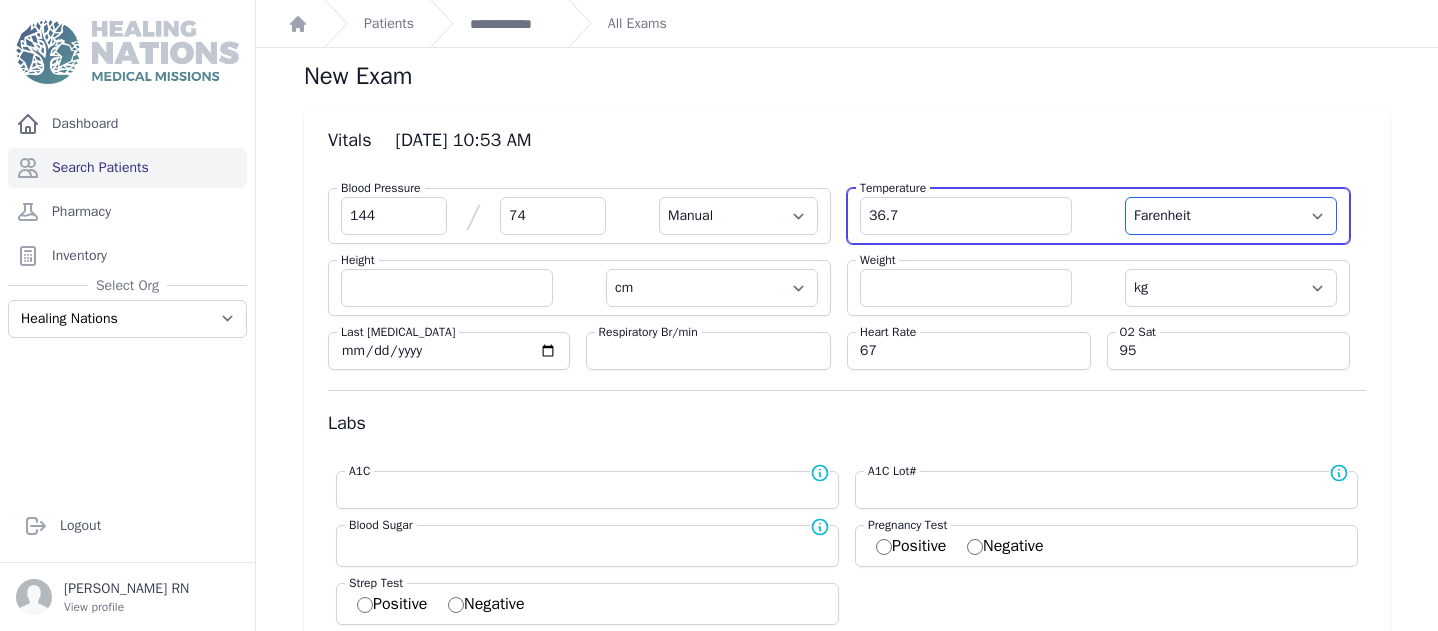 click on "Farenheit [PERSON_NAME]" at bounding box center [1231, 216] 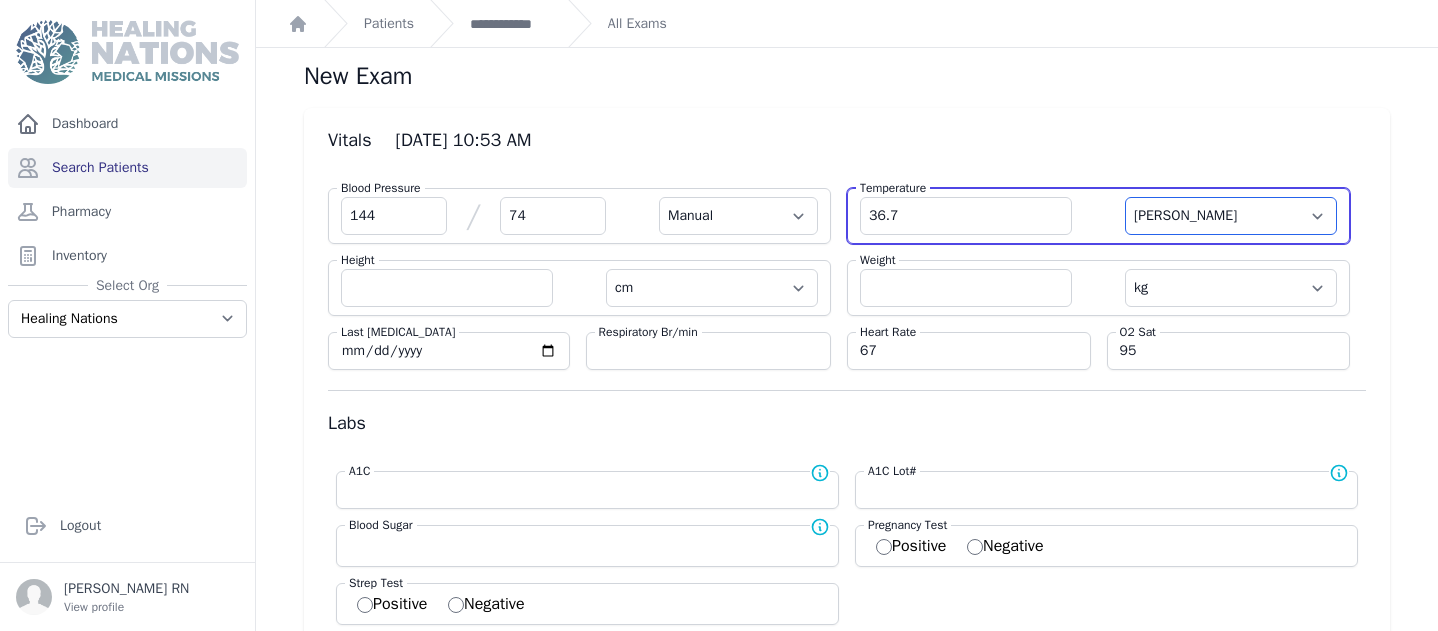 select on "Manual" 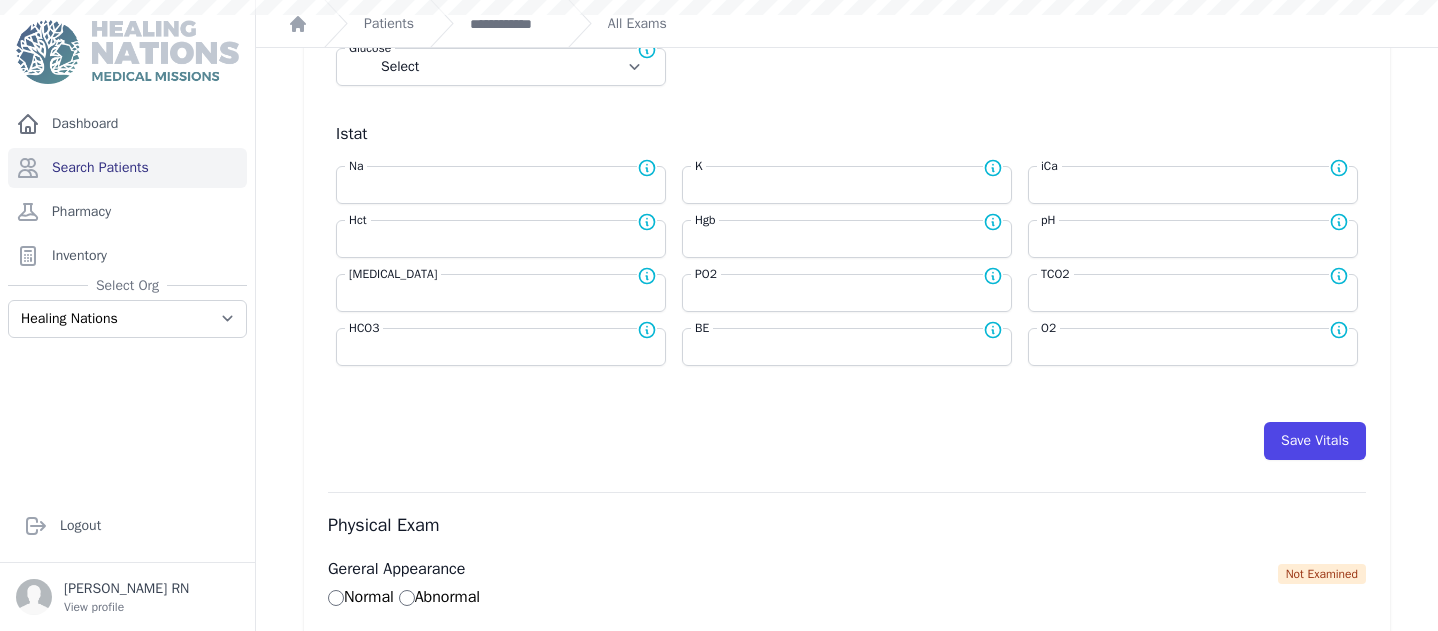 scroll, scrollTop: 1010, scrollLeft: 0, axis: vertical 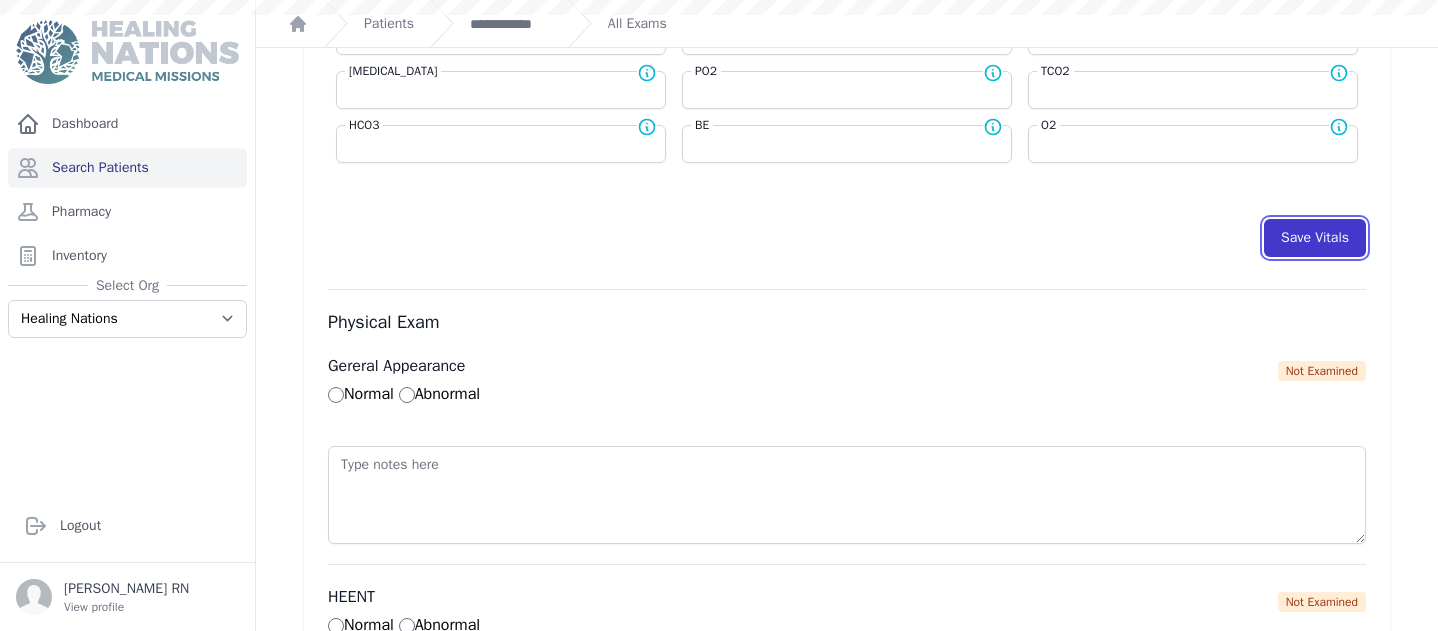 click on "Save Vitals" at bounding box center [1315, 238] 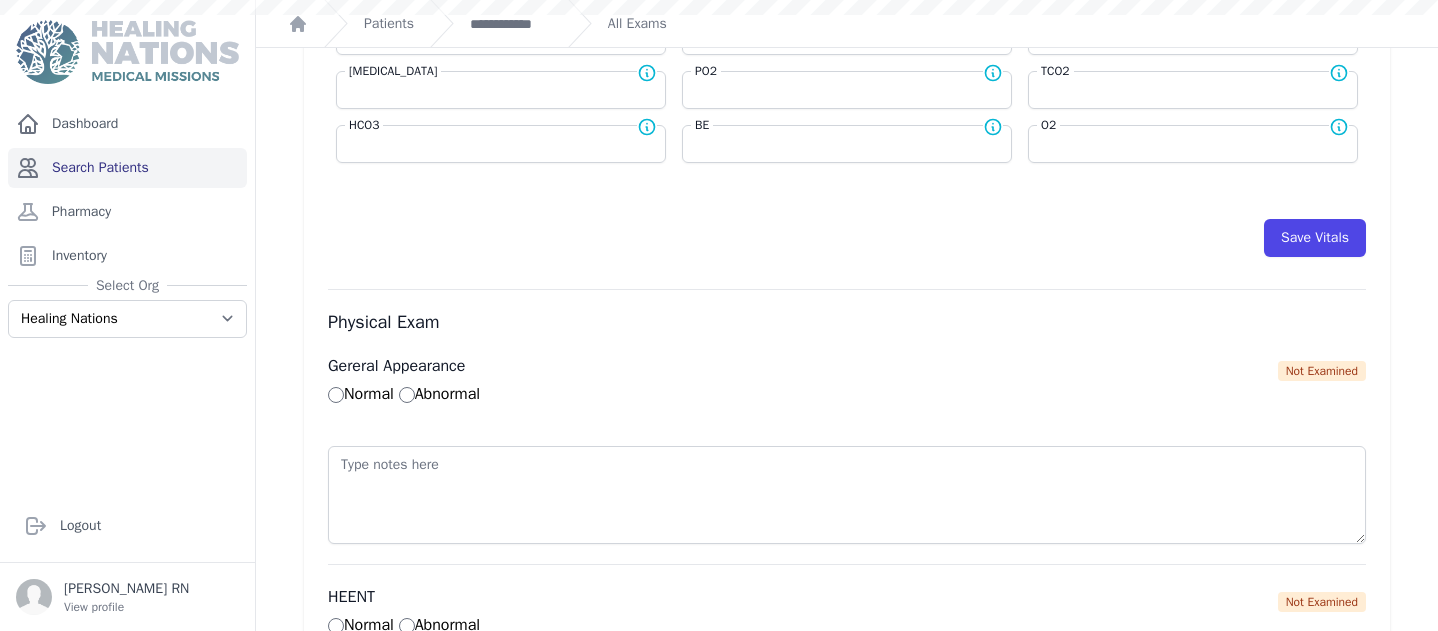 click on "Search Patients" at bounding box center (127, 168) 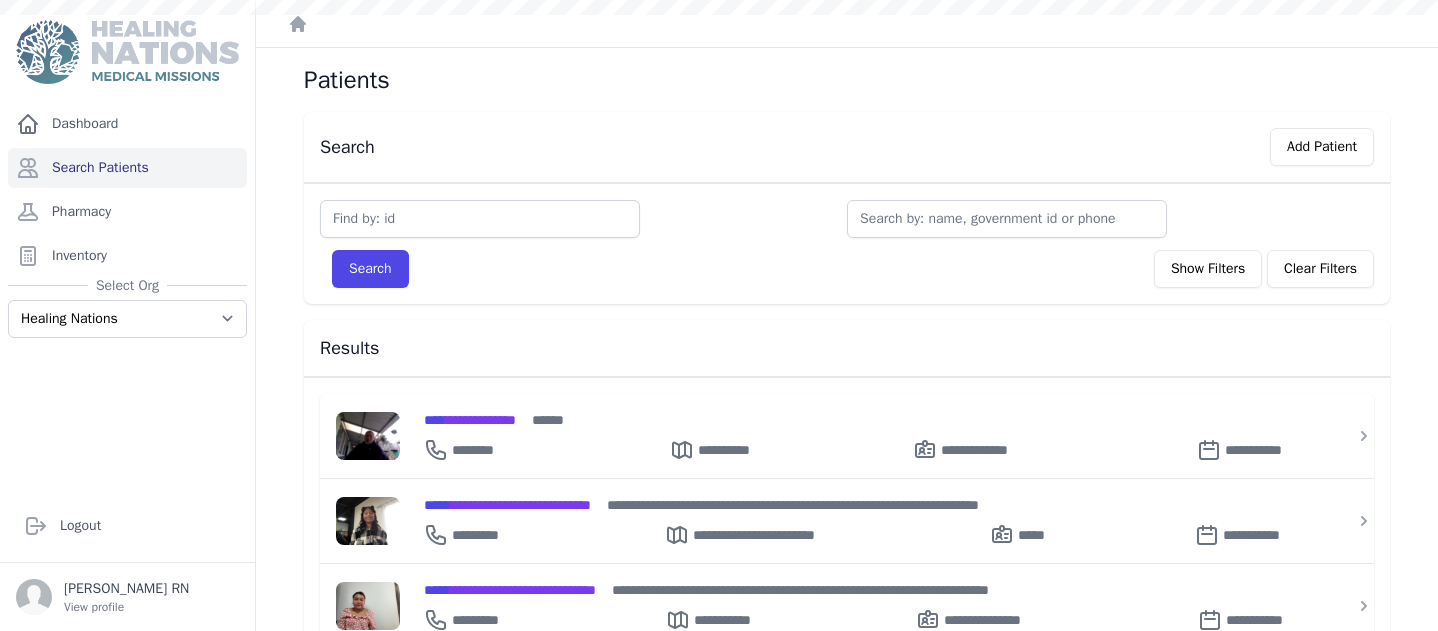 scroll, scrollTop: 0, scrollLeft: 0, axis: both 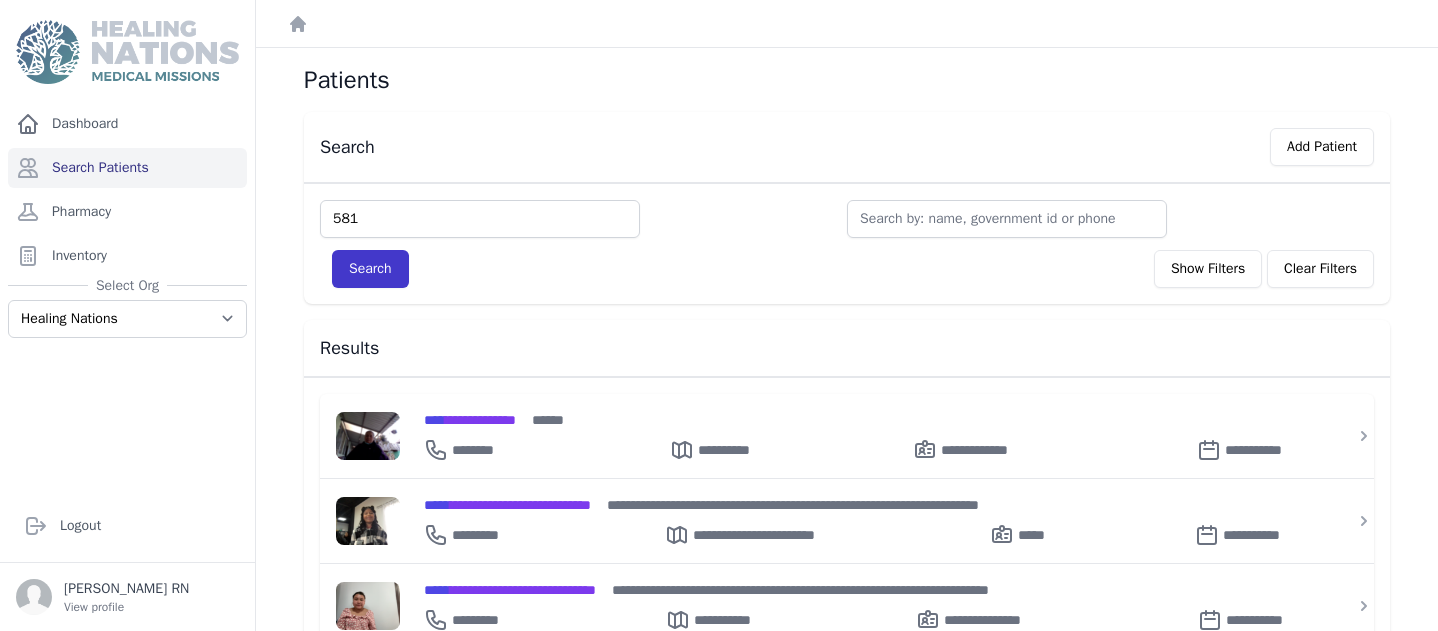 type on "581" 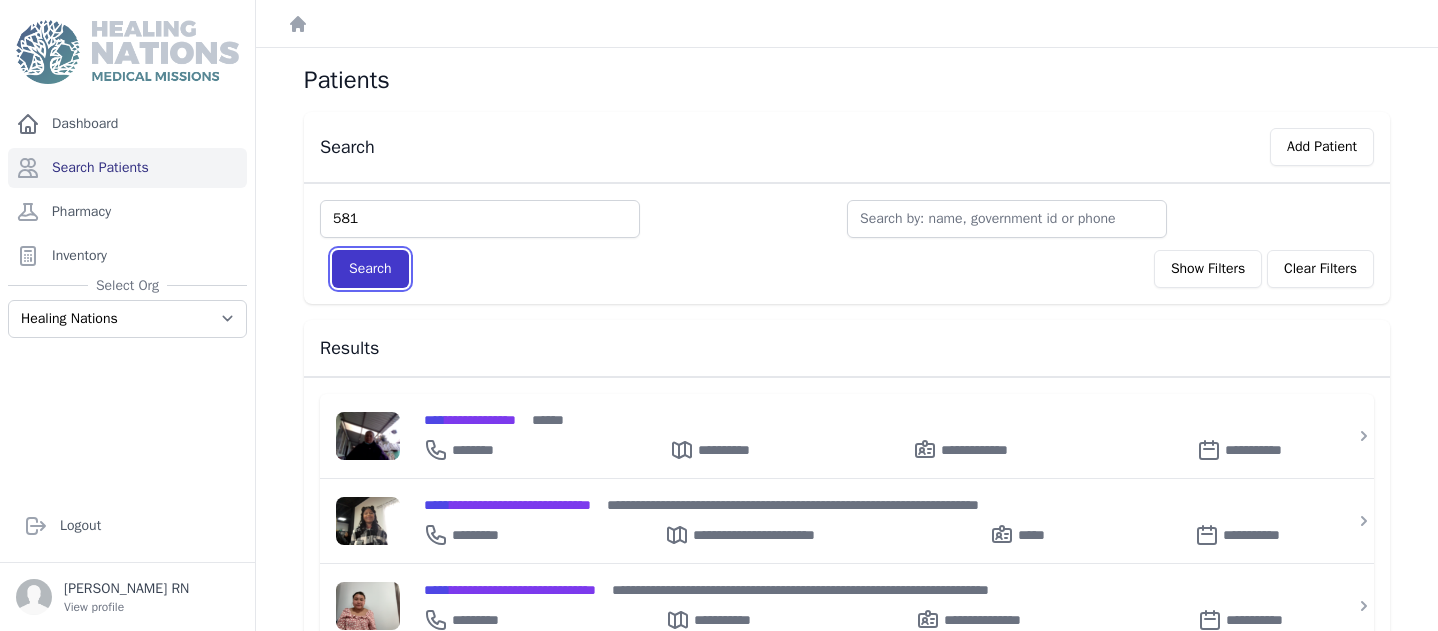 click on "Search" at bounding box center [370, 269] 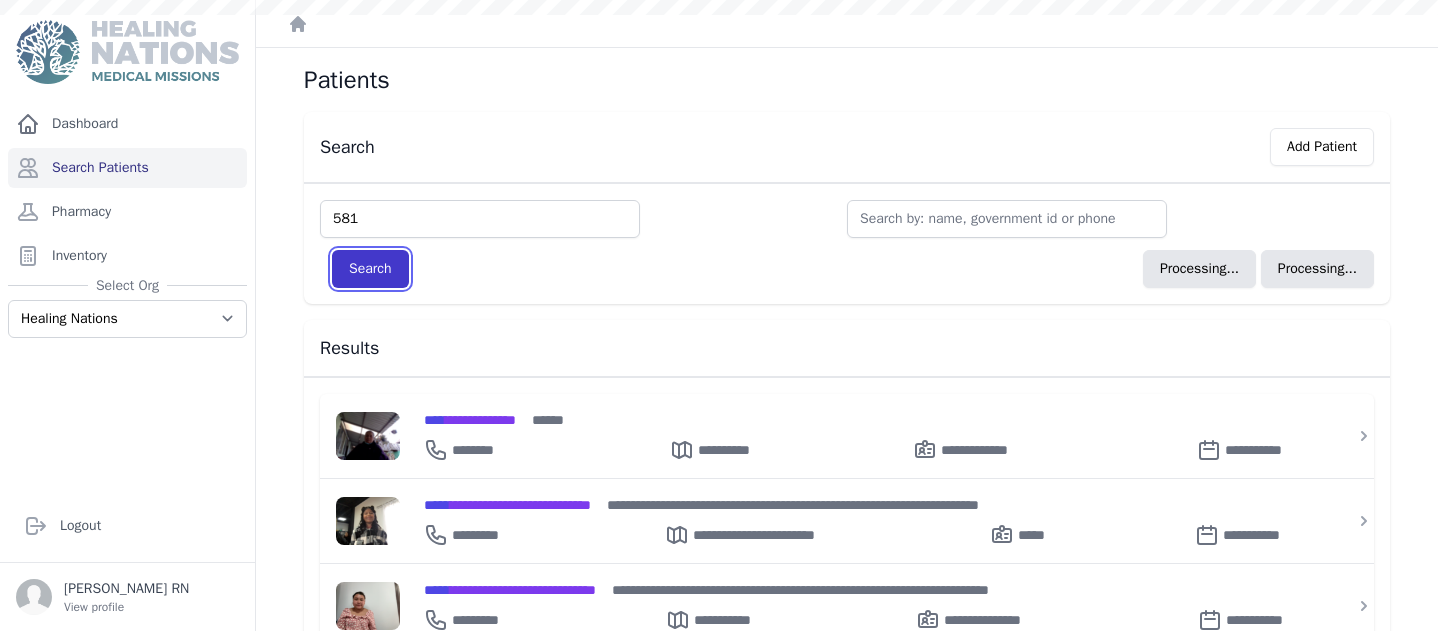 type 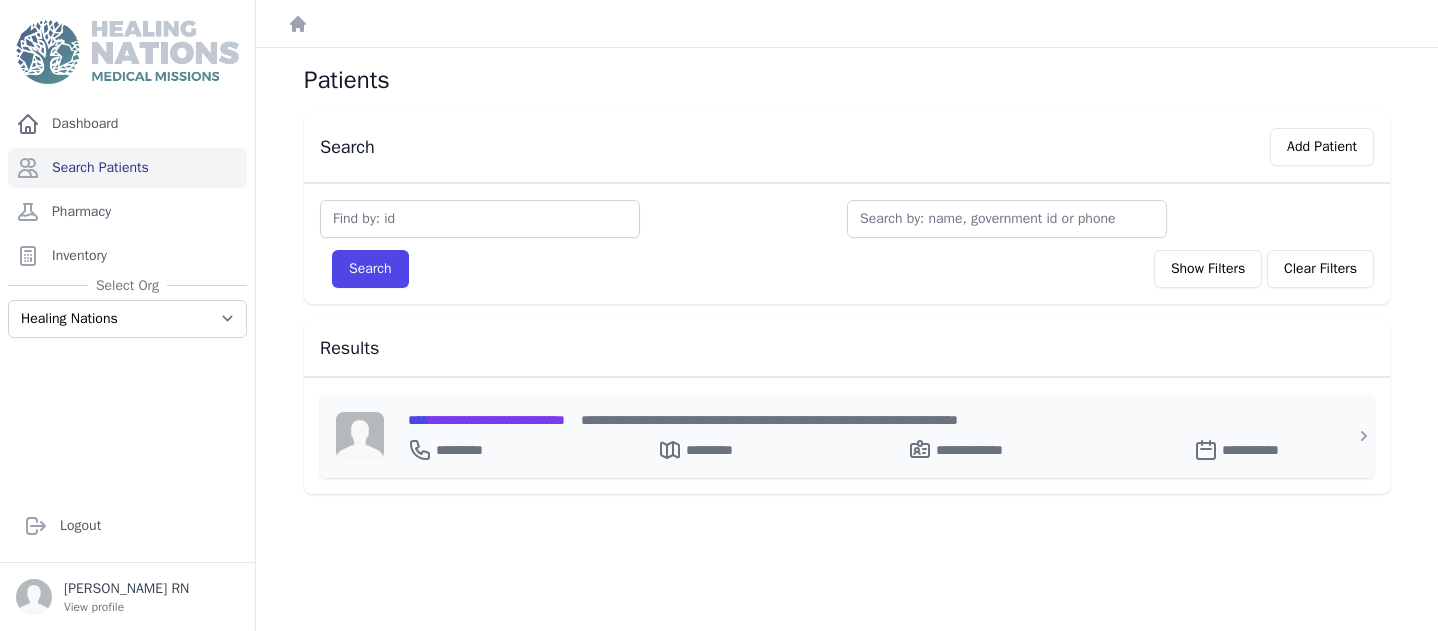 click on "**********" at bounding box center (486, 420) 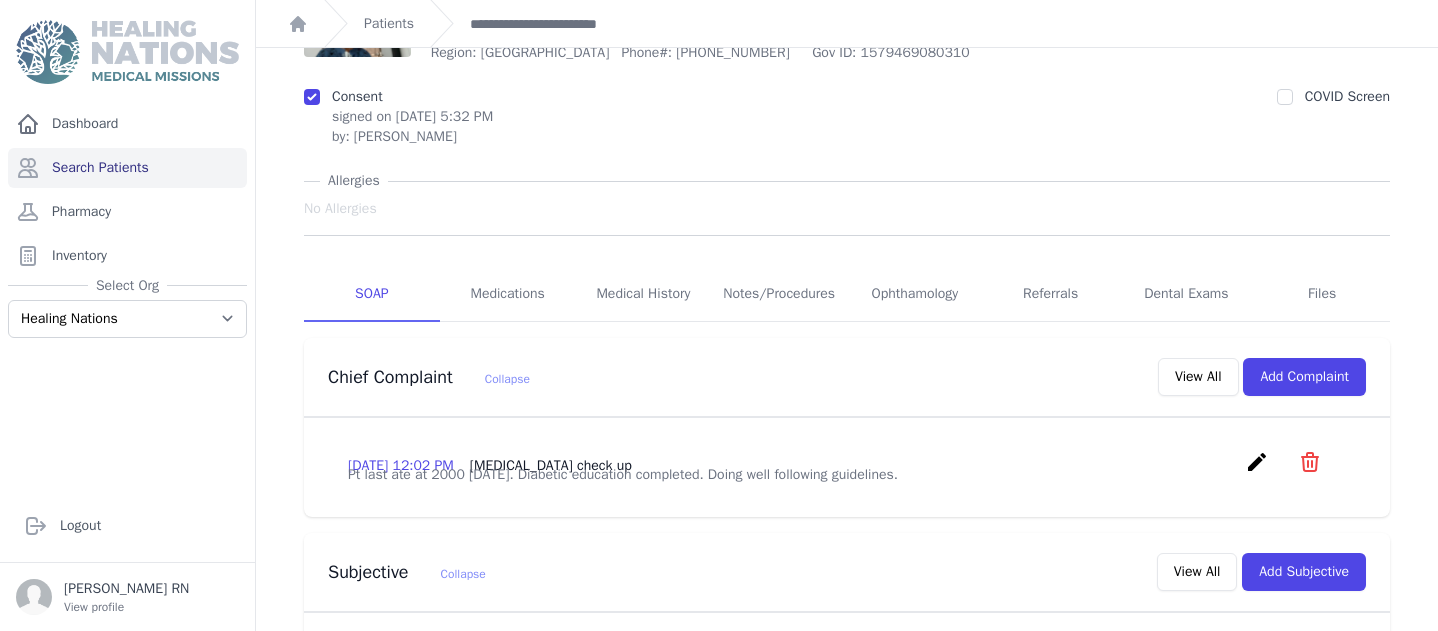 scroll, scrollTop: 226, scrollLeft: 0, axis: vertical 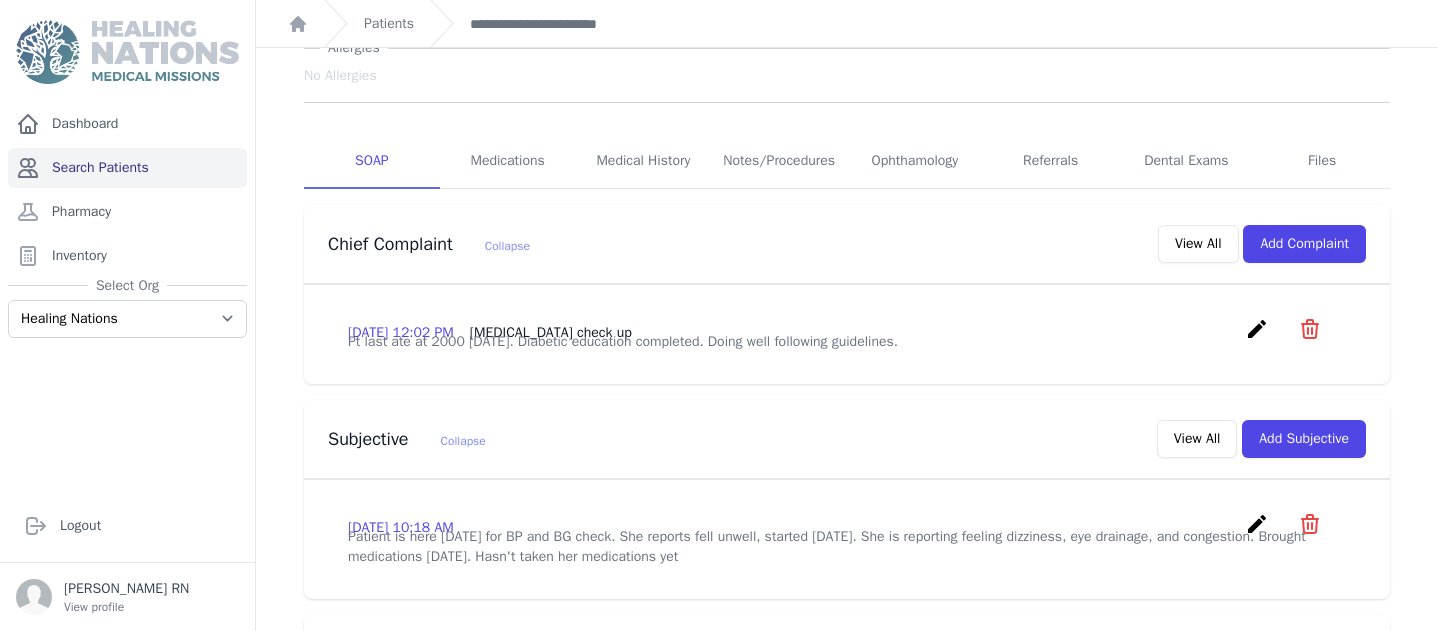 click on "Search Patients" at bounding box center [127, 168] 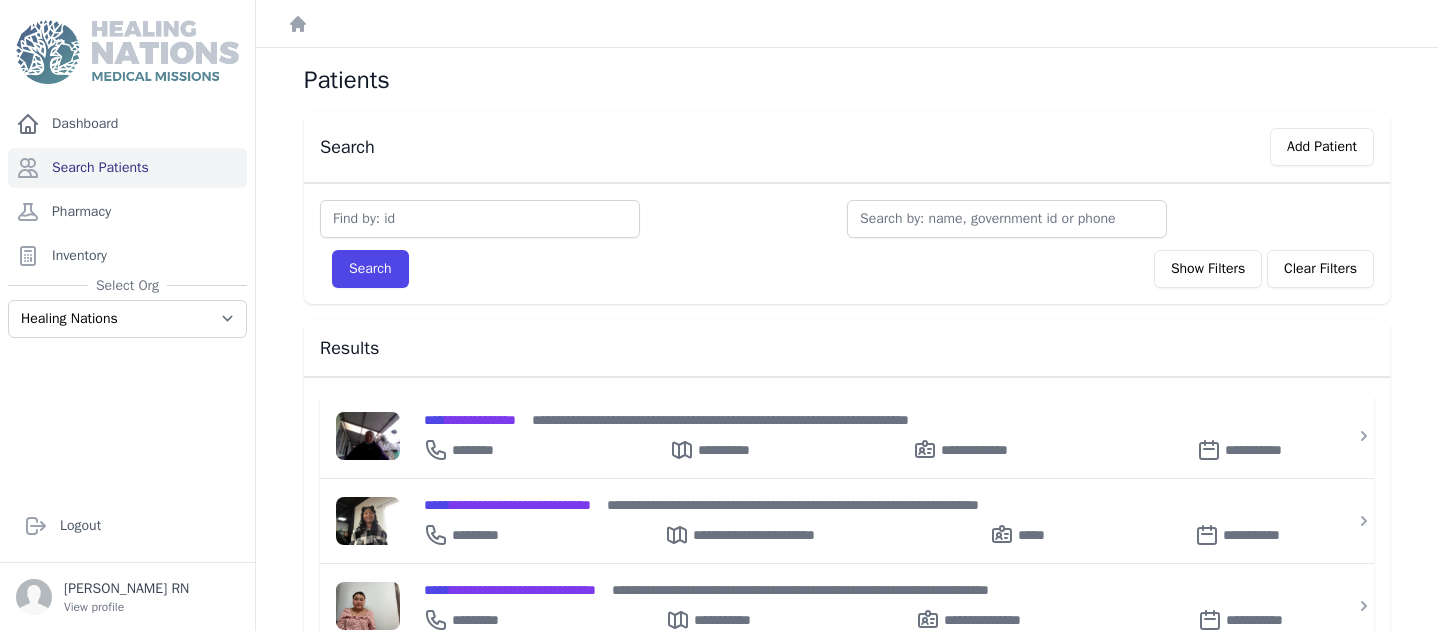 scroll, scrollTop: 0, scrollLeft: 0, axis: both 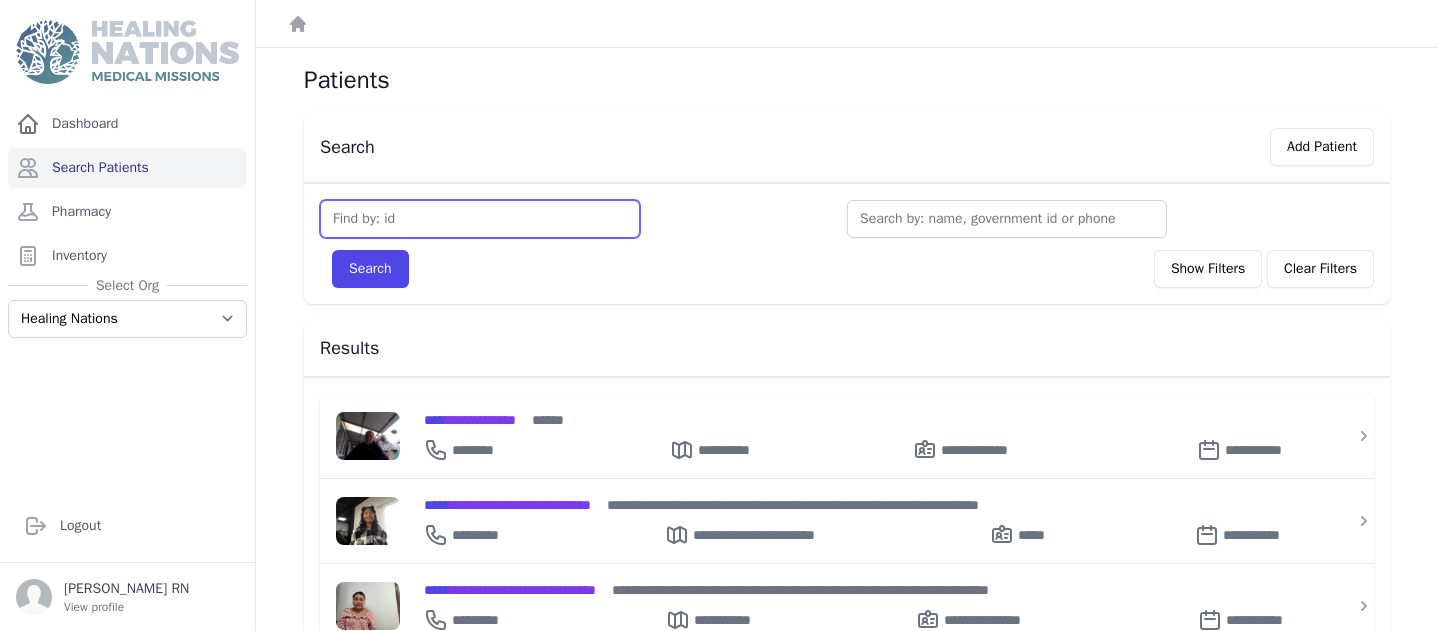 click at bounding box center [480, 219] 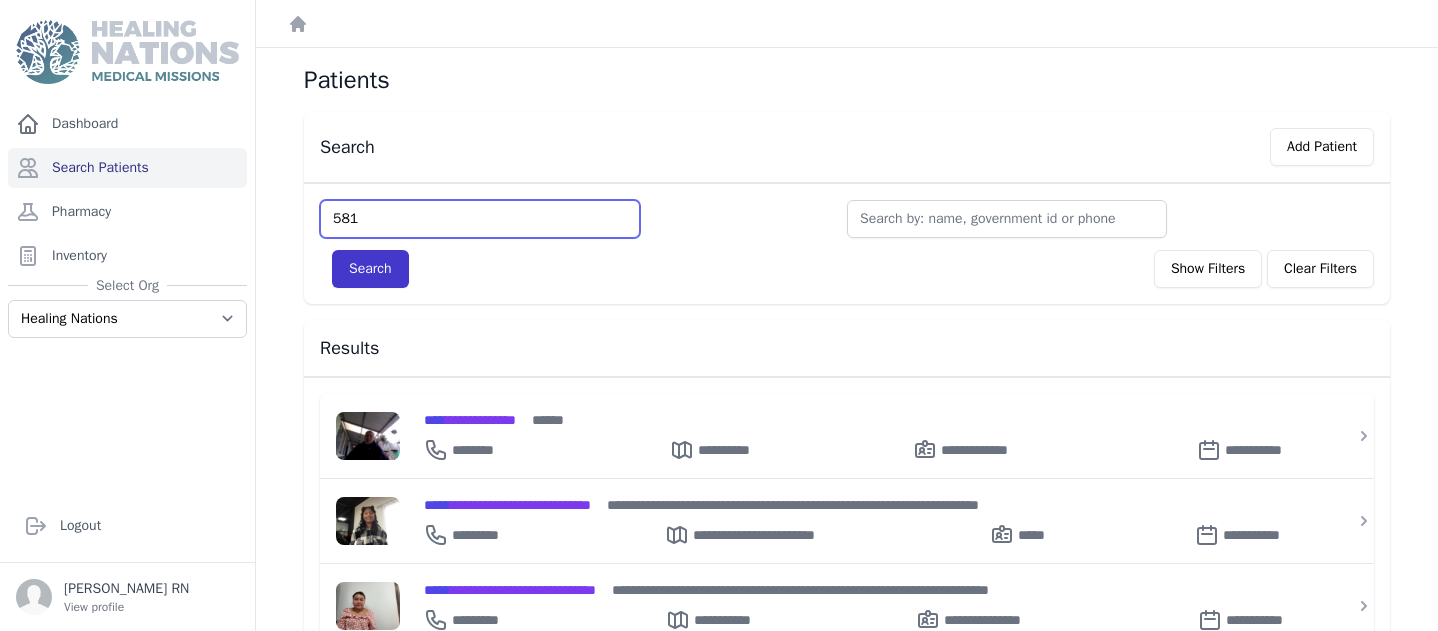 type on "581" 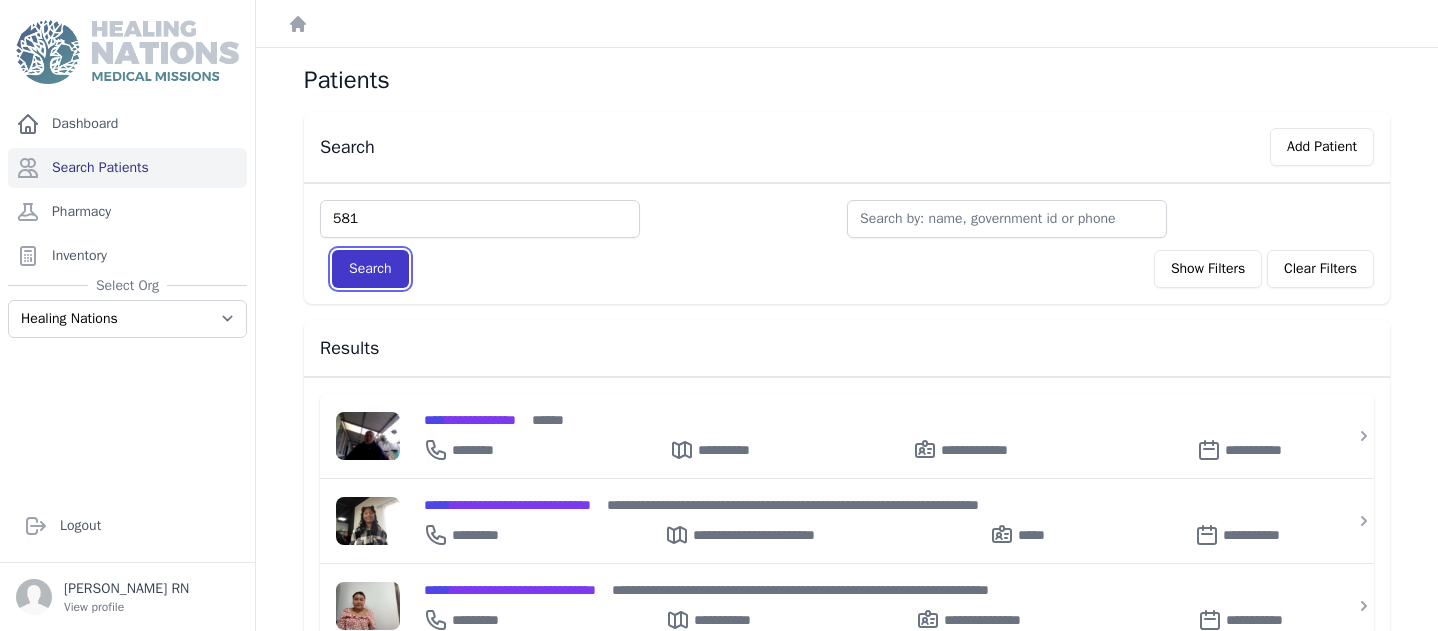 click on "Search" at bounding box center [370, 269] 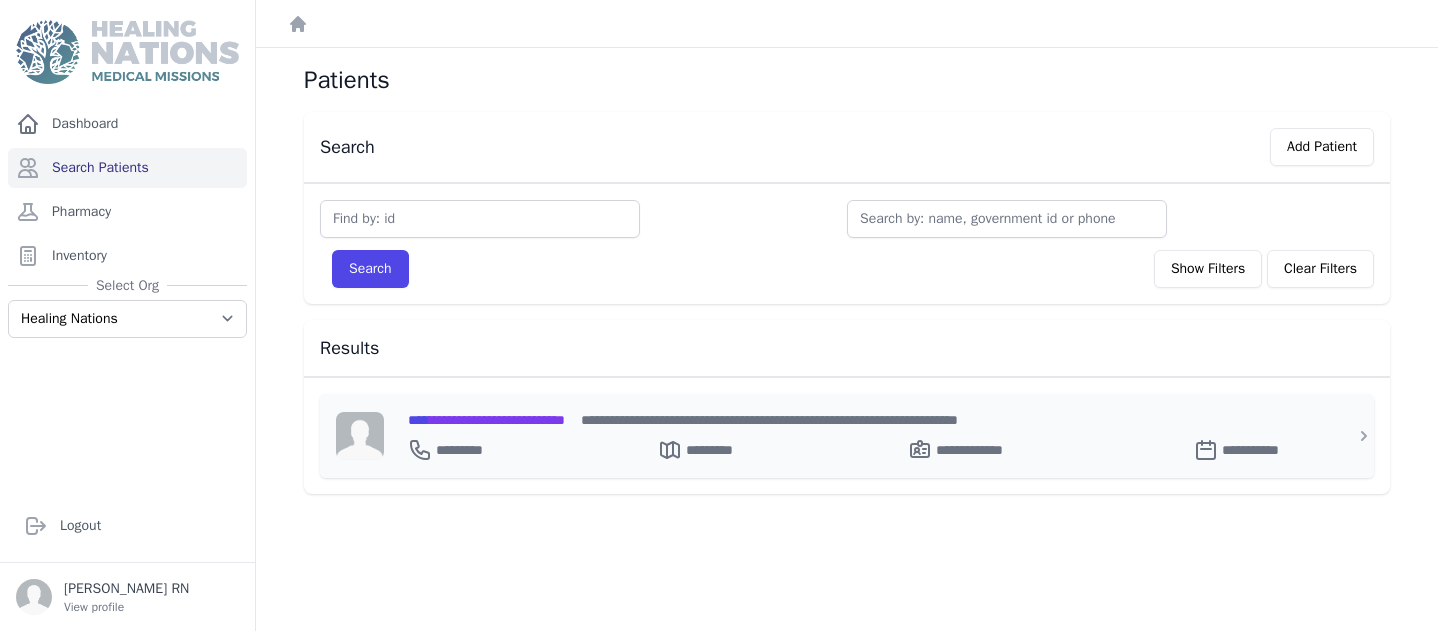 click on "**********" at bounding box center (486, 420) 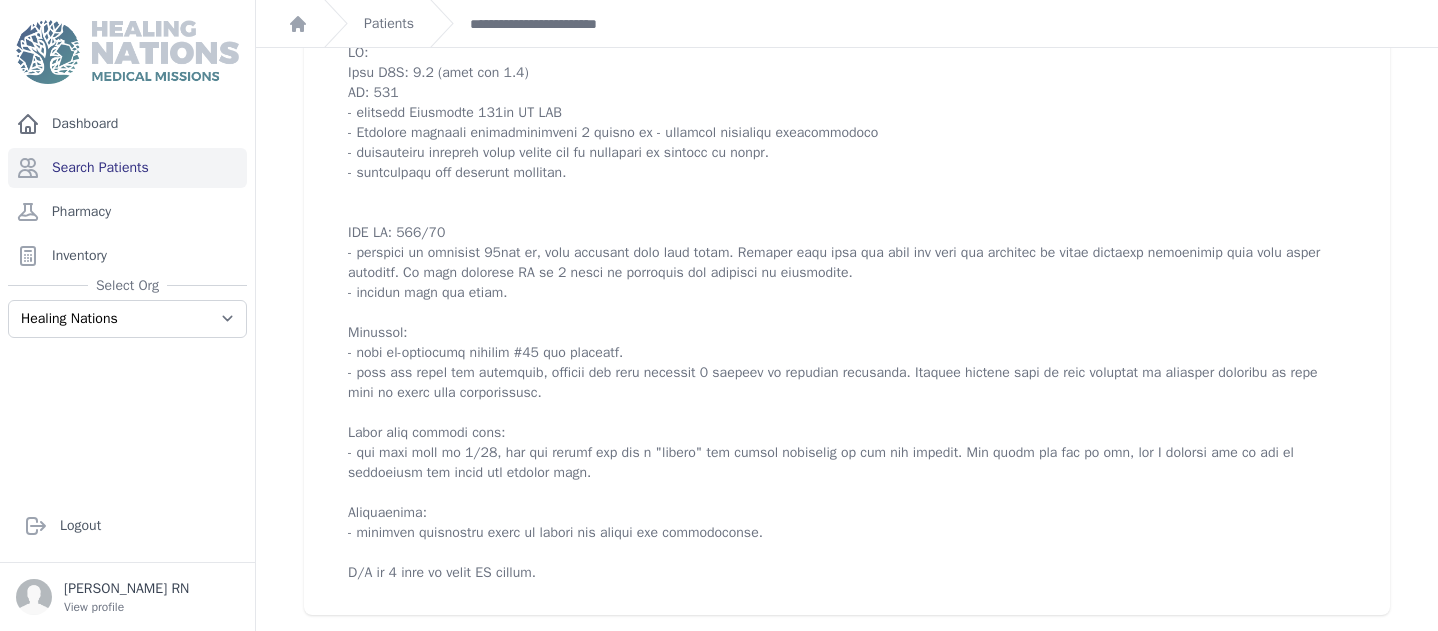 scroll, scrollTop: 2861, scrollLeft: 0, axis: vertical 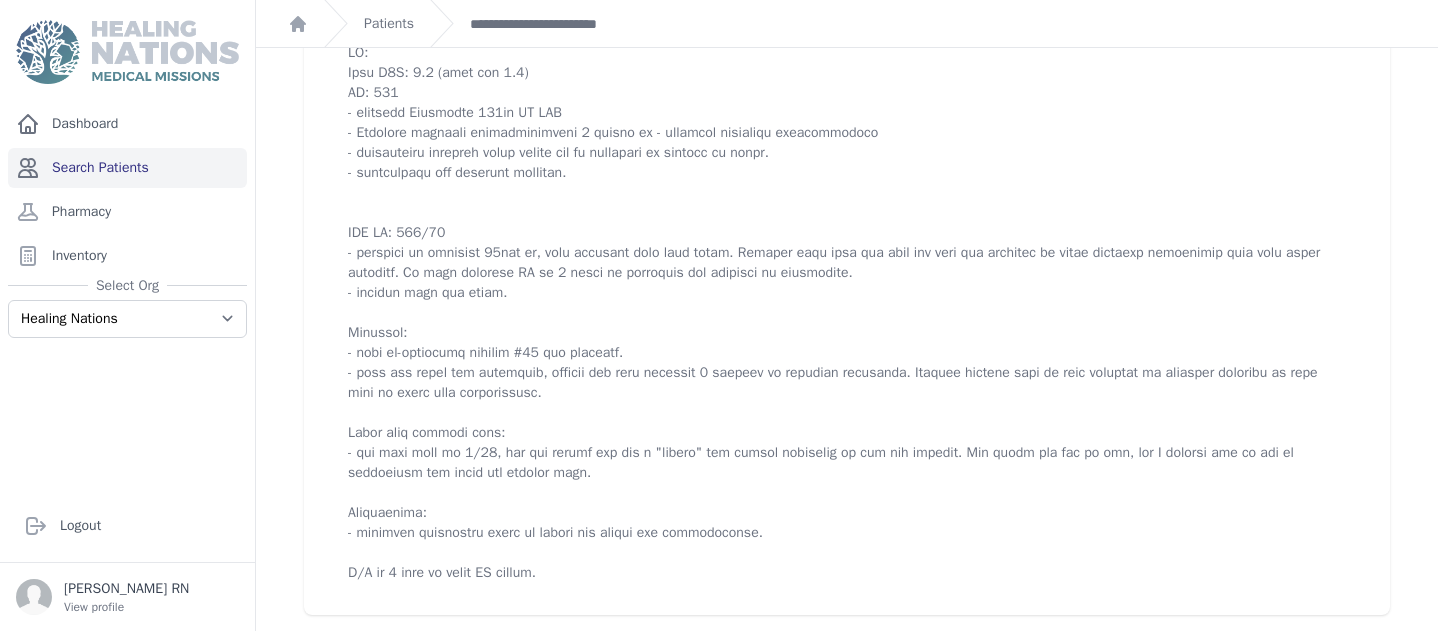 click on "Search Patients" at bounding box center (127, 168) 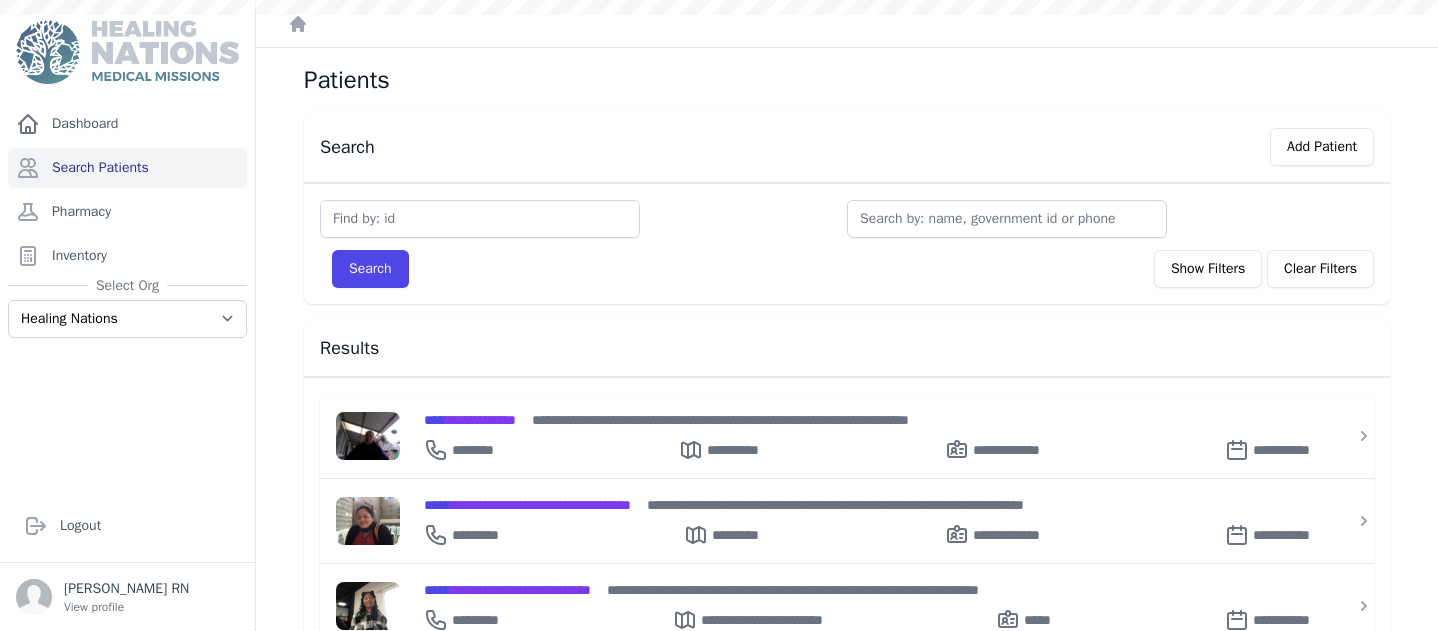 scroll, scrollTop: 0, scrollLeft: 0, axis: both 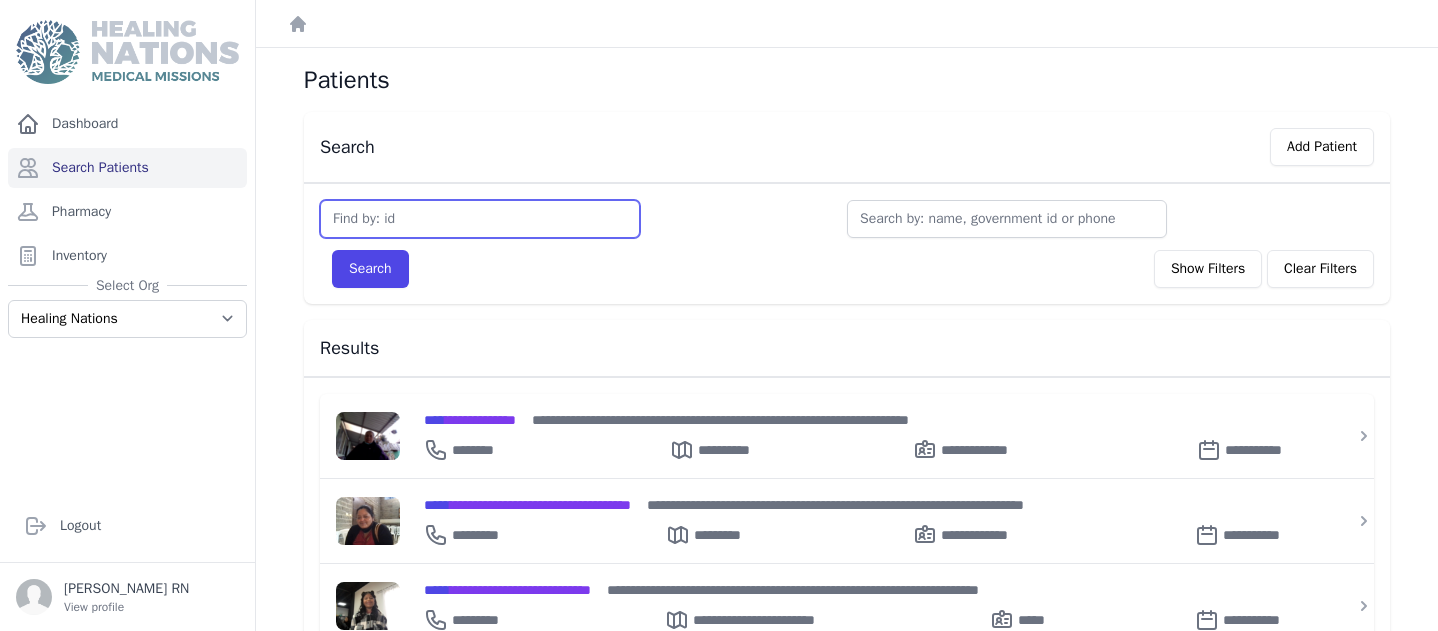 click at bounding box center (480, 219) 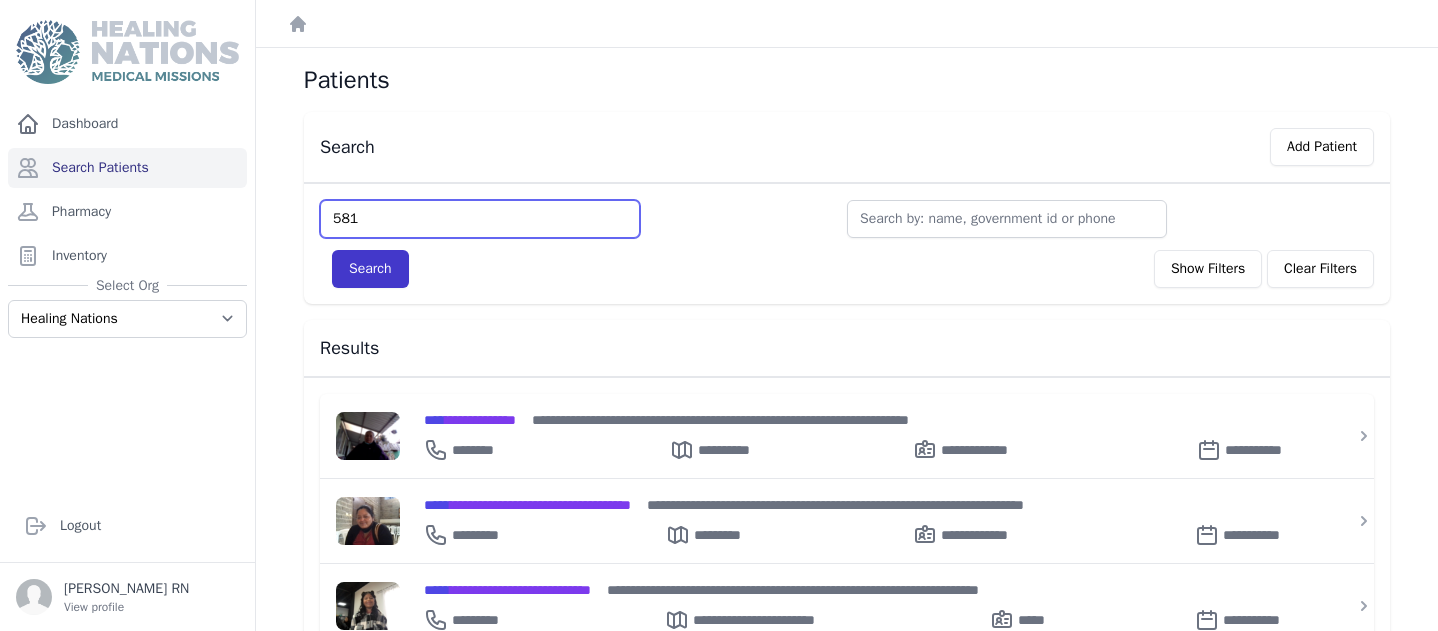 type on "581" 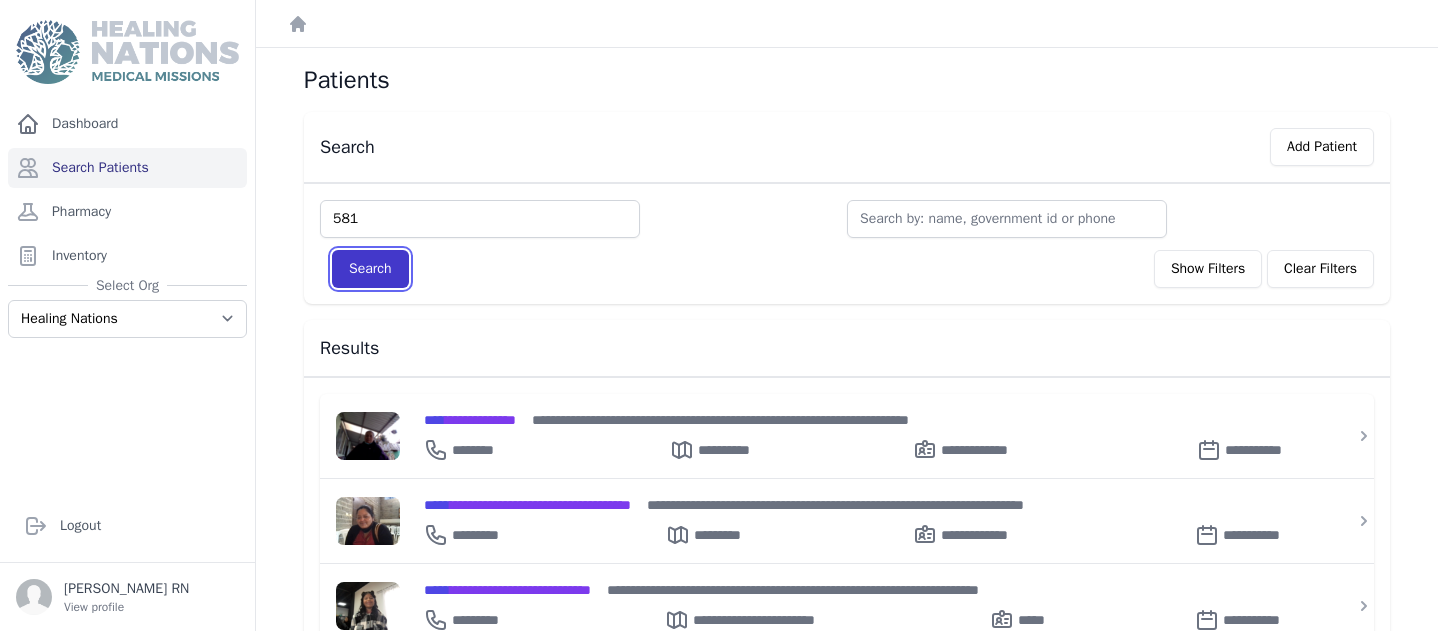 click on "Search" at bounding box center (370, 269) 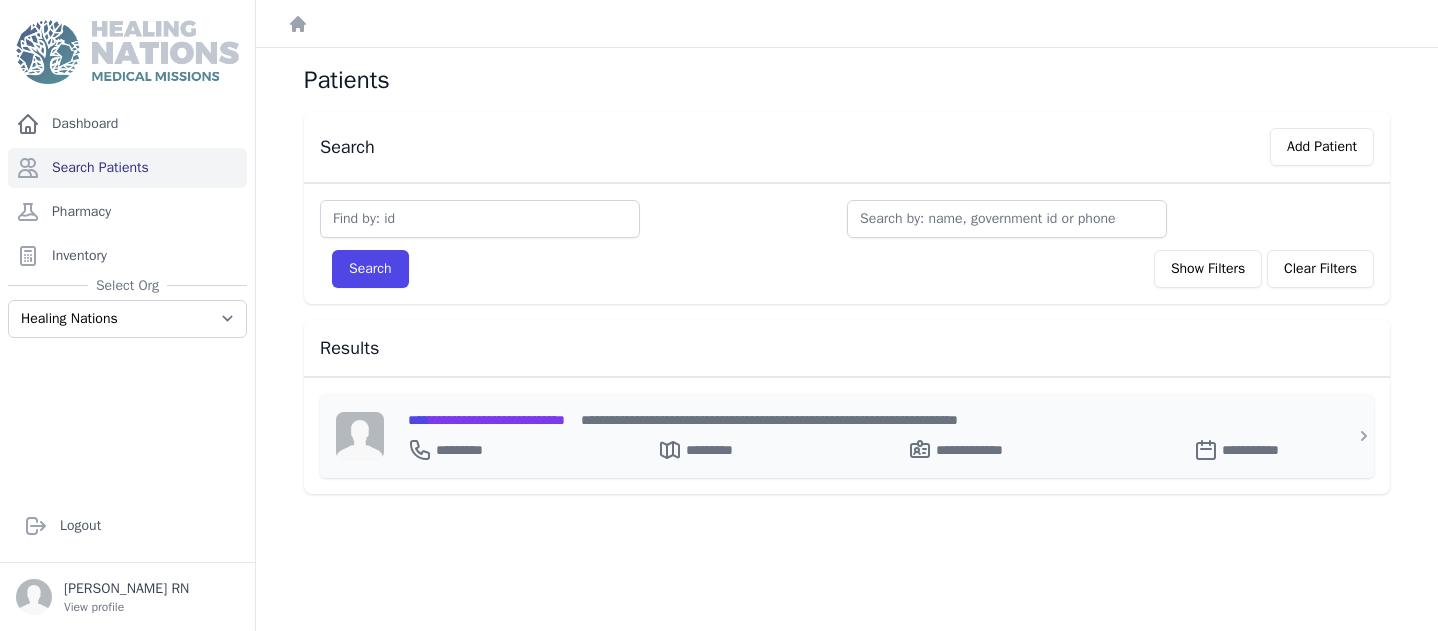 click on "**********" at bounding box center (486, 420) 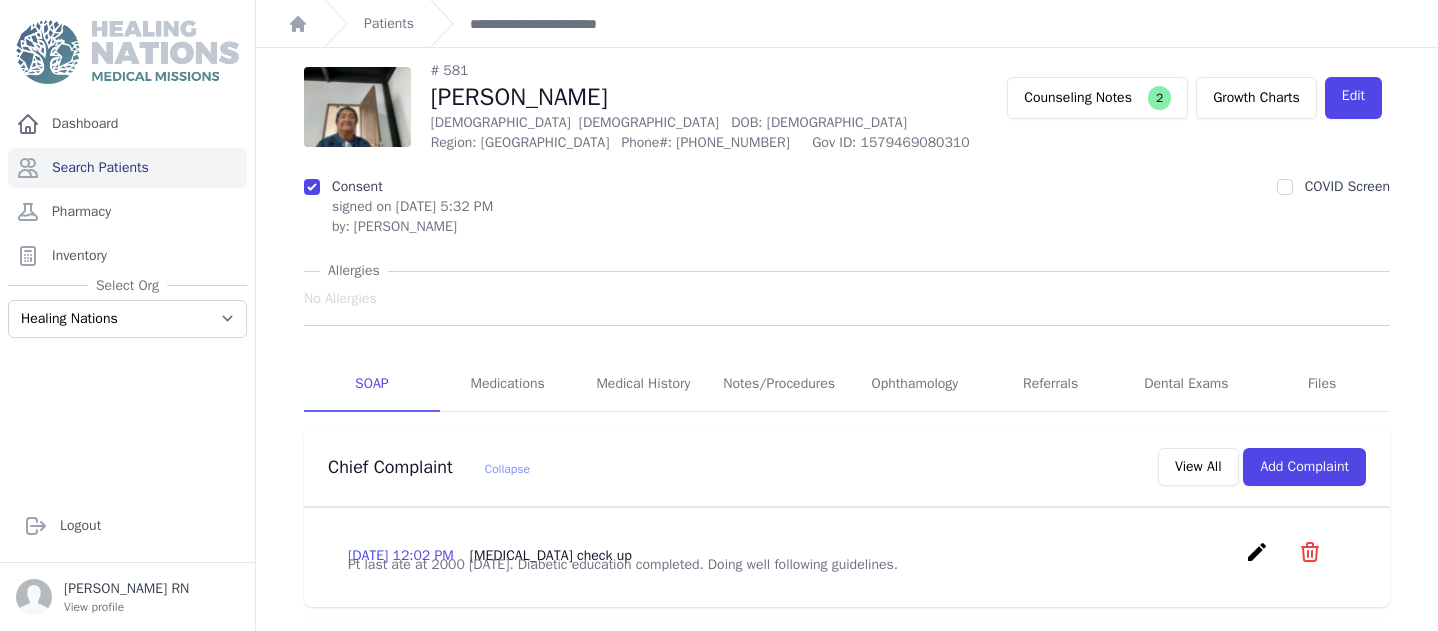 scroll, scrollTop: 4, scrollLeft: 0, axis: vertical 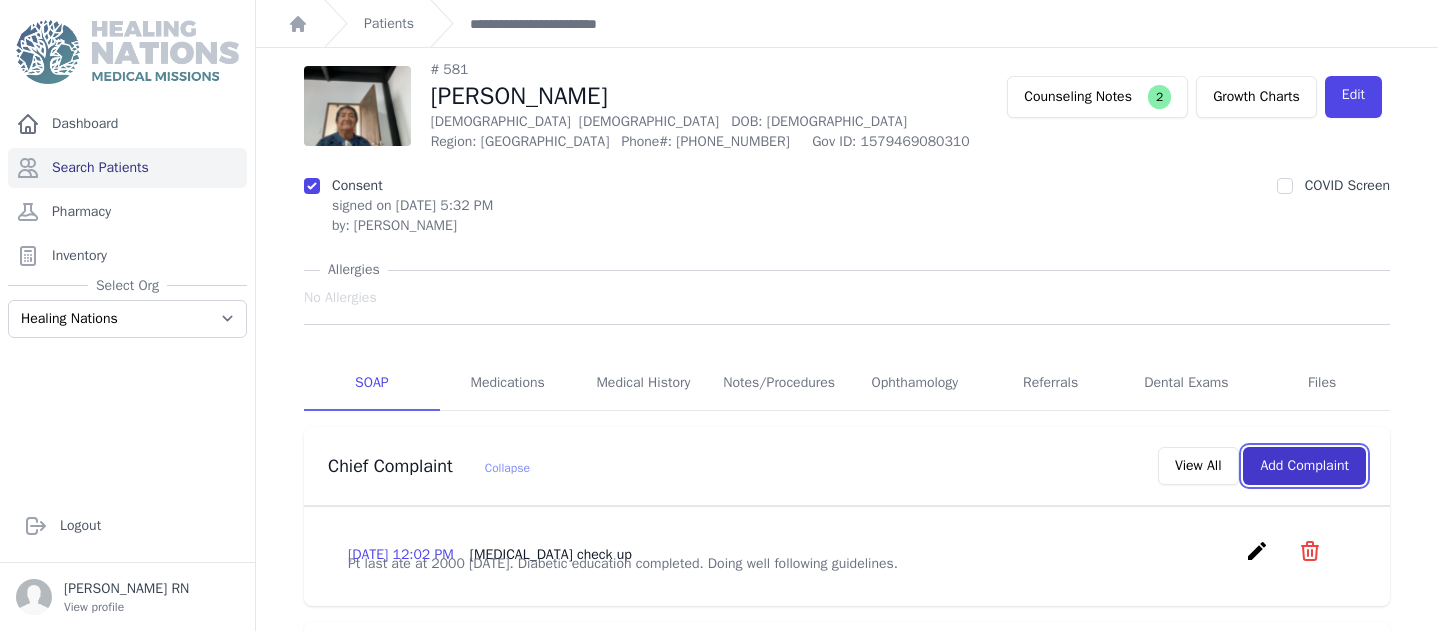 click on "Add Complaint" at bounding box center [1304, 466] 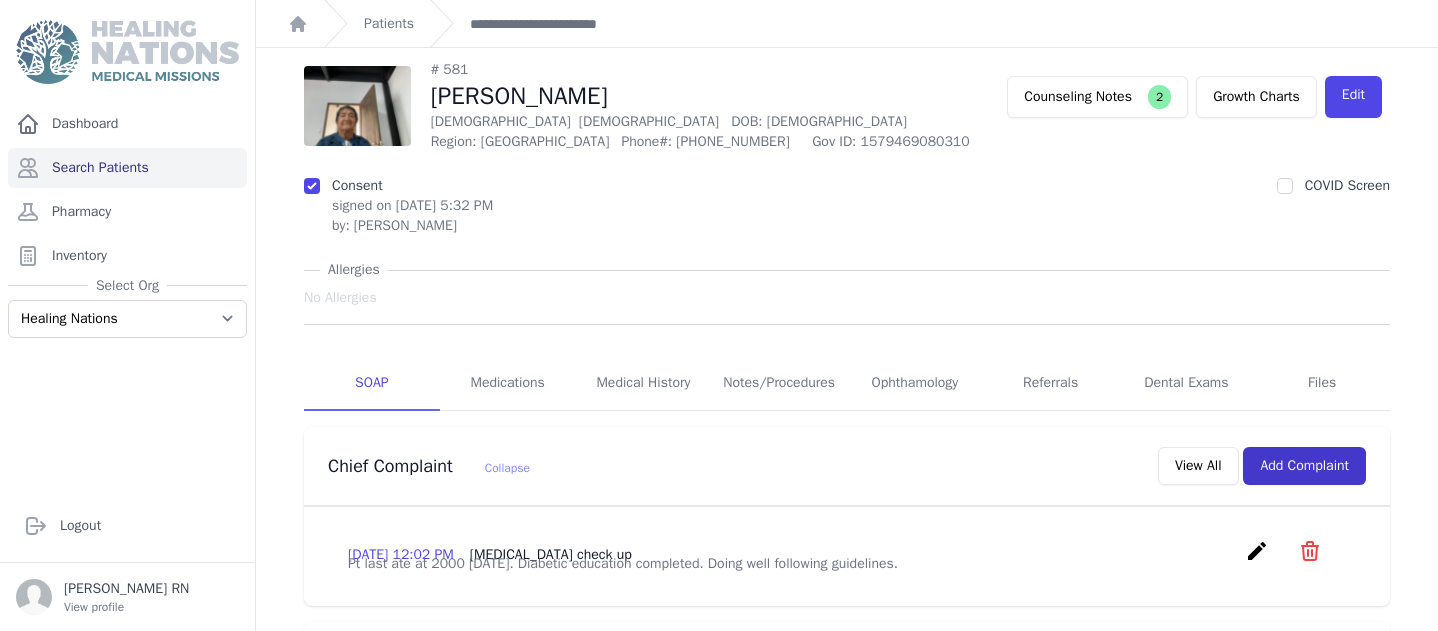 scroll, scrollTop: 0, scrollLeft: 0, axis: both 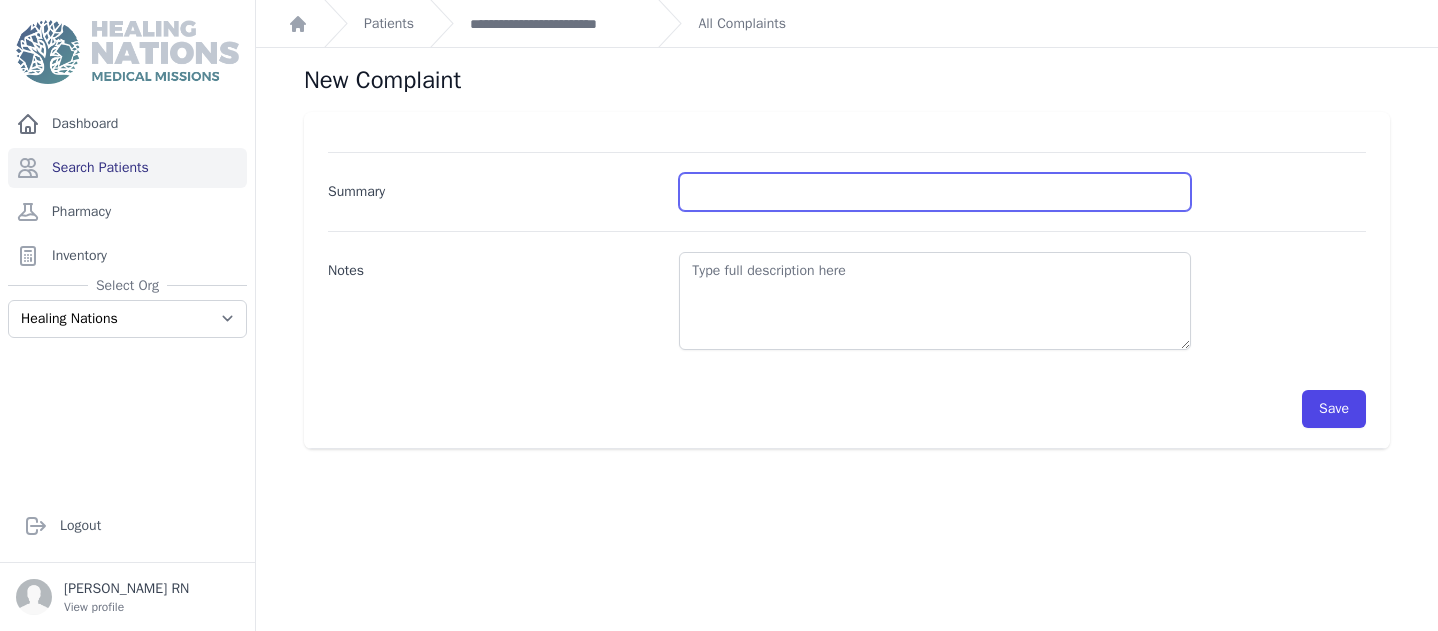 click on "Summary" at bounding box center (935, 192) 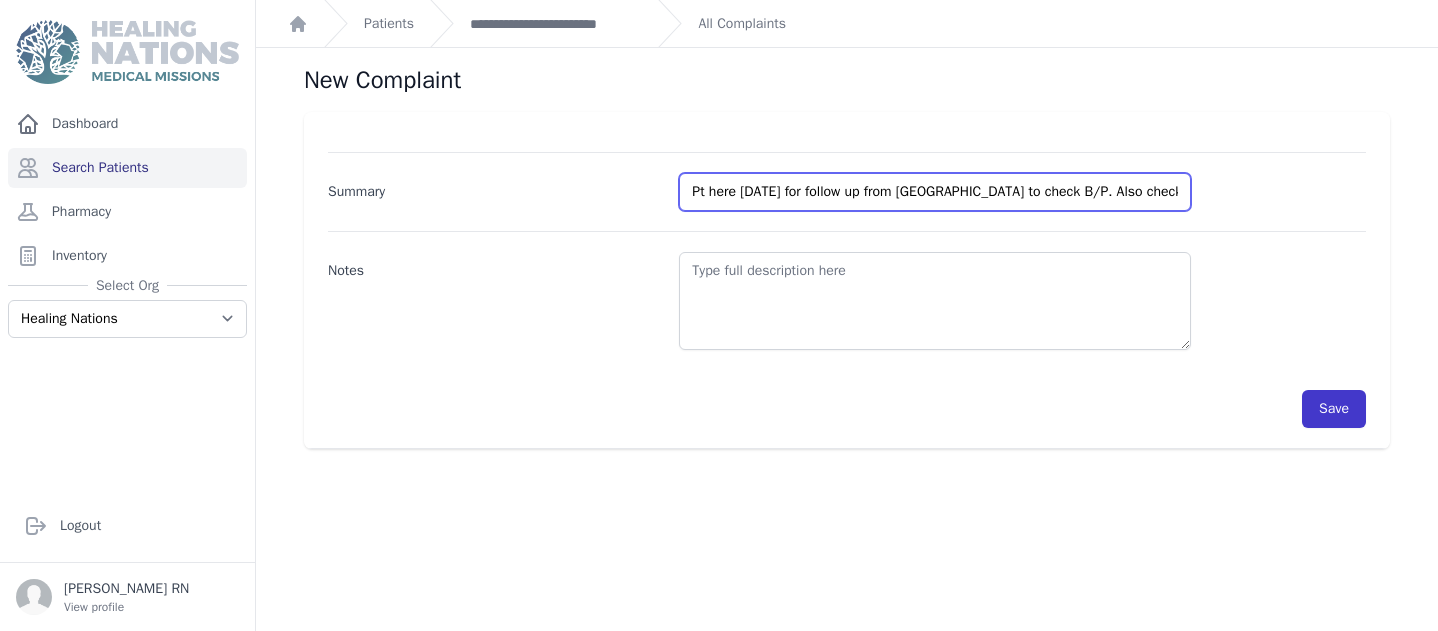type on "Pt here [DATE] for follow up from [GEOGRAPHIC_DATA] to check B/P. Also check B/S." 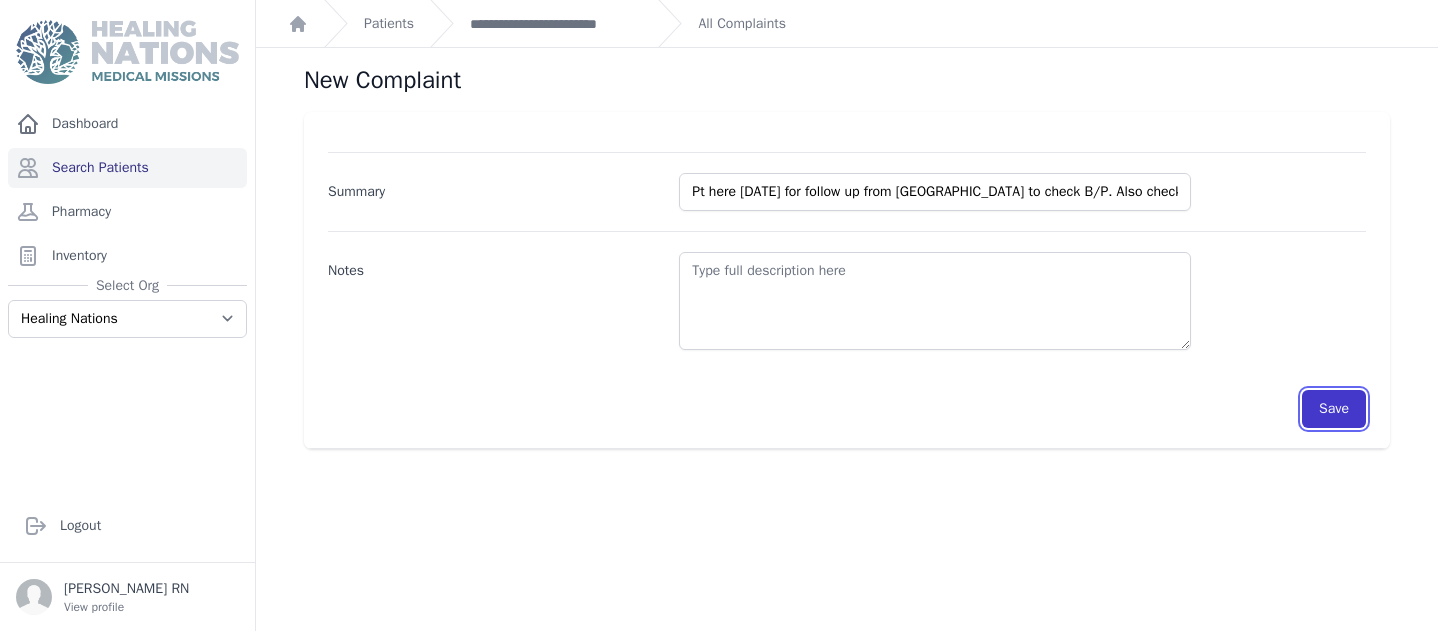 click on "Save" at bounding box center (1334, 409) 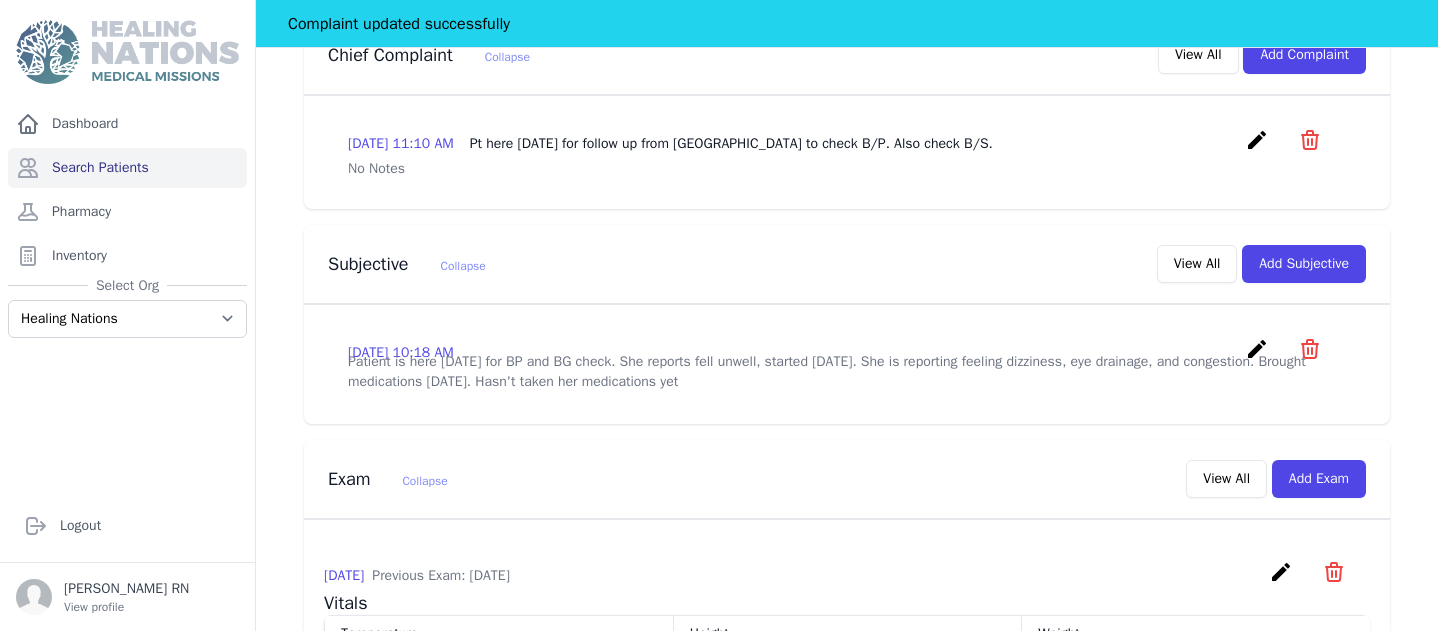 scroll, scrollTop: 464, scrollLeft: 0, axis: vertical 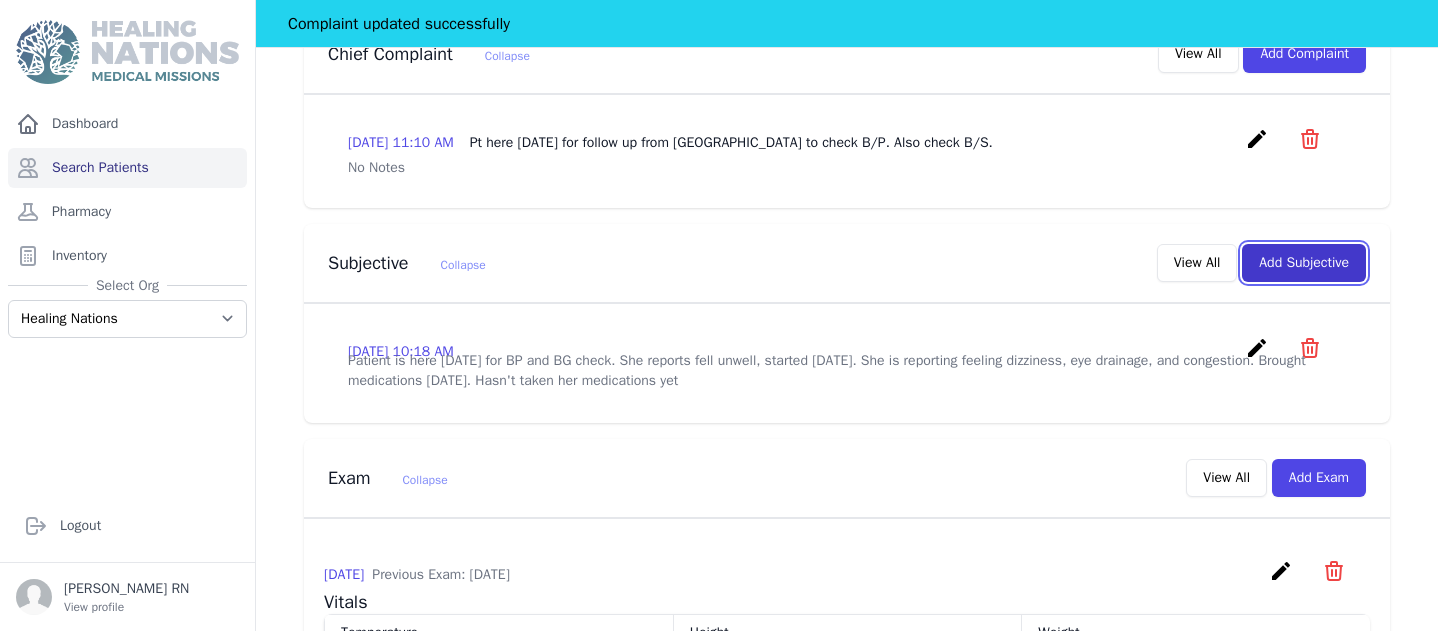 click on "Add Subjective" at bounding box center [1304, 263] 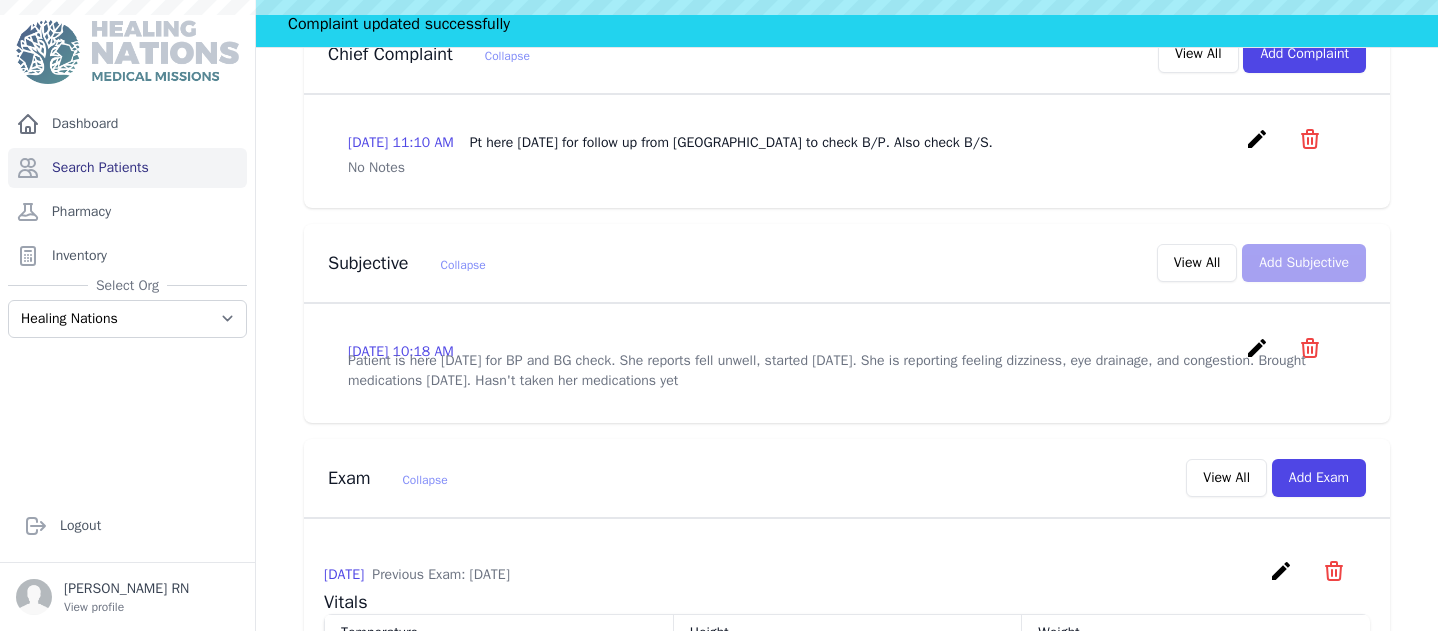 scroll, scrollTop: 0, scrollLeft: 0, axis: both 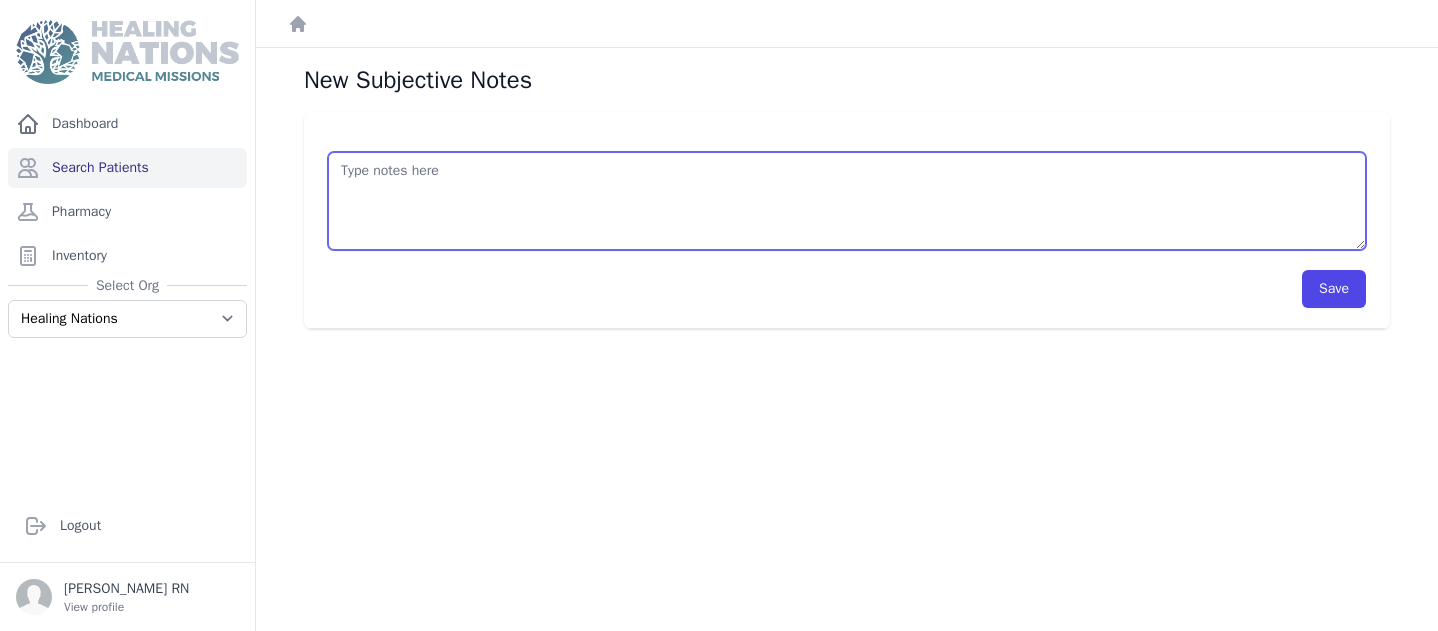 click at bounding box center [847, 201] 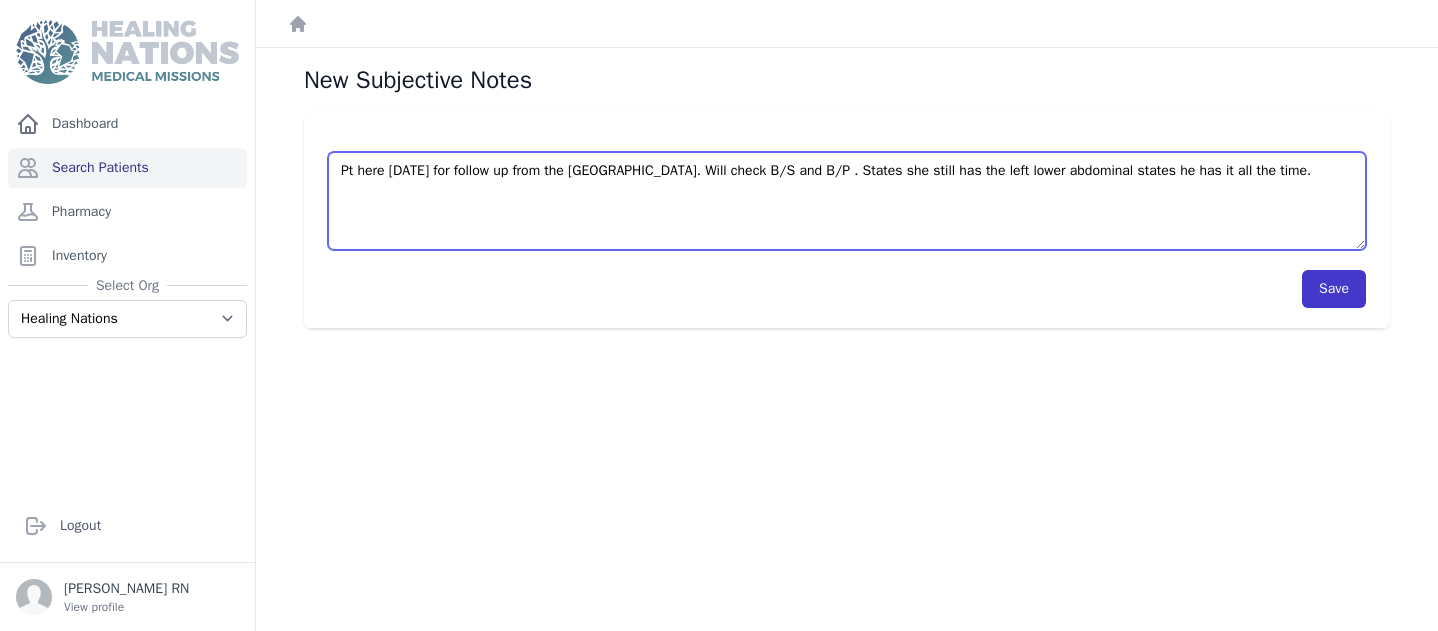 type on "Pt here [DATE] for follow up from the [GEOGRAPHIC_DATA]. Will check B/S and B/P . States she still has the left lower abdominal states he has it all the time." 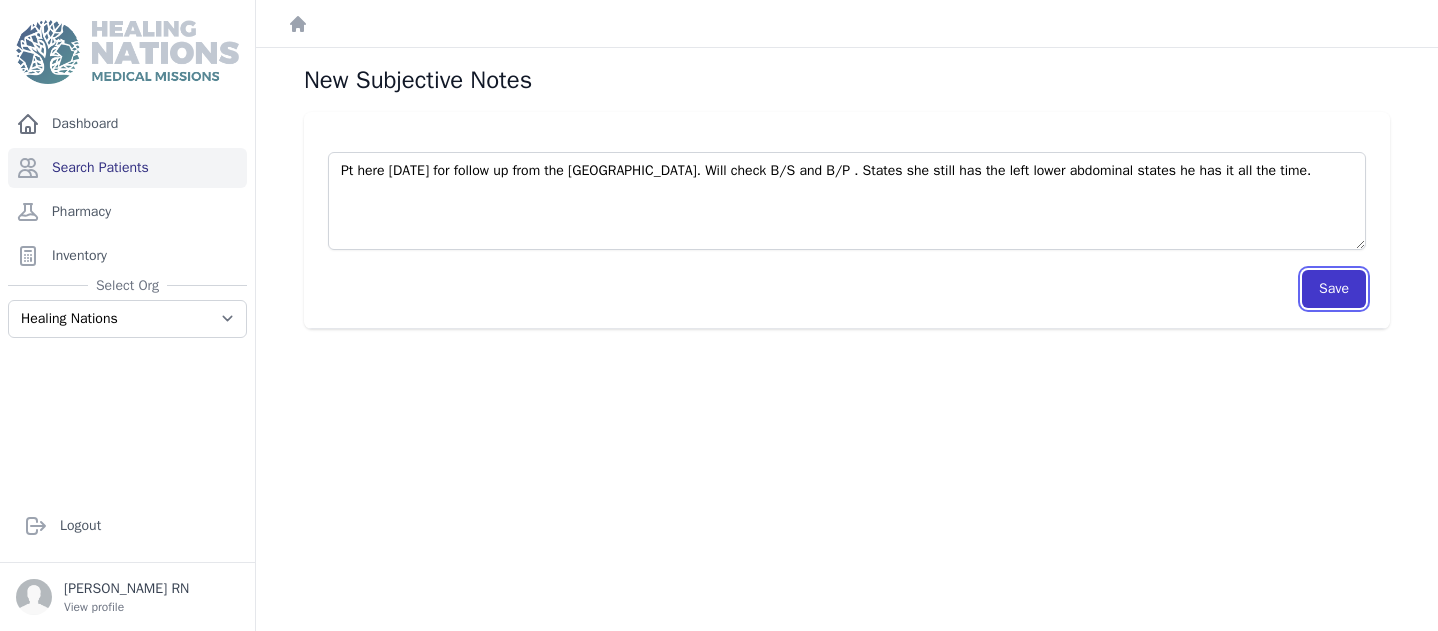 click on "Save" at bounding box center (1334, 289) 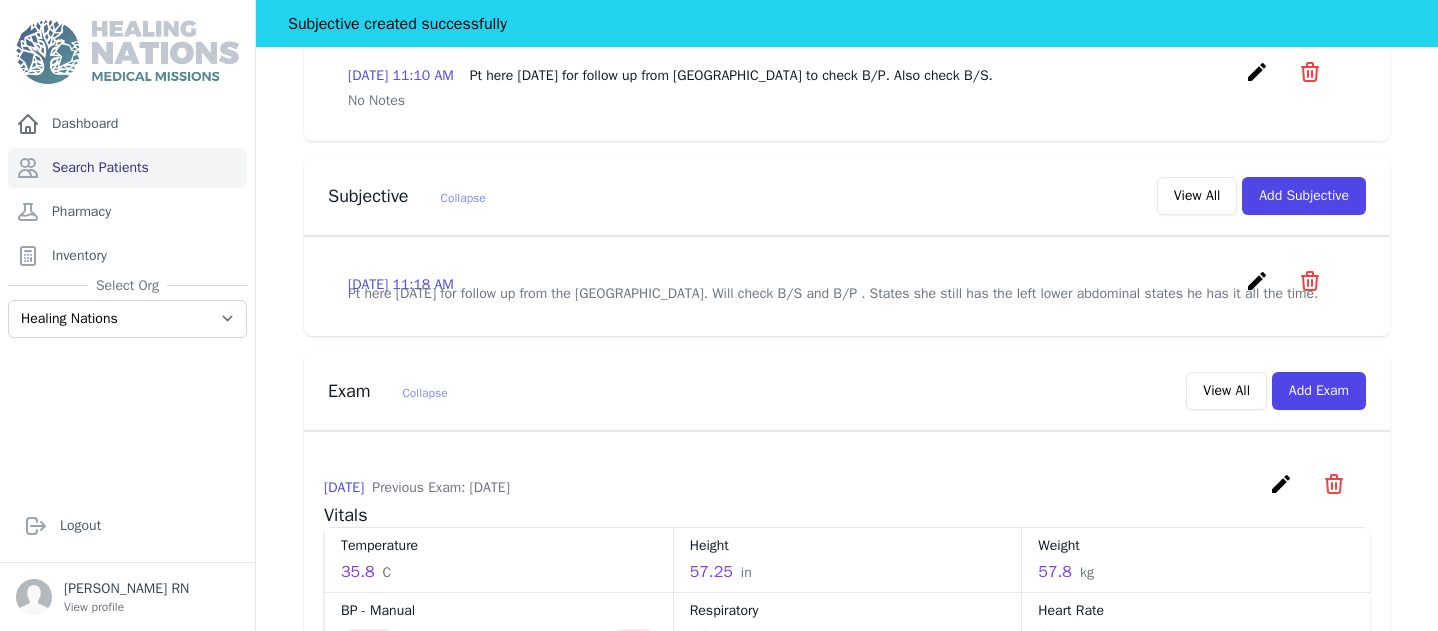 scroll, scrollTop: 618, scrollLeft: 0, axis: vertical 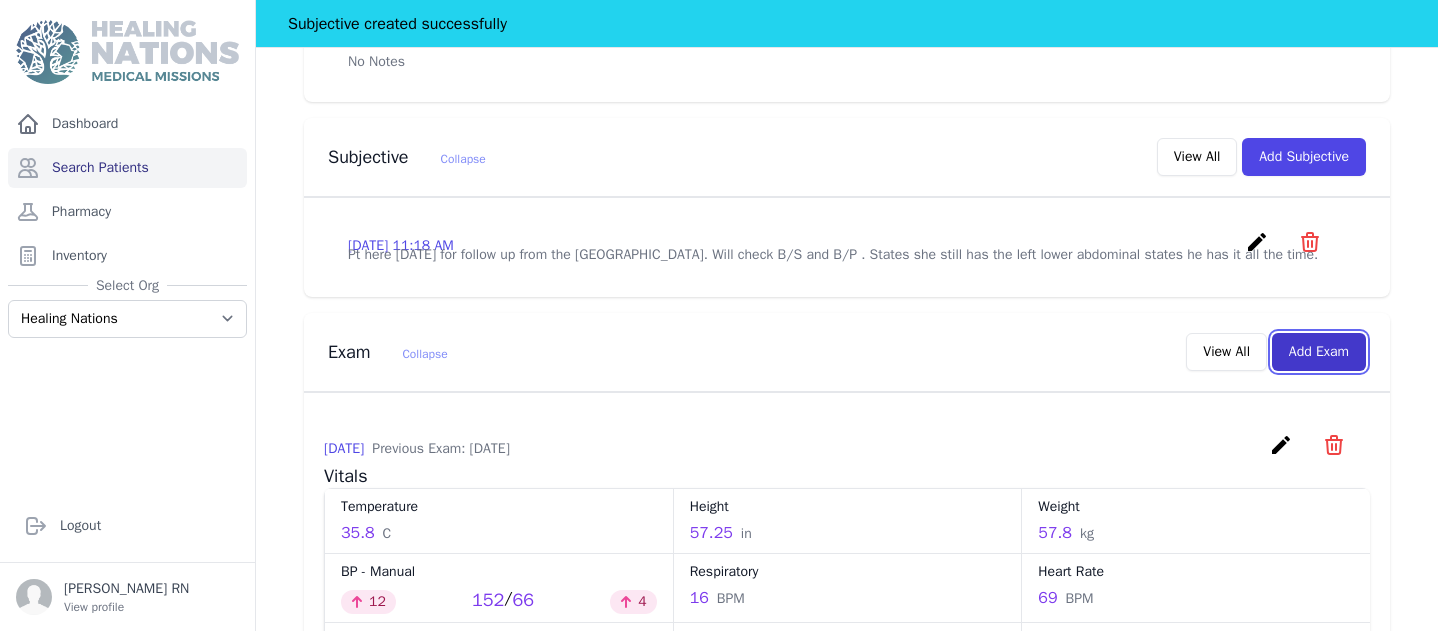 click on "Add Exam" at bounding box center (1319, 352) 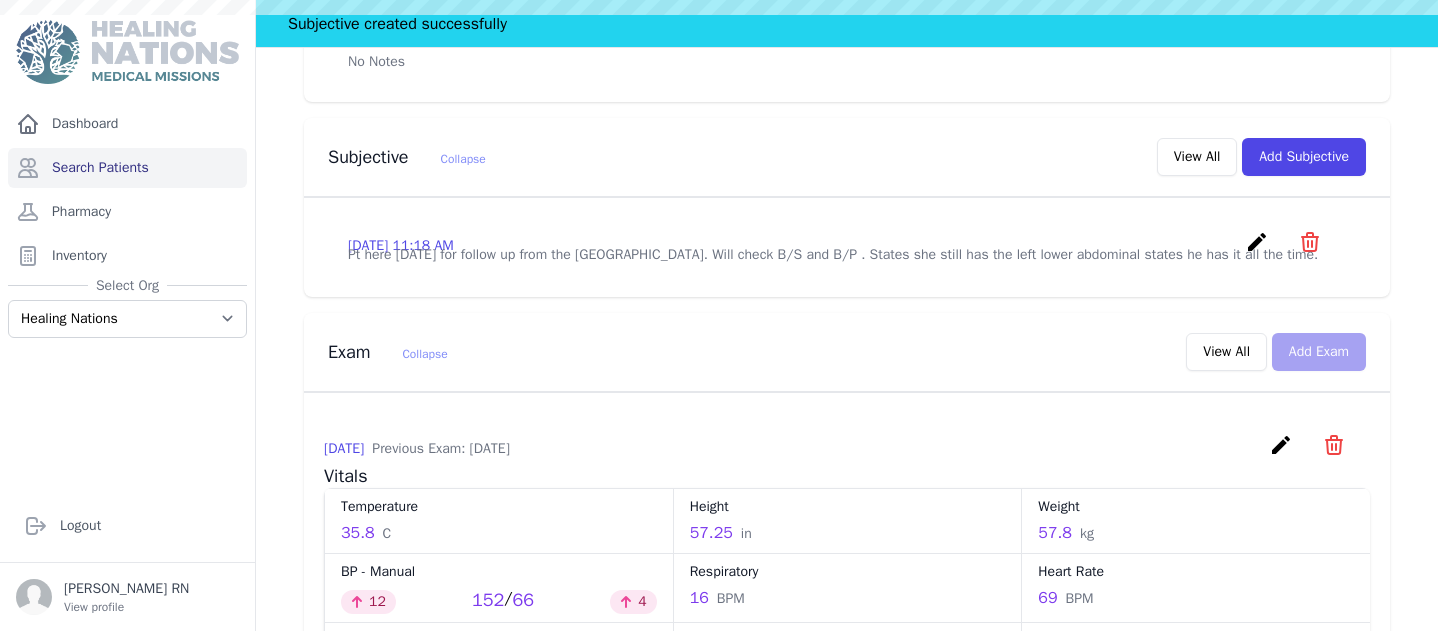 scroll, scrollTop: 0, scrollLeft: 0, axis: both 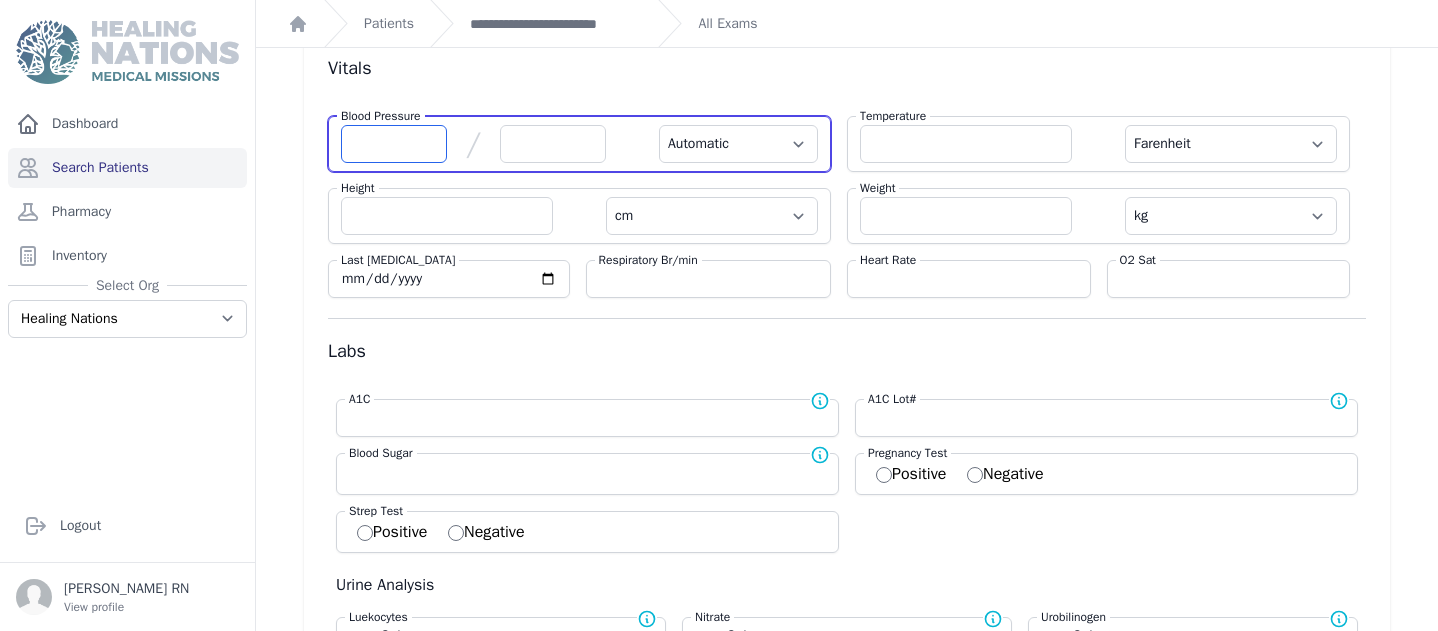 click at bounding box center (394, 144) 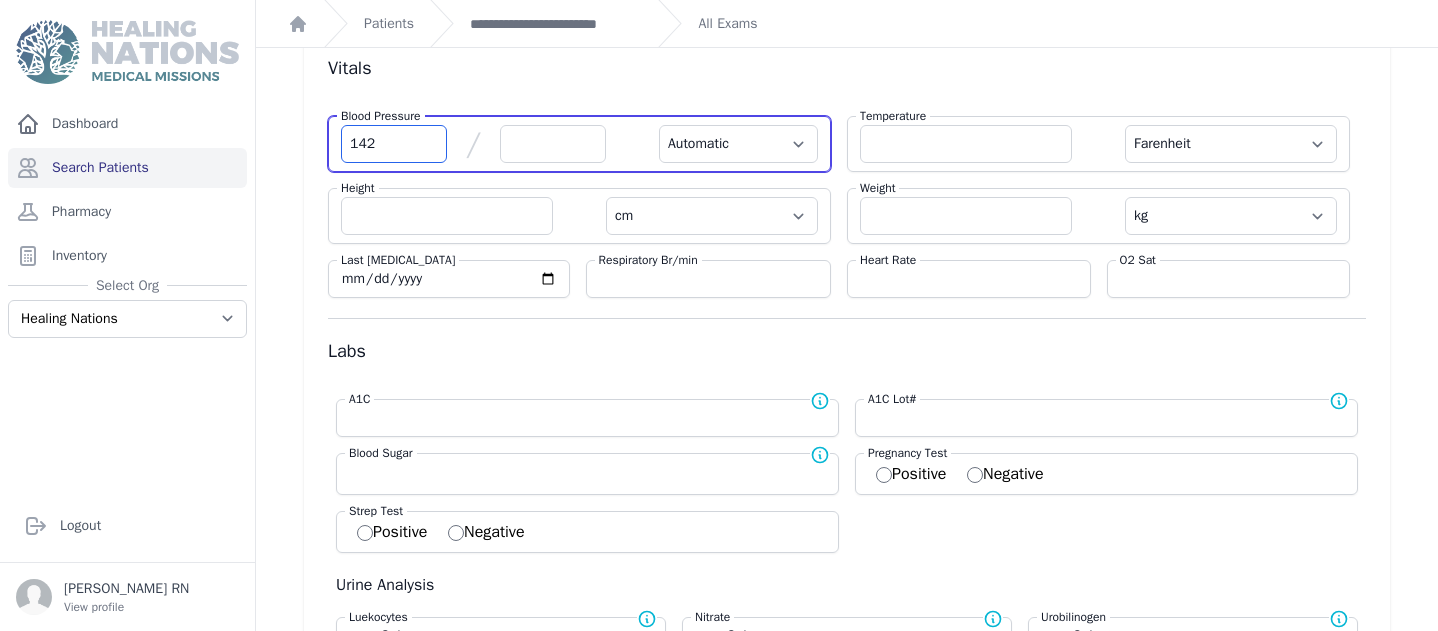 type on "142" 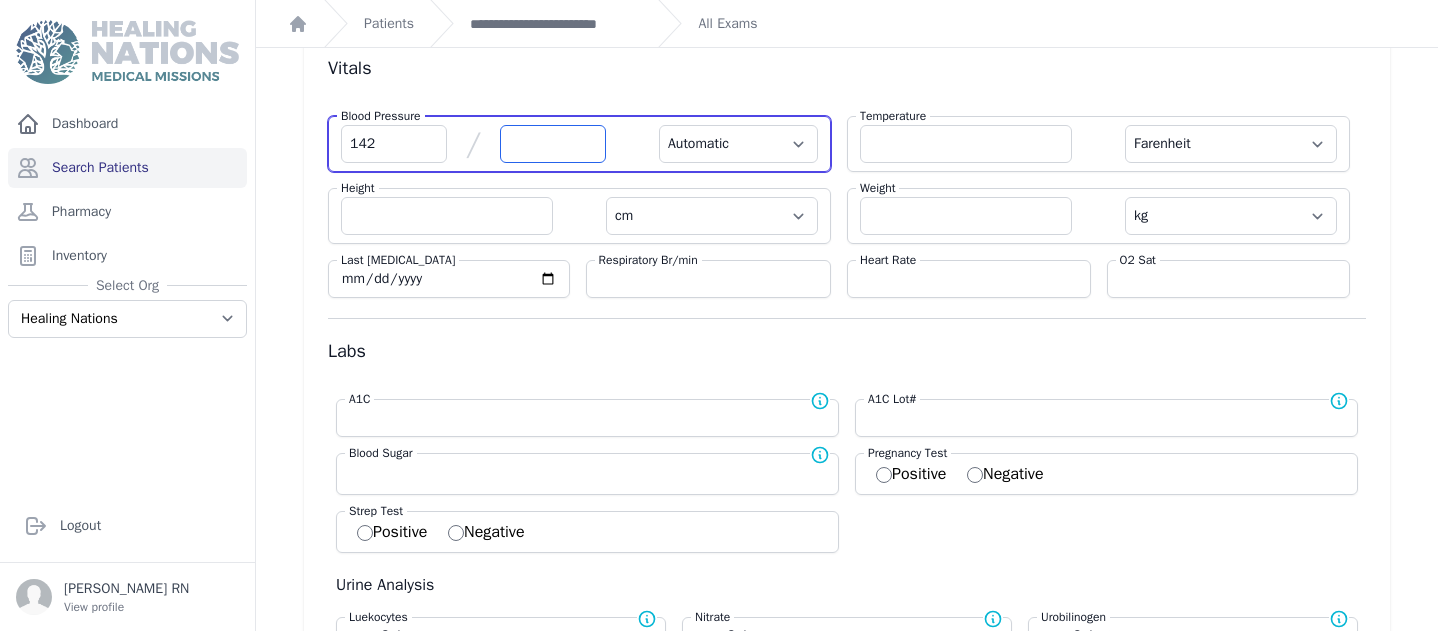 select on "Automatic" 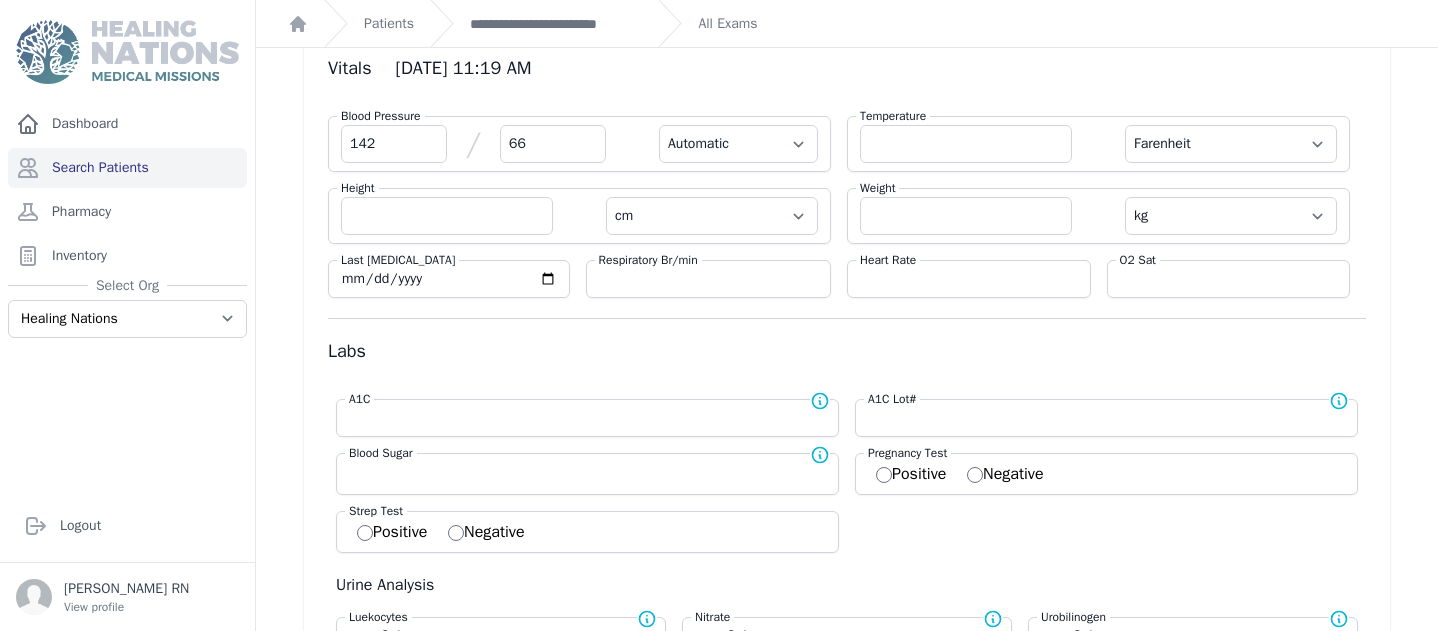 type on "66" 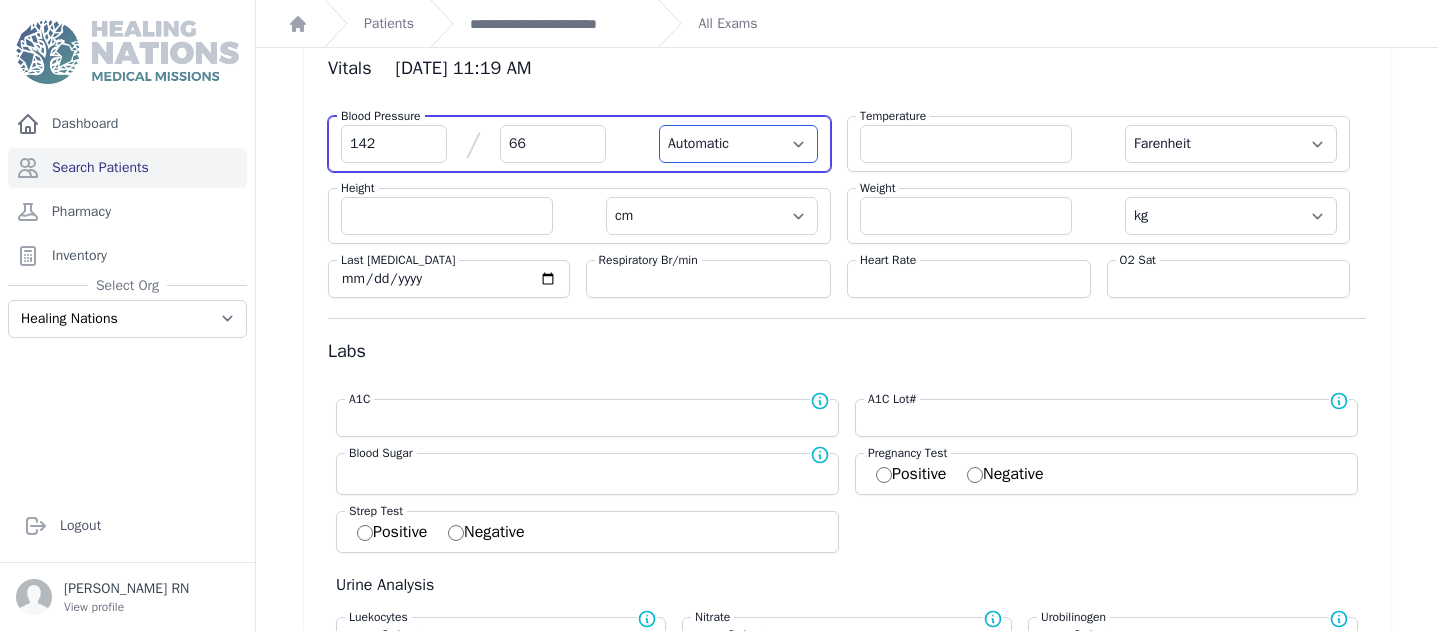 click on "Automatic Manual" at bounding box center [738, 144] 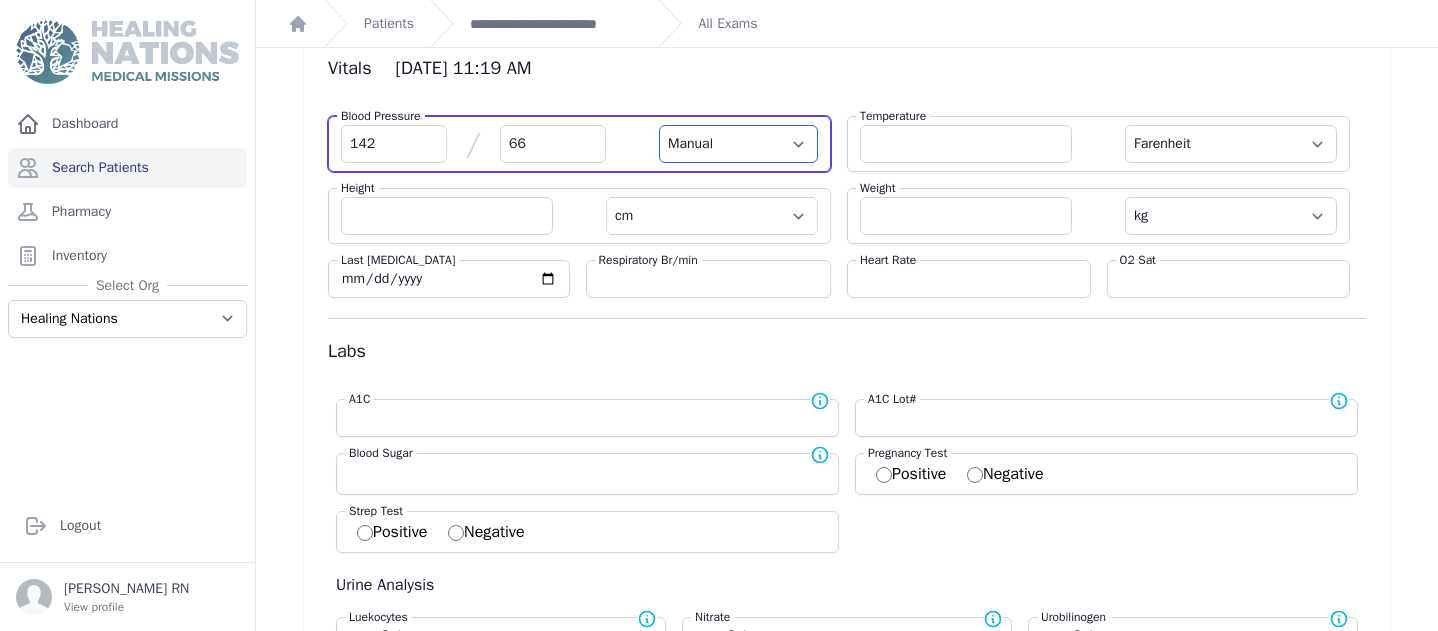 select on "F" 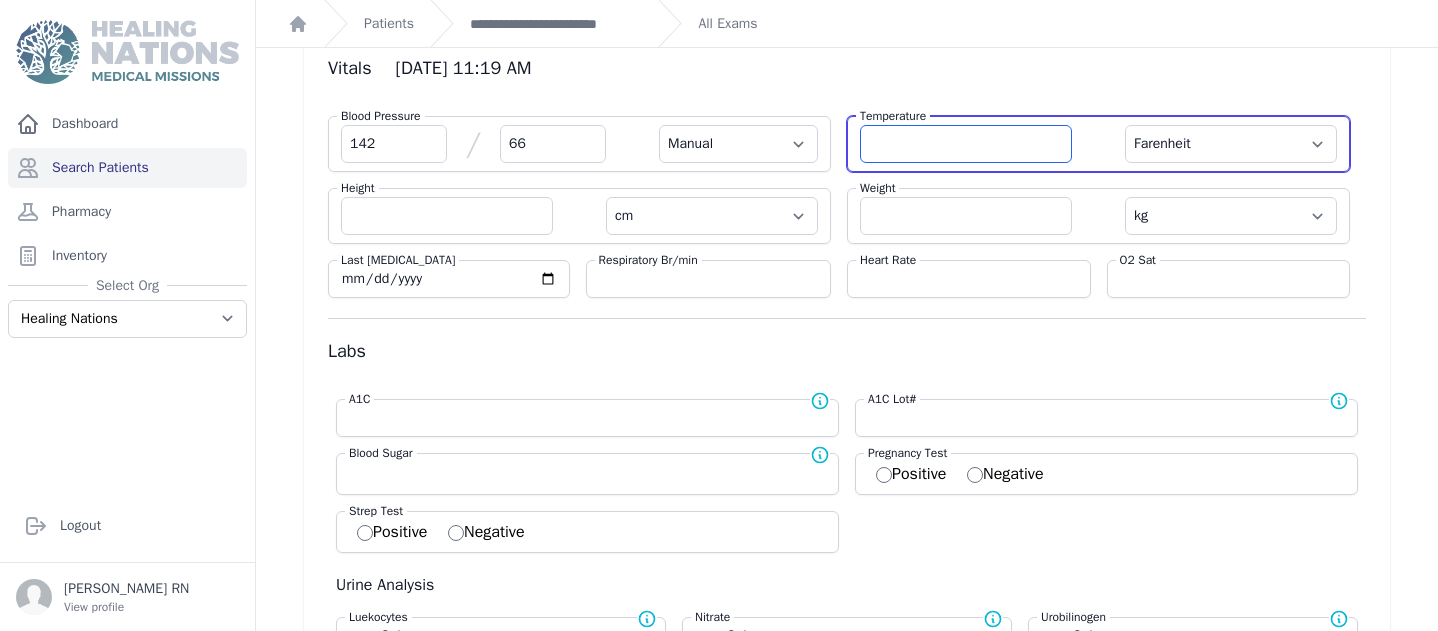 click at bounding box center [966, 144] 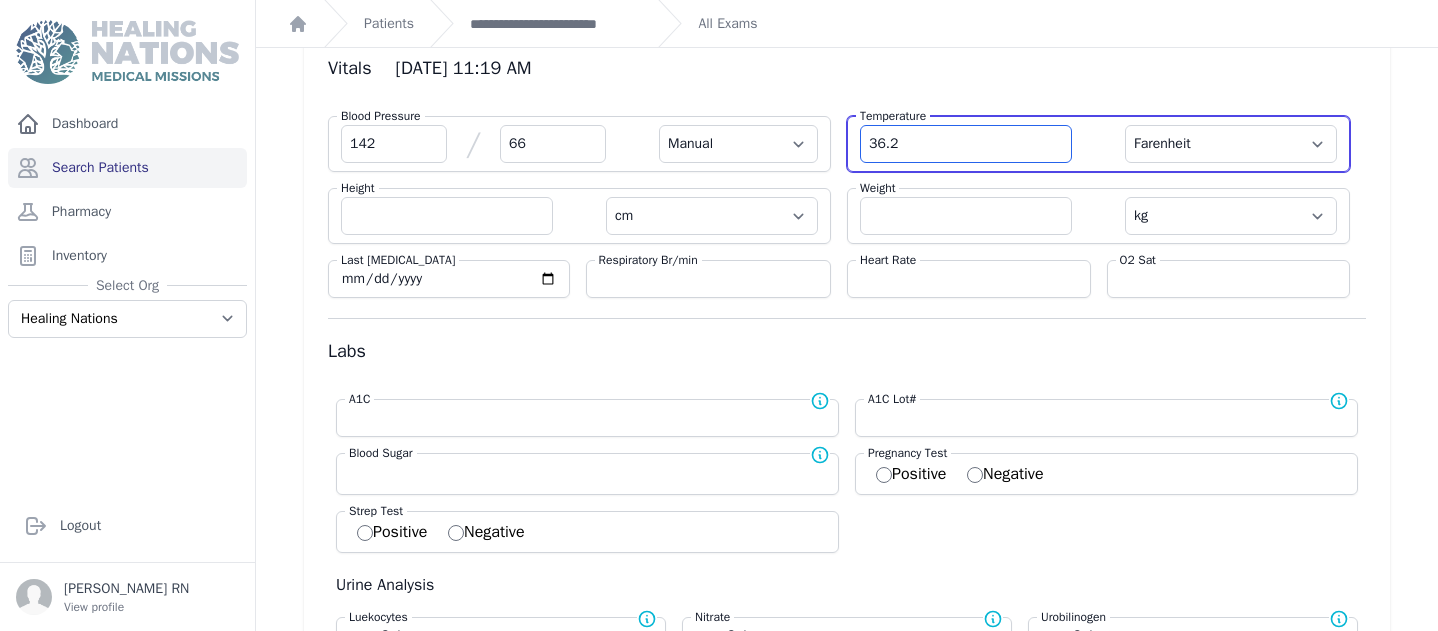 type on "36.2" 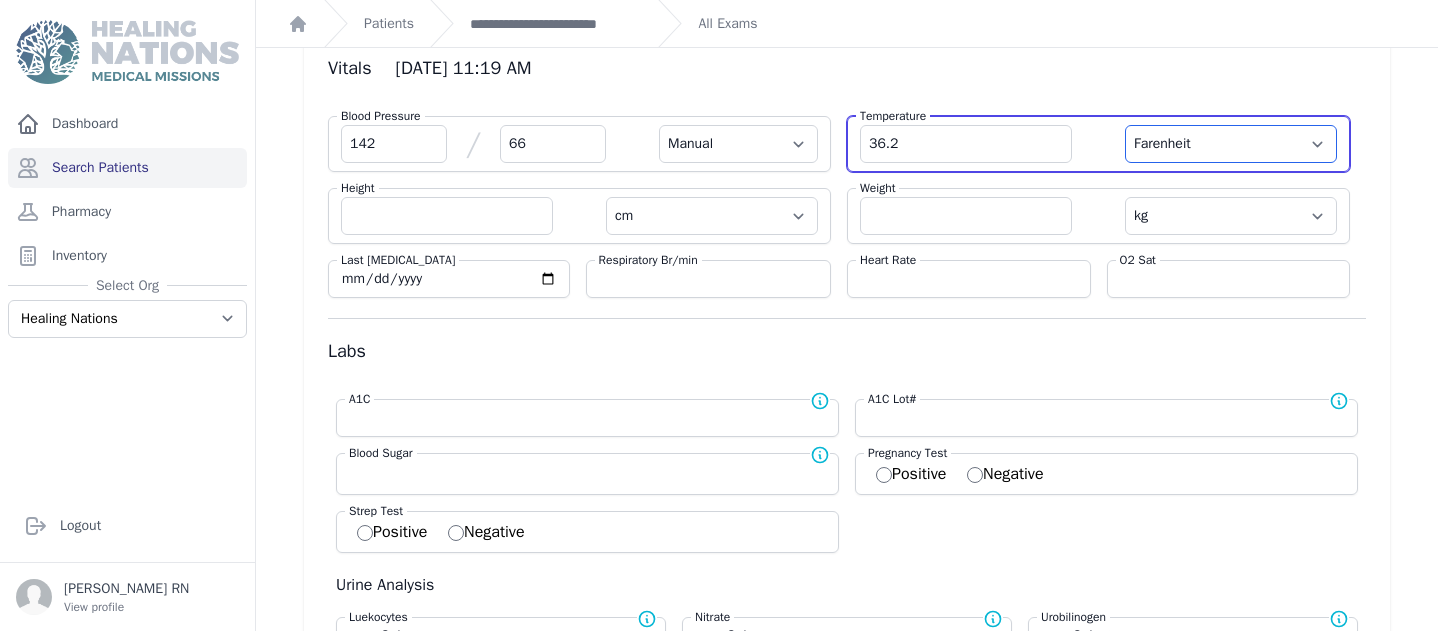 click on "Farenheit [PERSON_NAME]" at bounding box center [1231, 144] 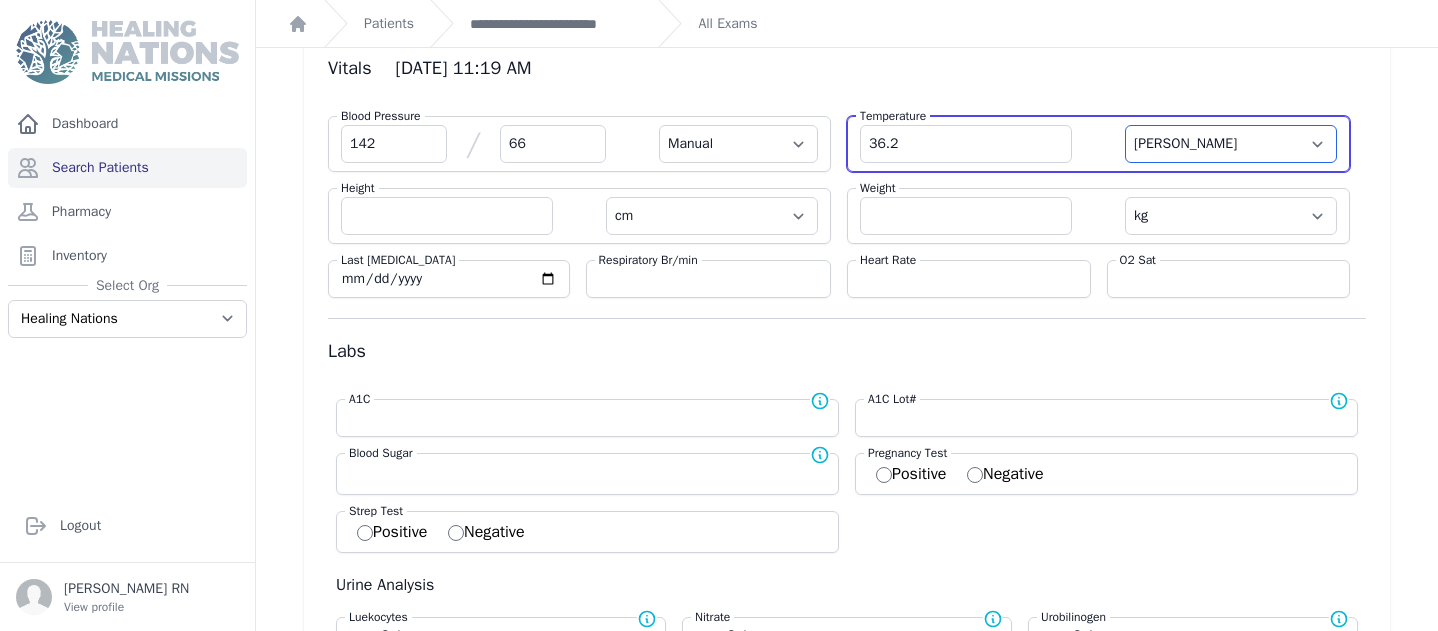 select on "Manual" 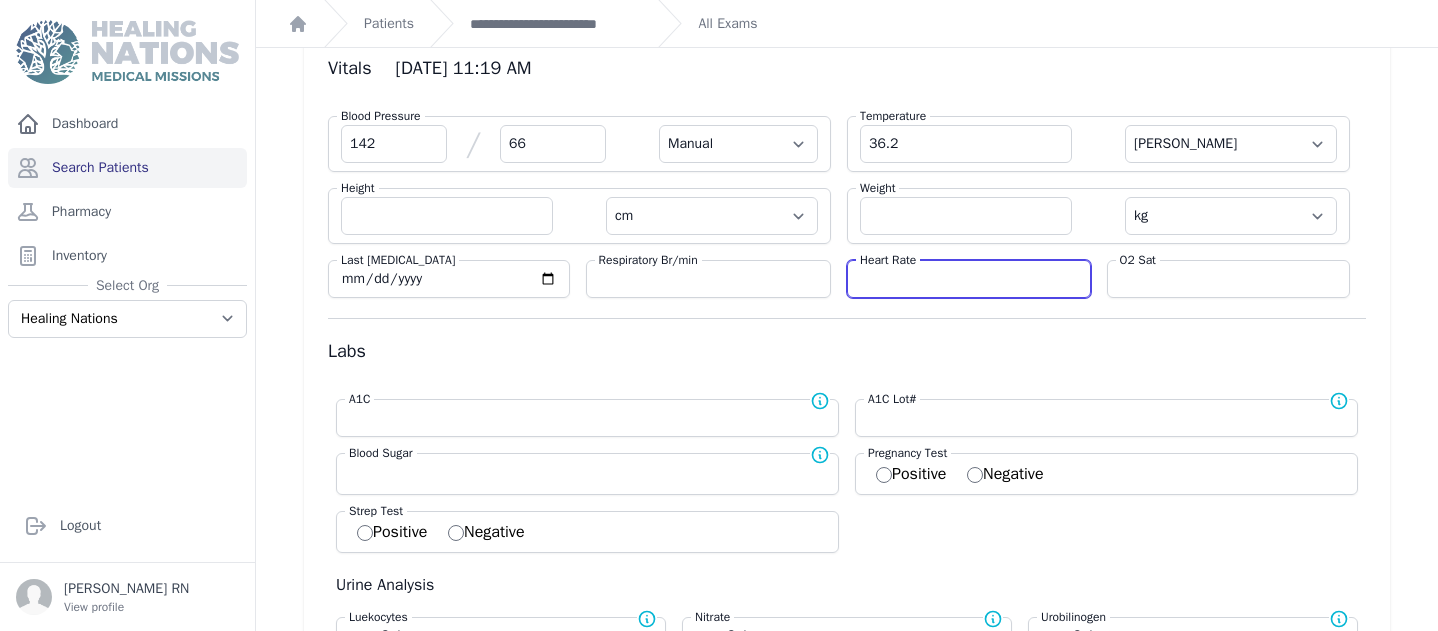 click at bounding box center (969, 279) 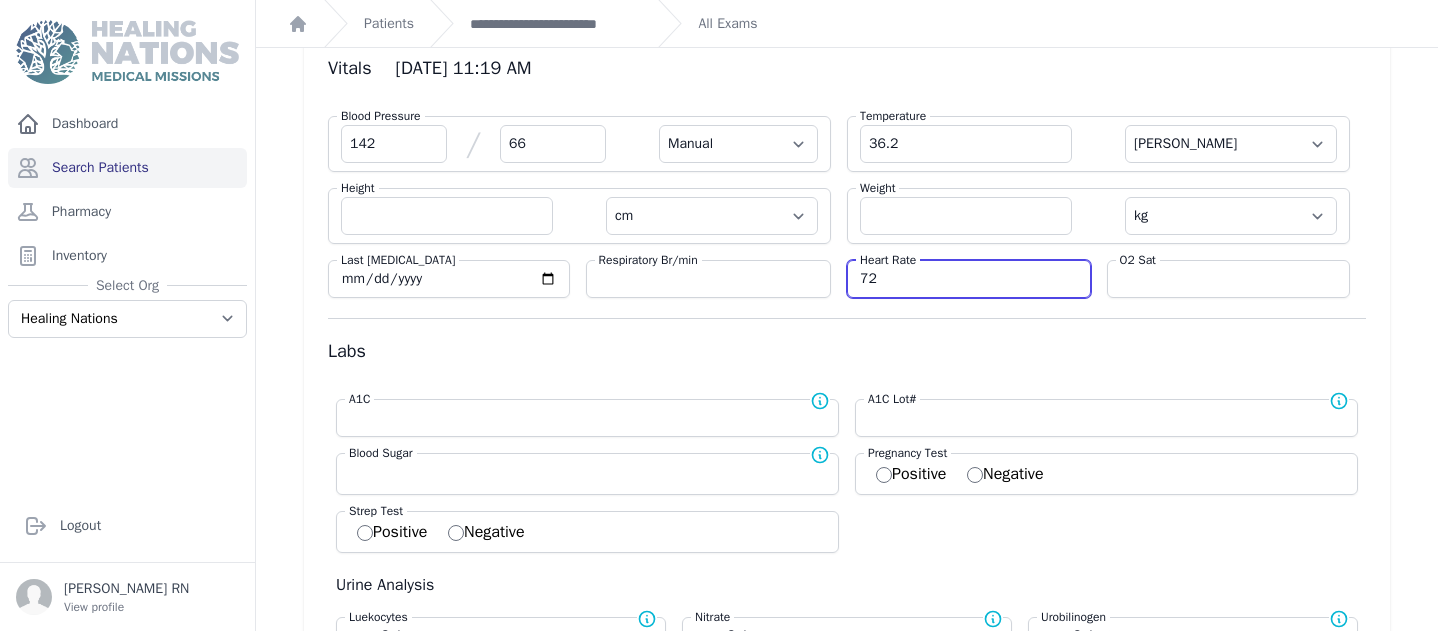 type on "72" 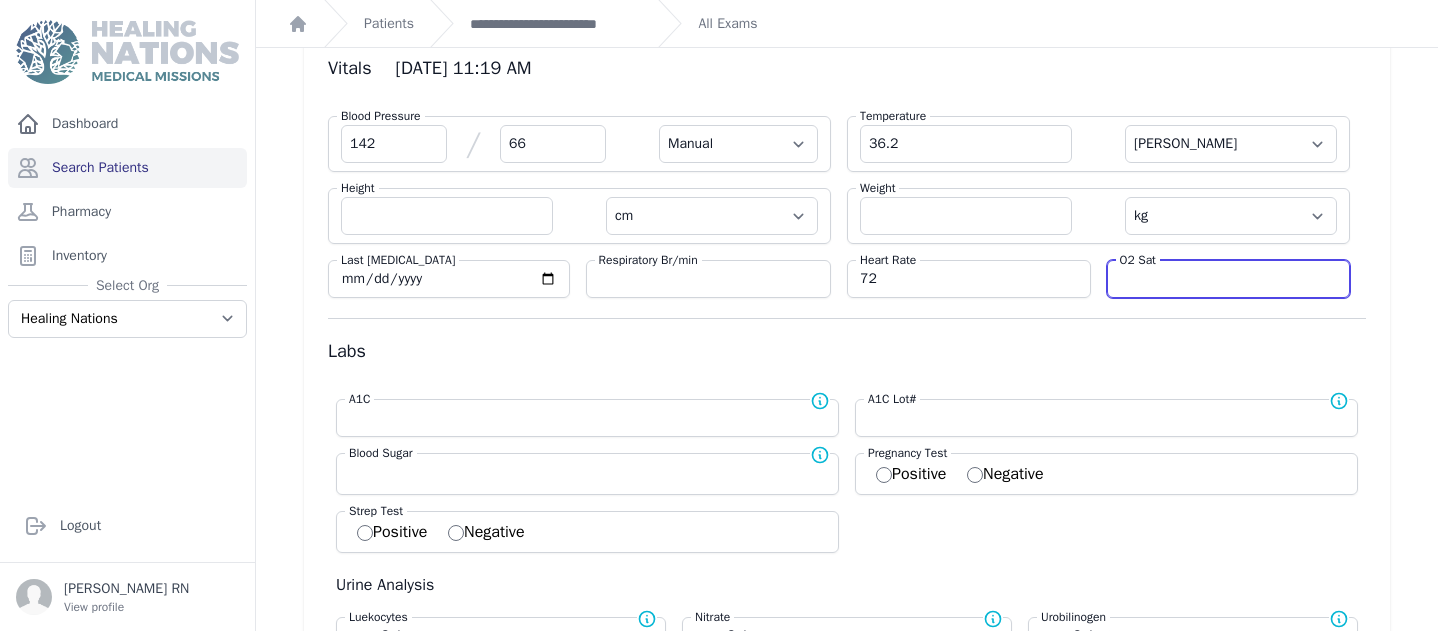 click at bounding box center [1229, 279] 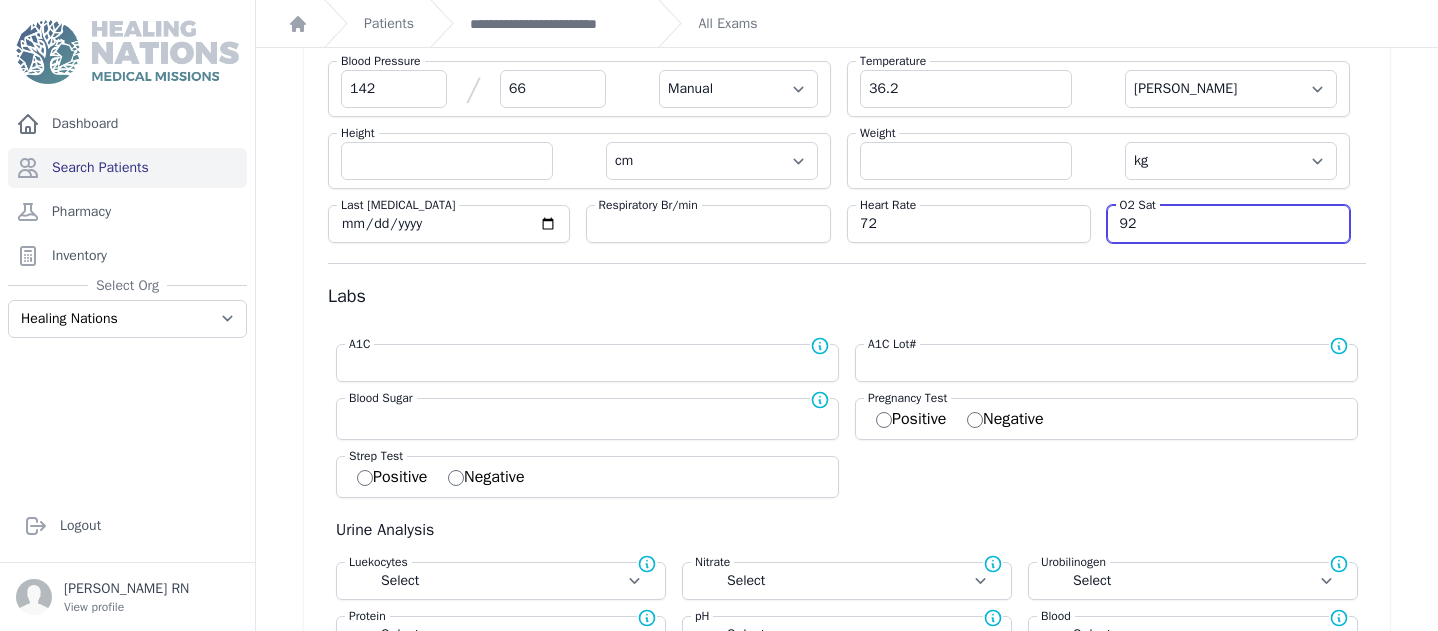 scroll, scrollTop: 200, scrollLeft: 0, axis: vertical 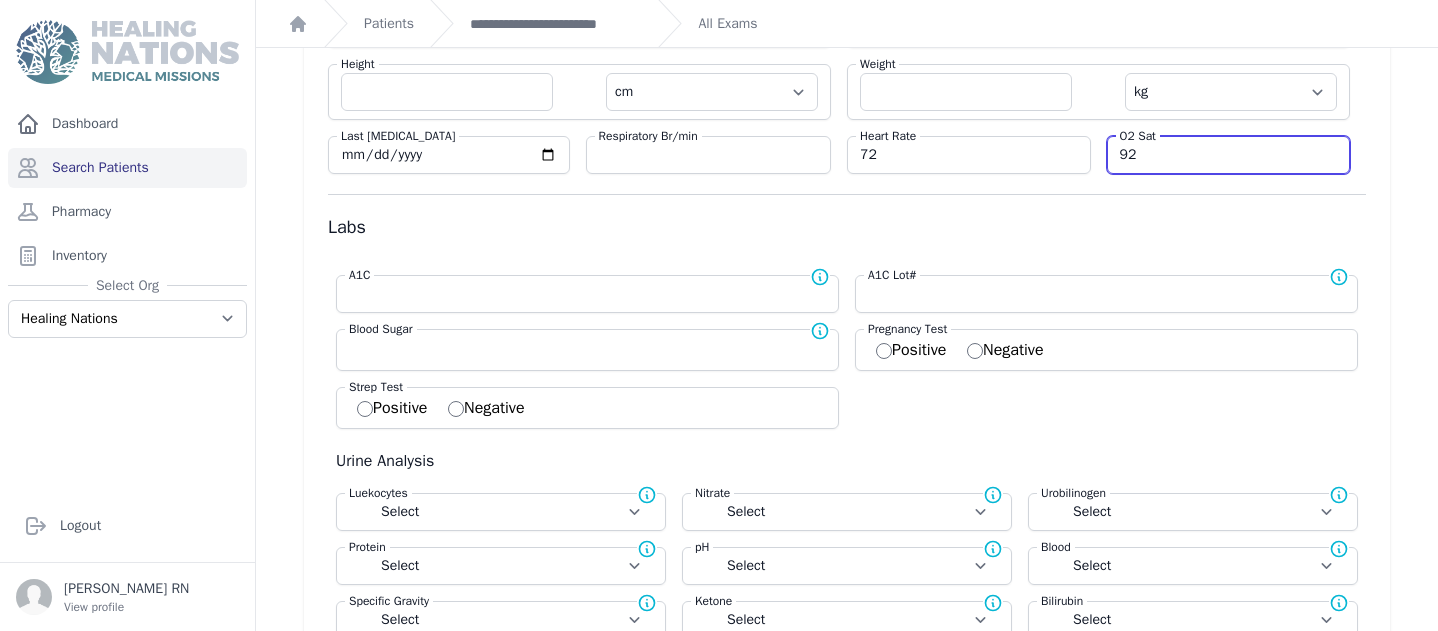 type on "92" 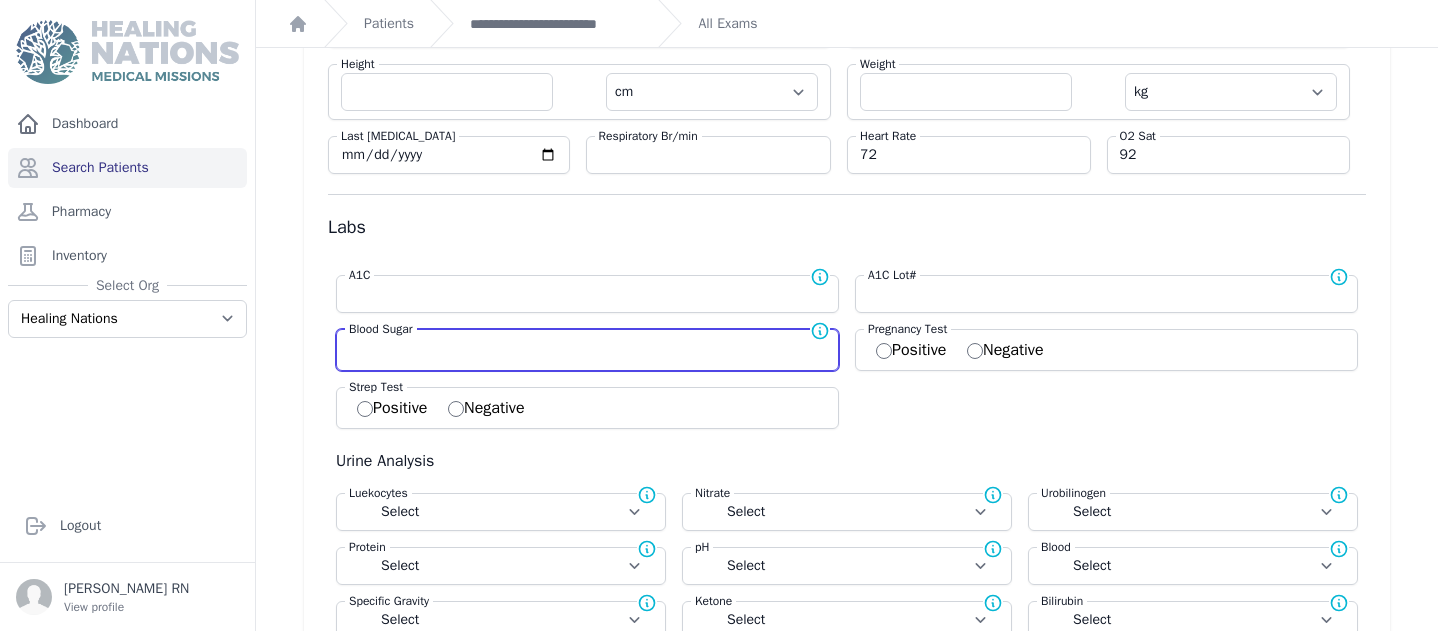 select on "Manual" 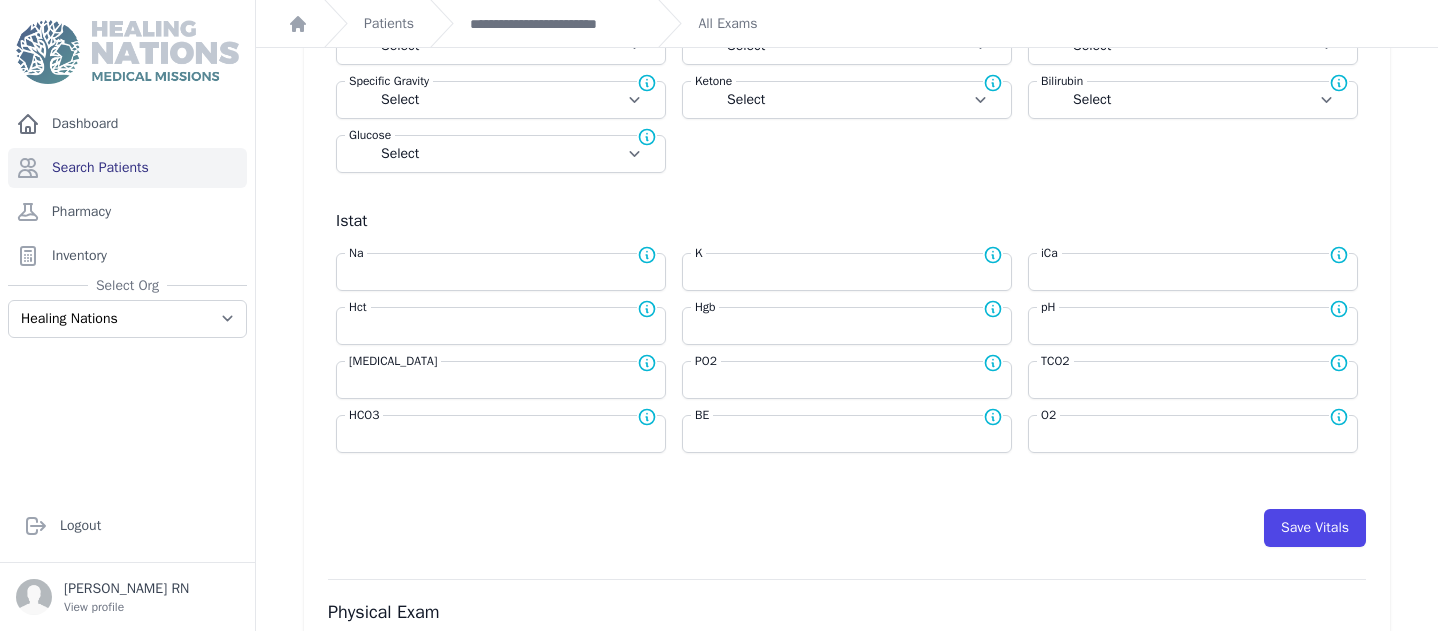 scroll, scrollTop: 728, scrollLeft: 0, axis: vertical 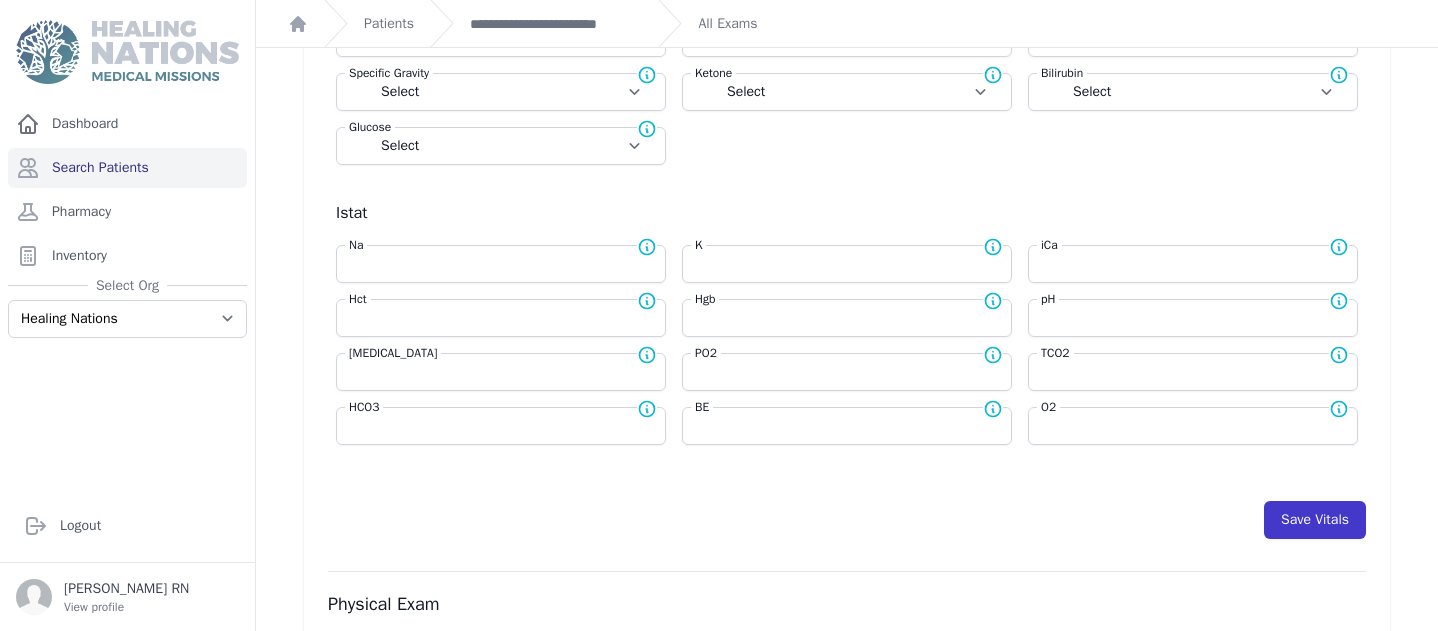 type on "146" 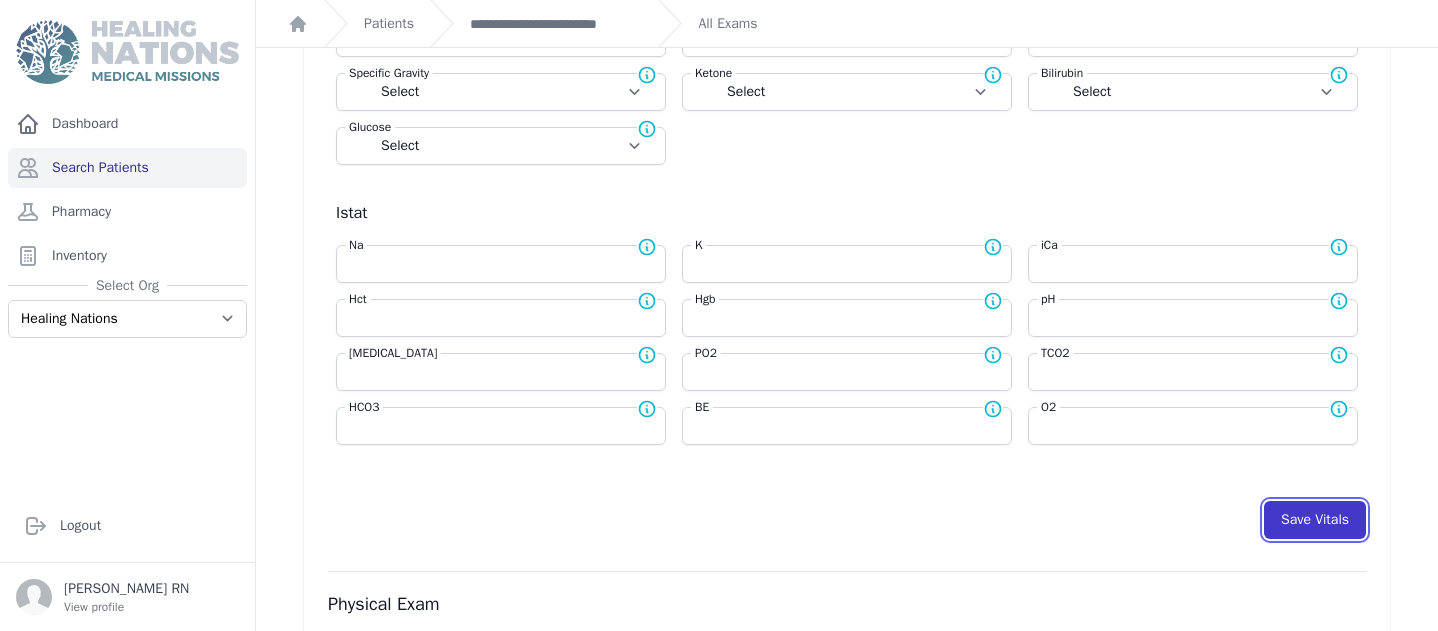 select on "Manual" 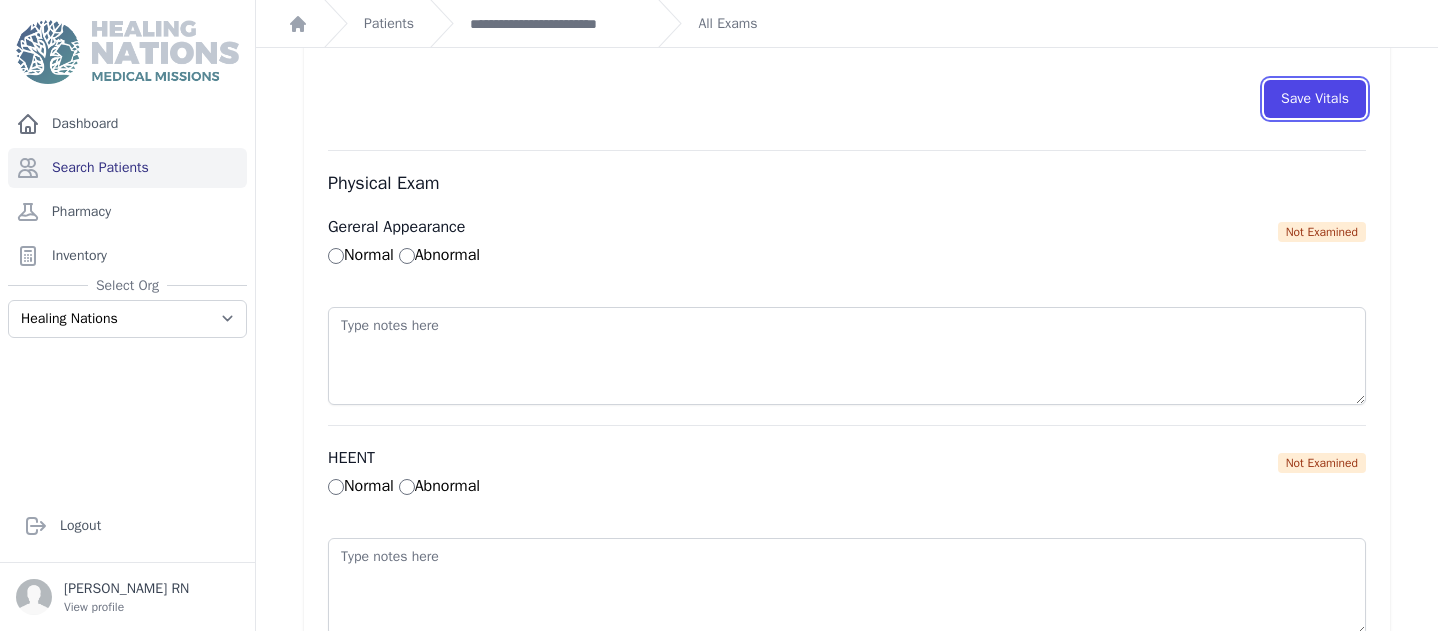 scroll, scrollTop: 1166, scrollLeft: 0, axis: vertical 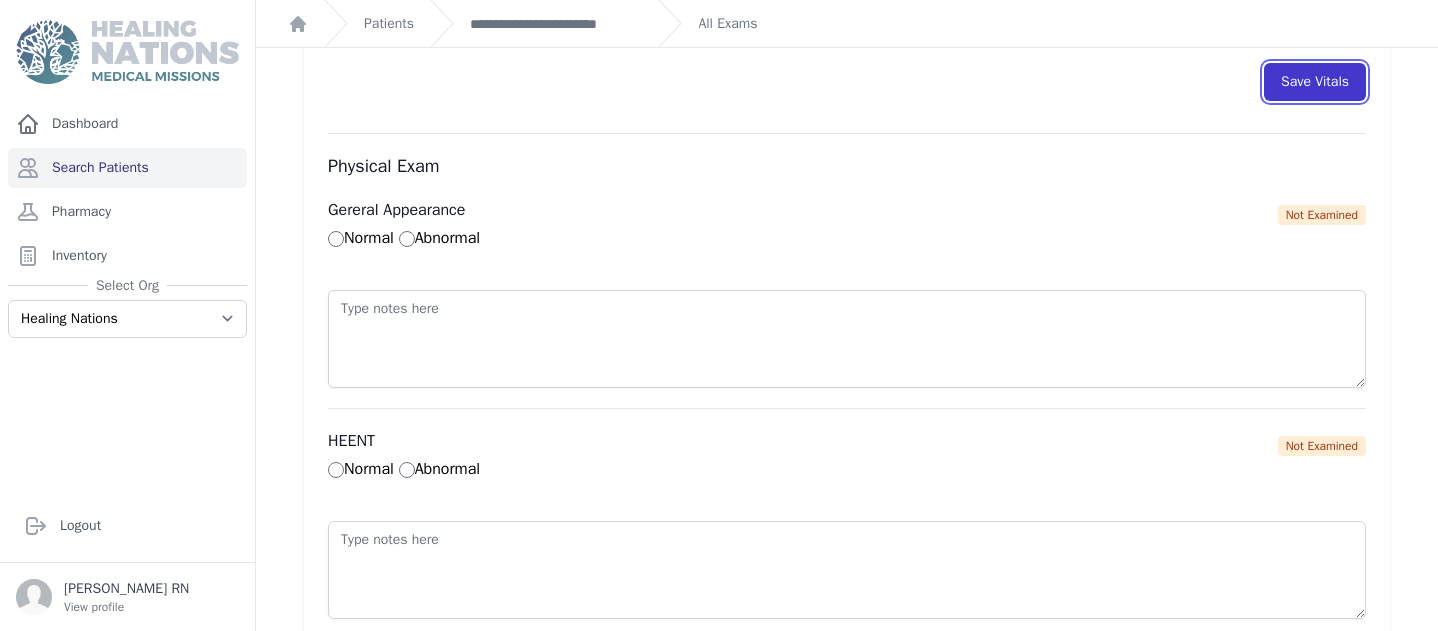 click on "Save Vitals" at bounding box center [1315, 82] 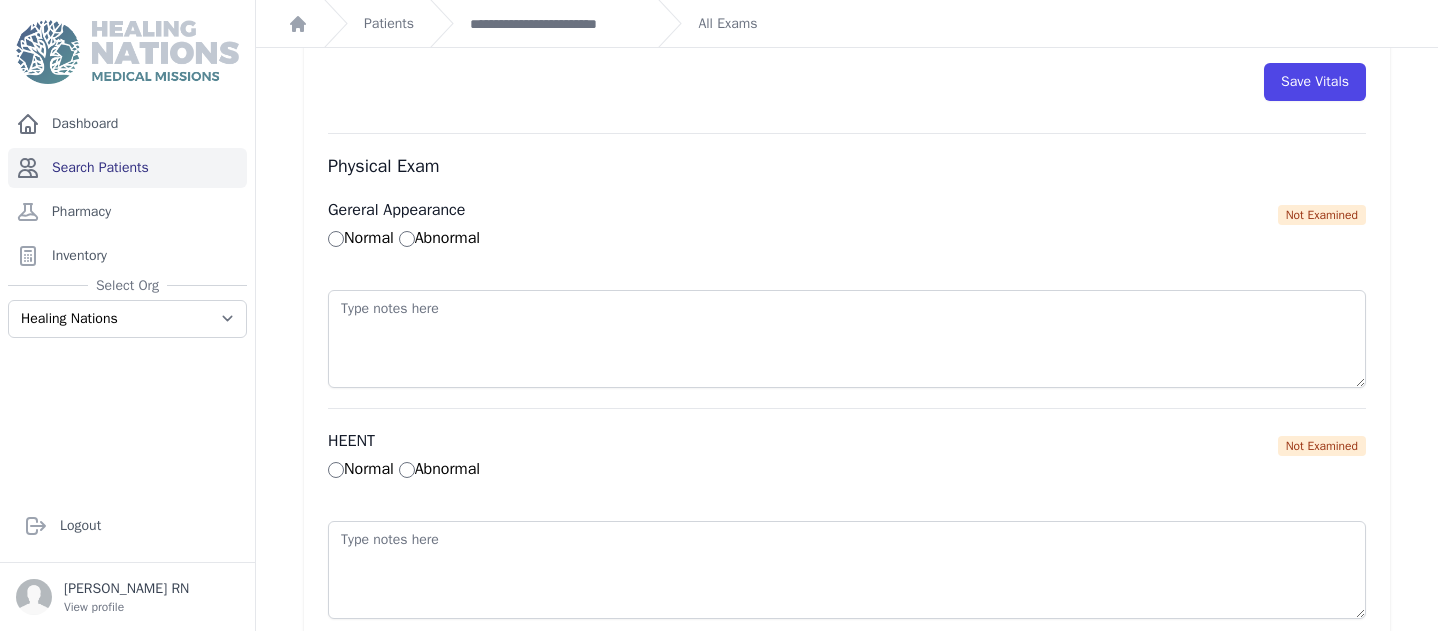 click on "Search Patients" at bounding box center (127, 168) 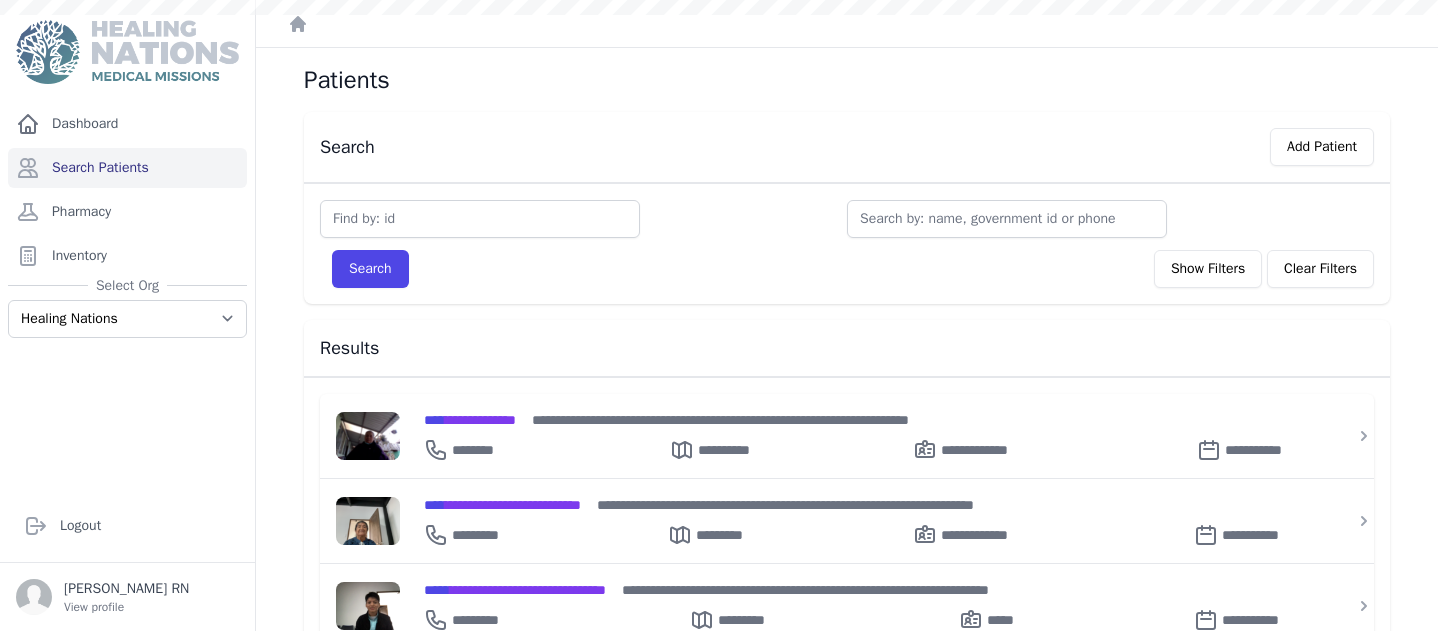 scroll, scrollTop: 0, scrollLeft: 0, axis: both 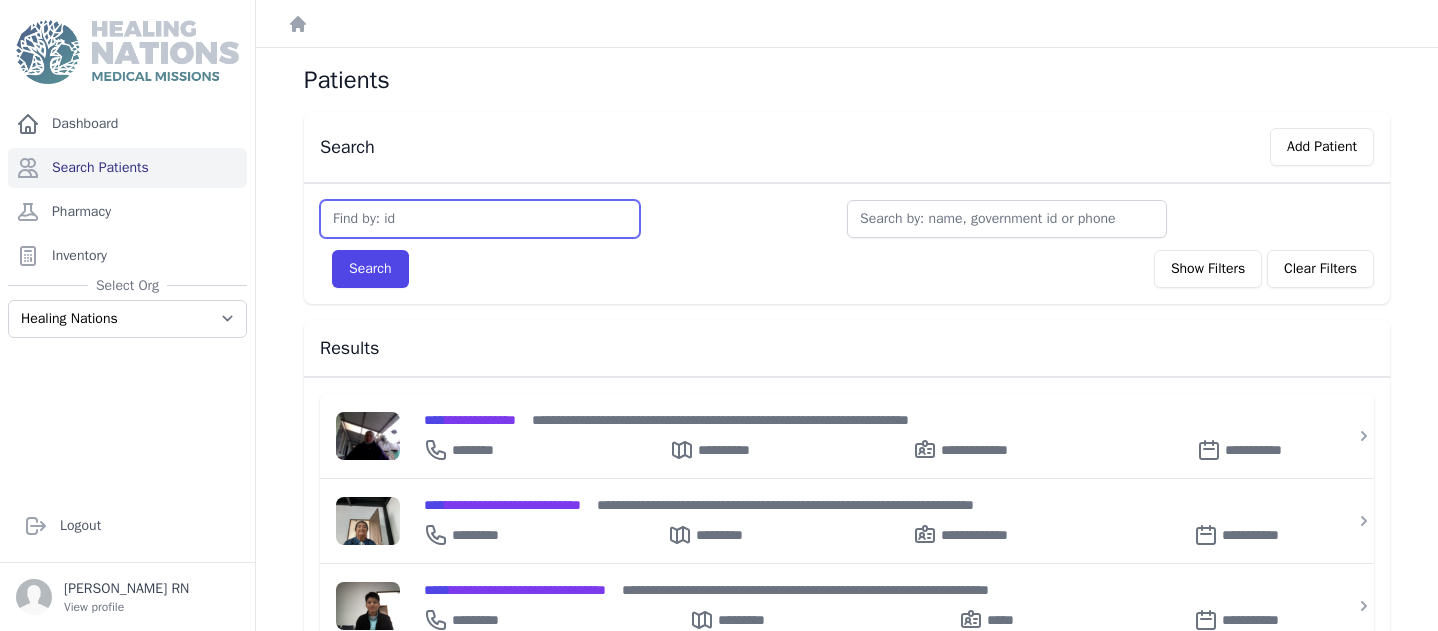 click at bounding box center [480, 219] 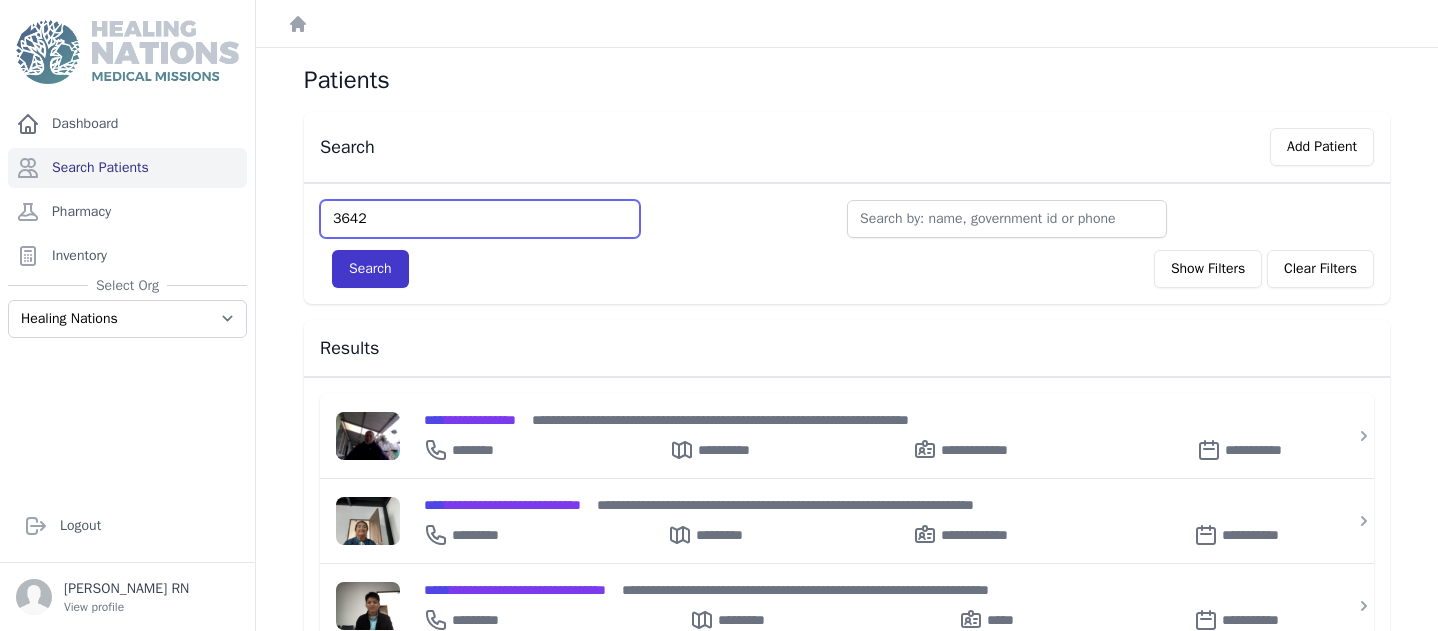 type on "3642" 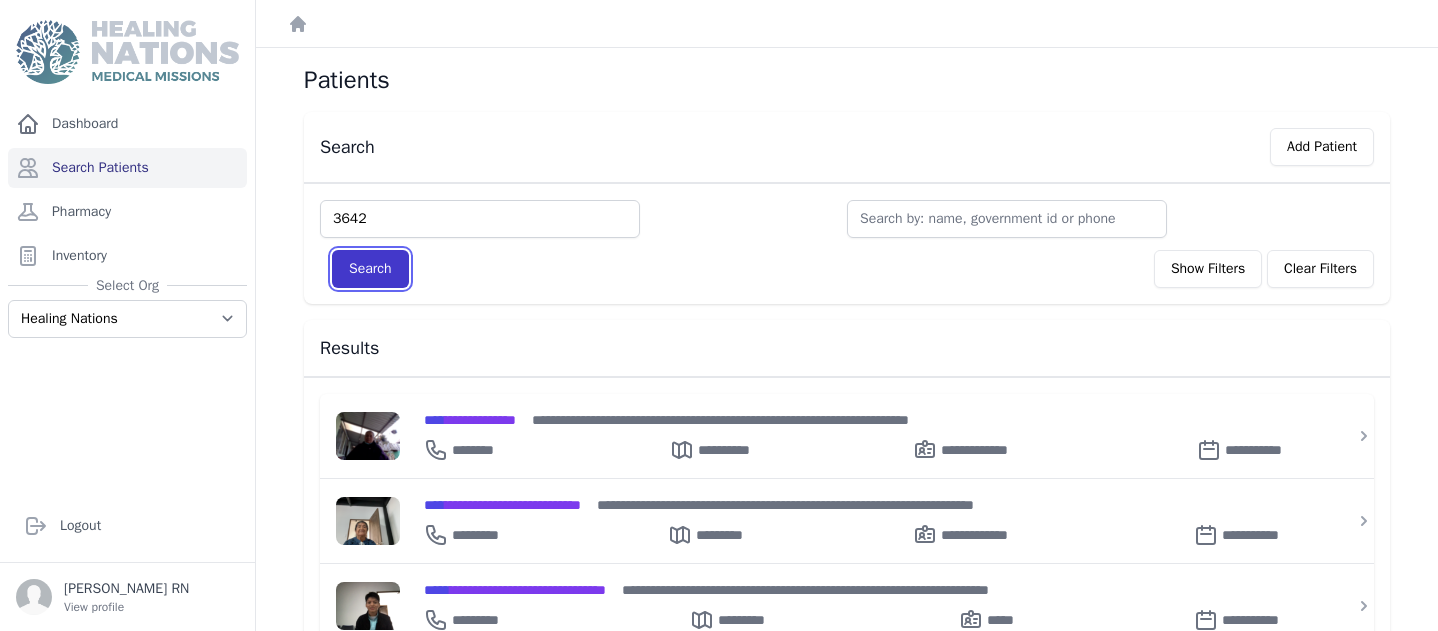 click on "Search" at bounding box center (370, 269) 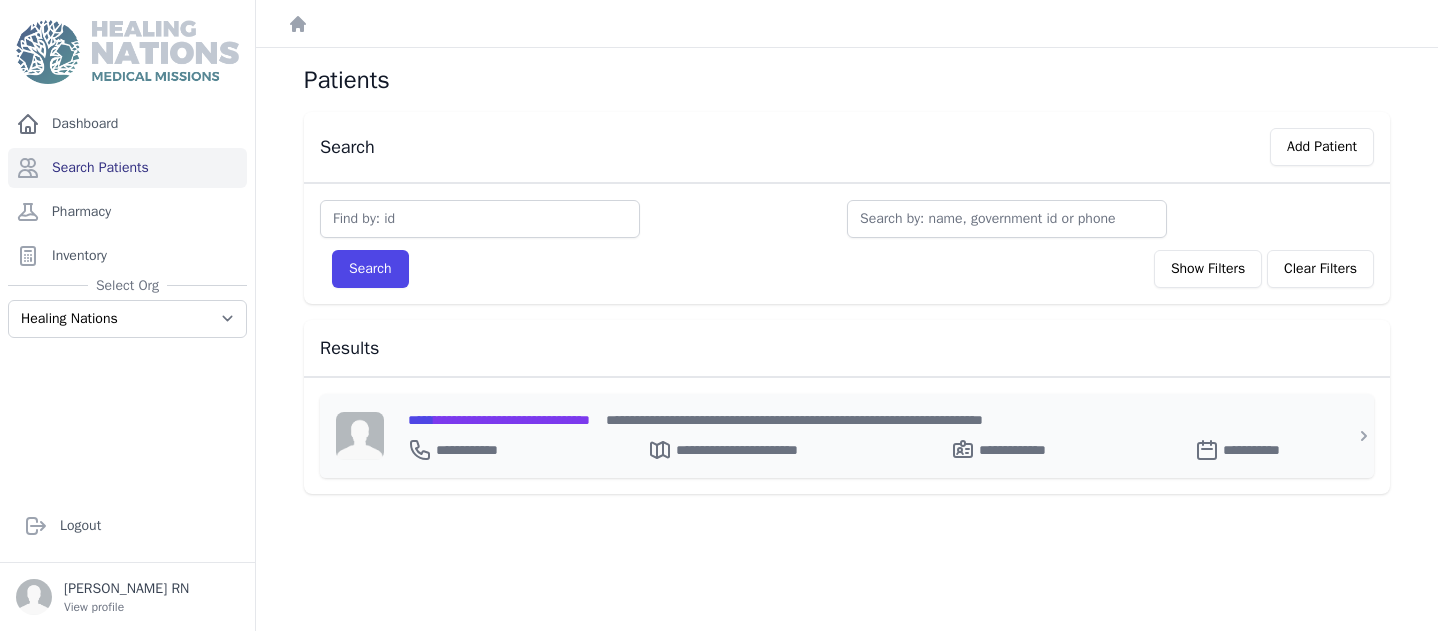 click on "**********" at bounding box center (499, 420) 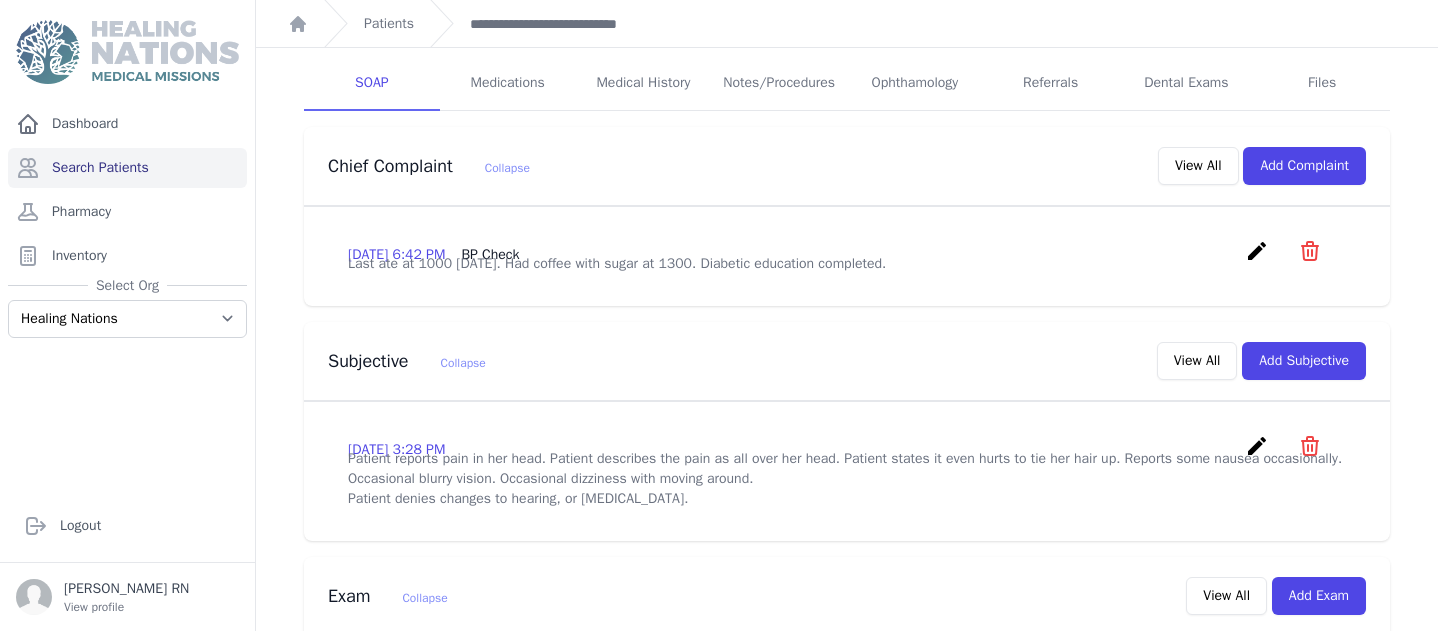 scroll, scrollTop: 381, scrollLeft: 0, axis: vertical 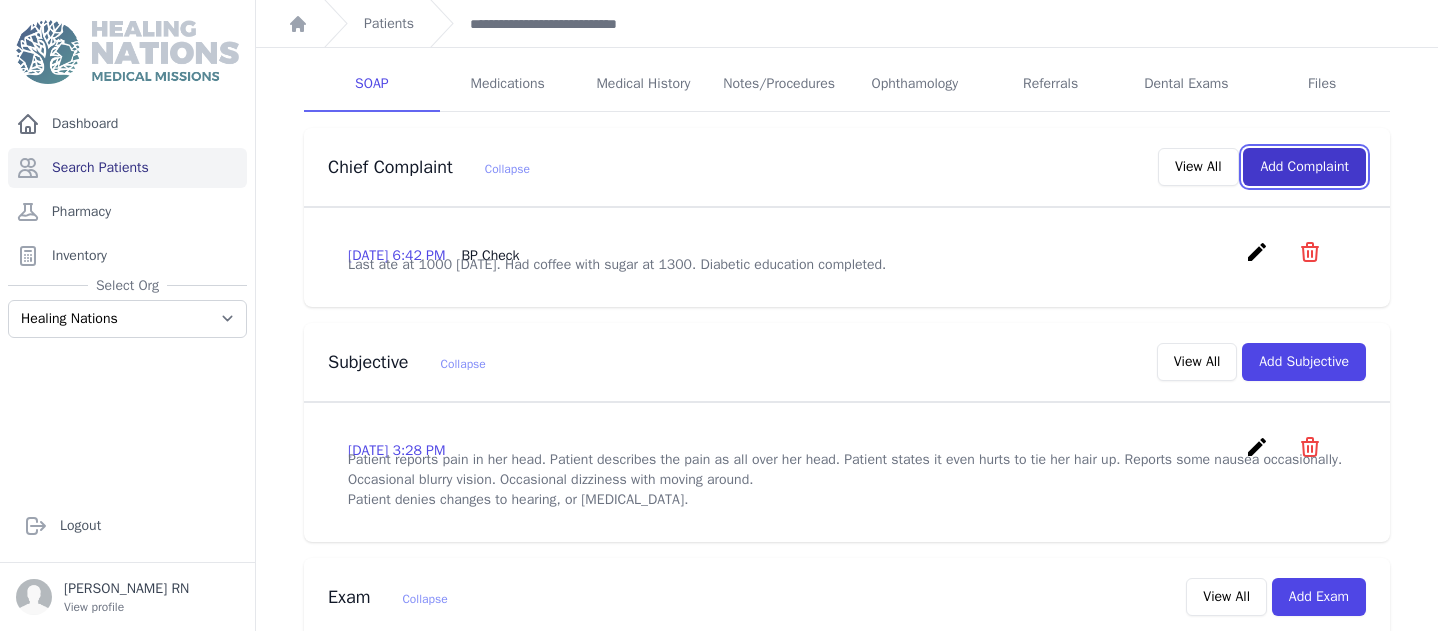click on "Add Complaint" at bounding box center (1304, 167) 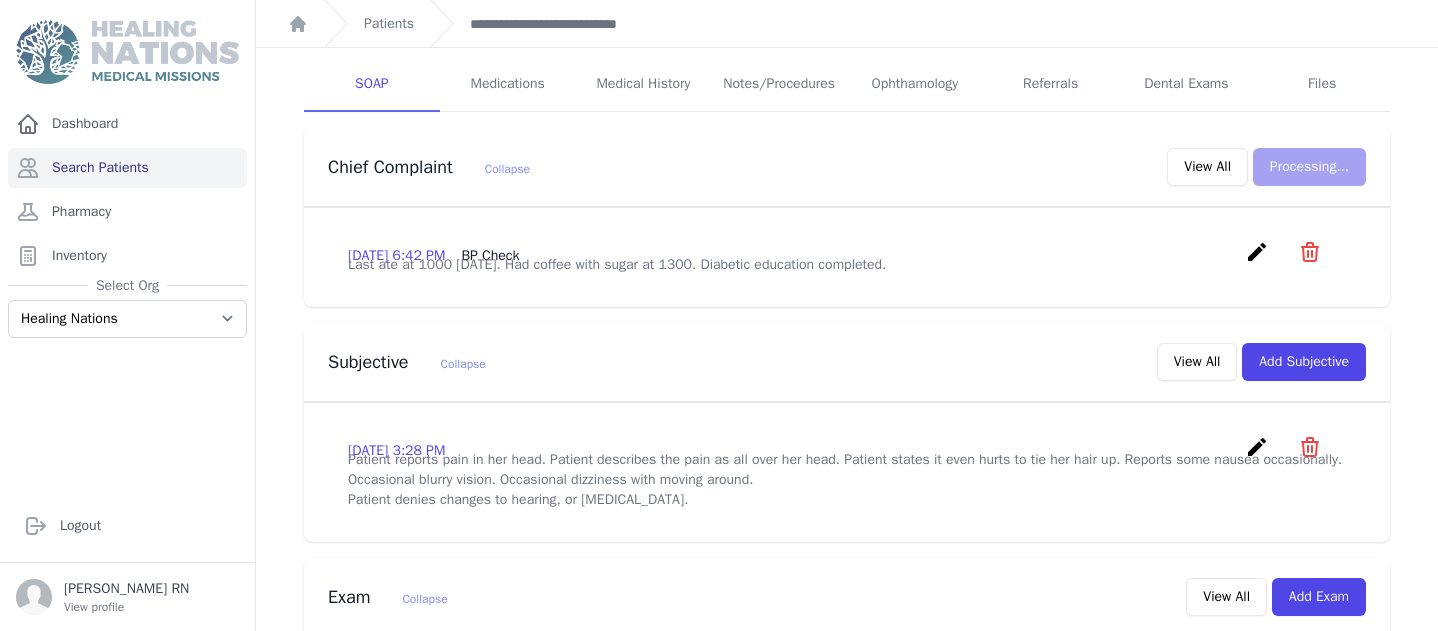 scroll, scrollTop: 0, scrollLeft: 0, axis: both 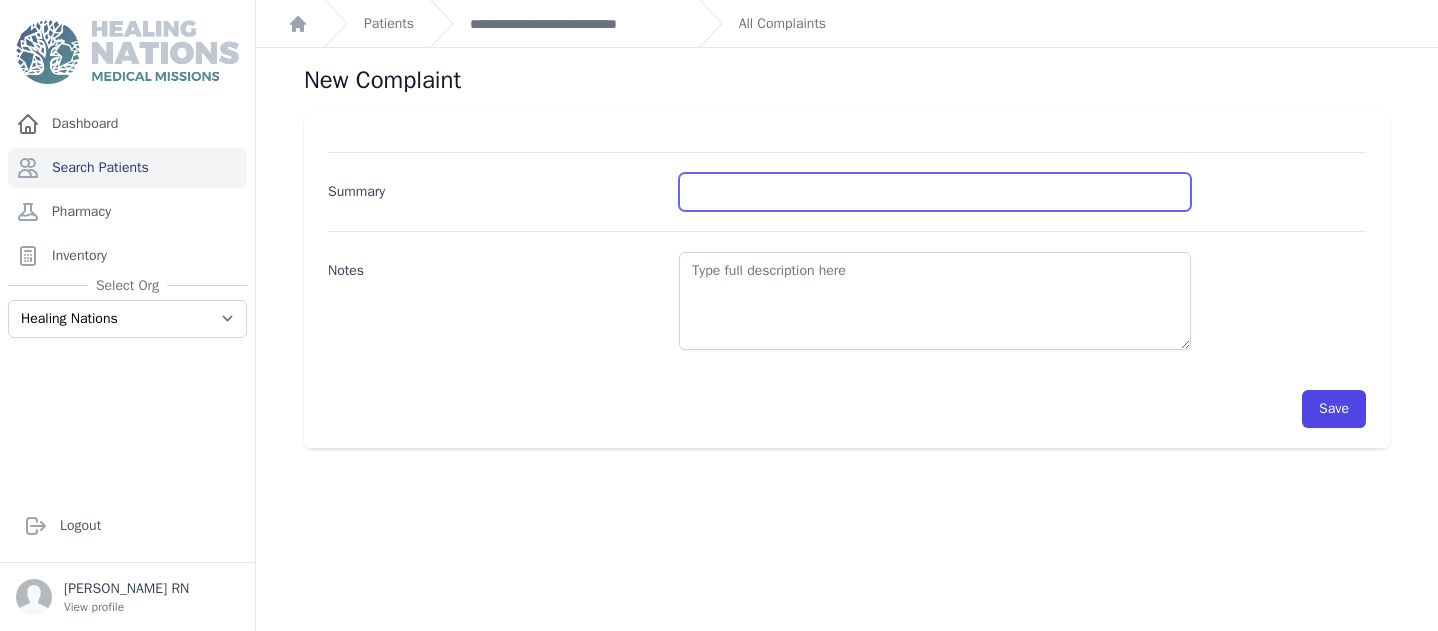 click on "Summary" at bounding box center [935, 192] 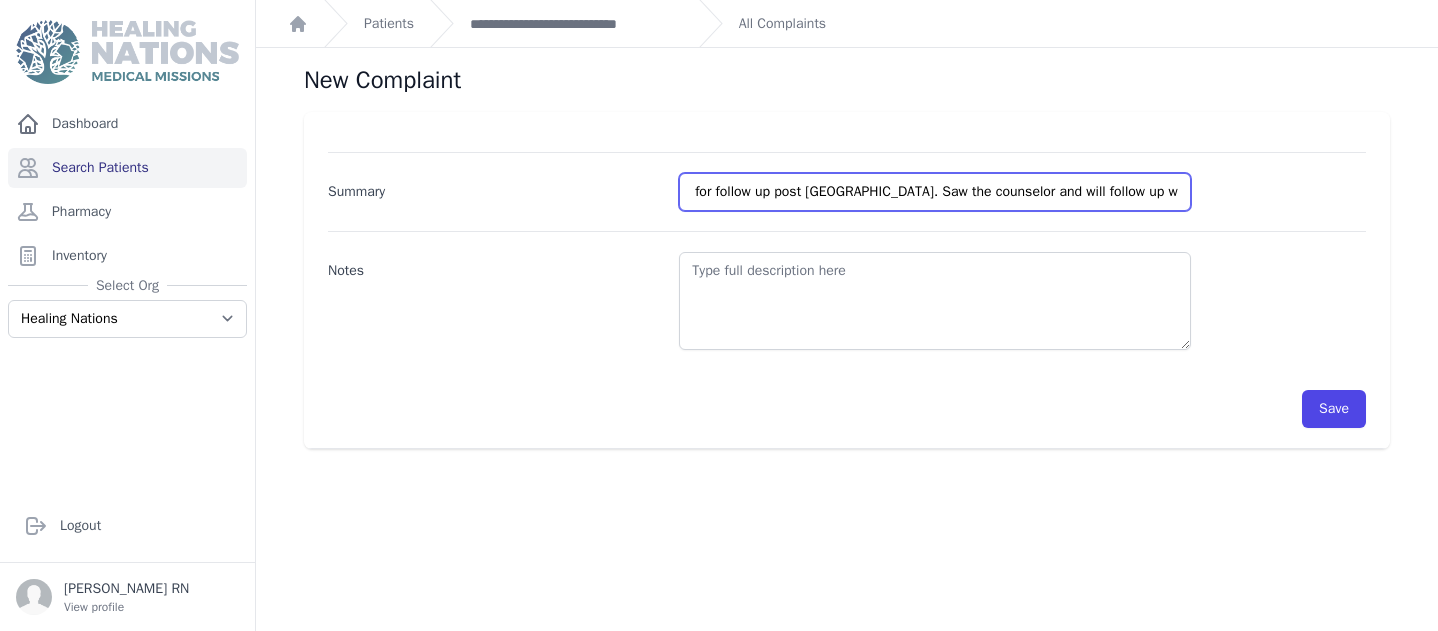 scroll, scrollTop: 0, scrollLeft: 55, axis: horizontal 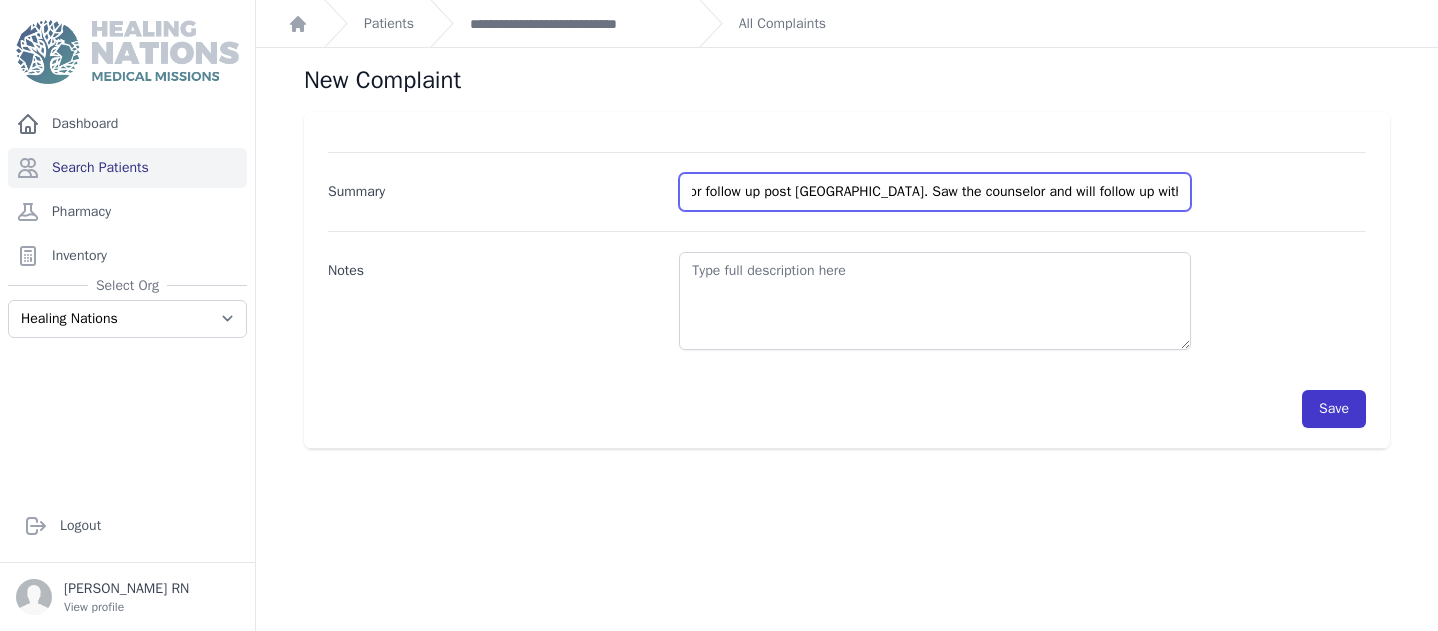 type on "Pt here for follow up post [GEOGRAPHIC_DATA]. Saw the counselor and will follow up with the MD" 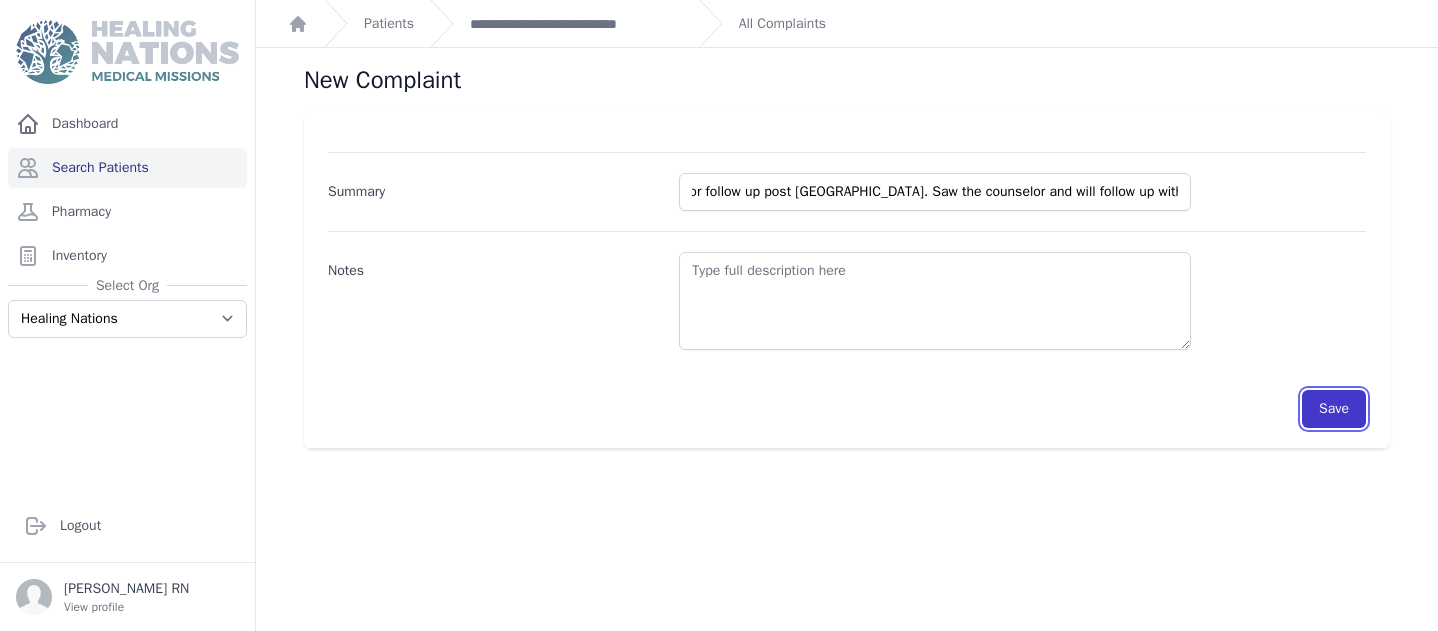 scroll, scrollTop: 0, scrollLeft: 0, axis: both 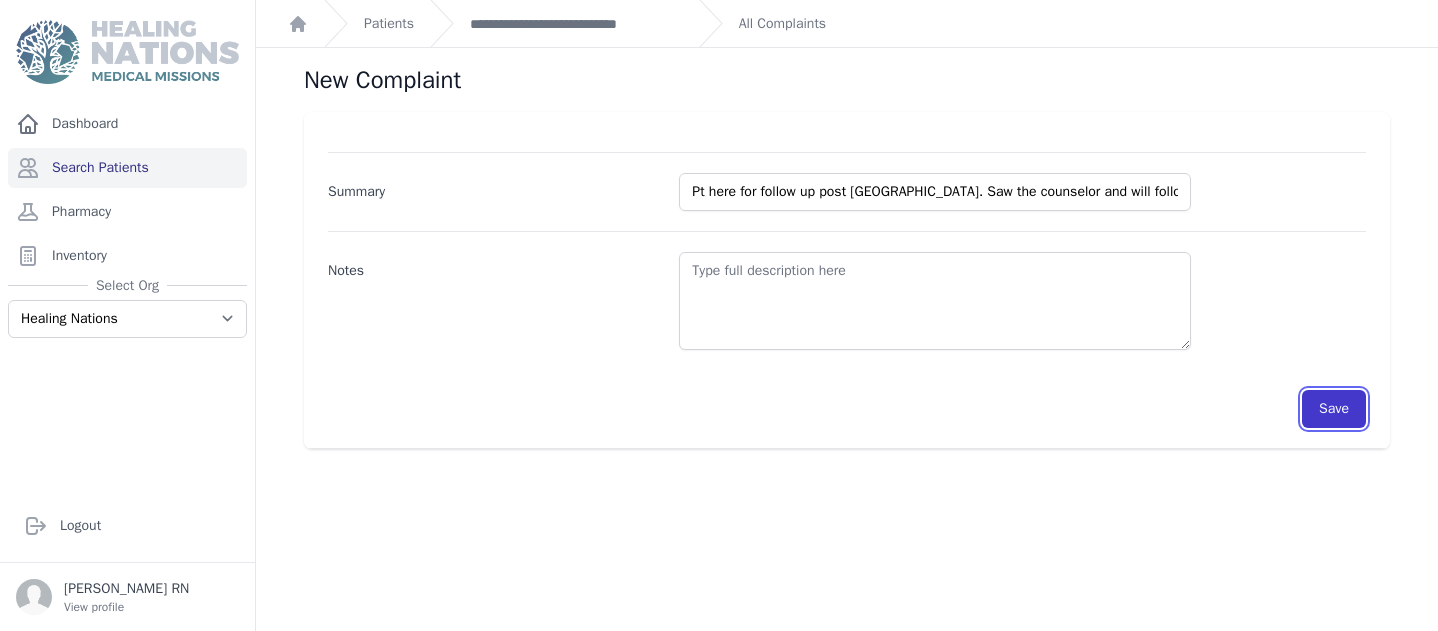 click on "Save" at bounding box center [1334, 409] 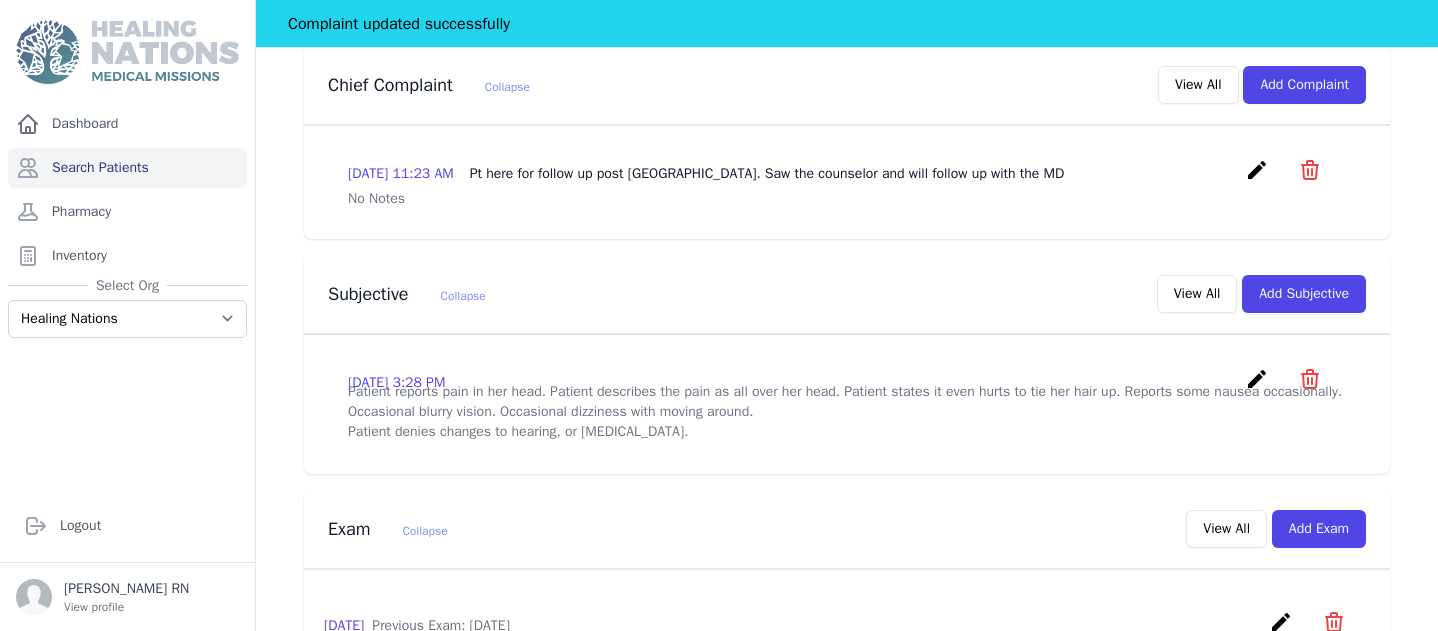 scroll, scrollTop: 515, scrollLeft: 0, axis: vertical 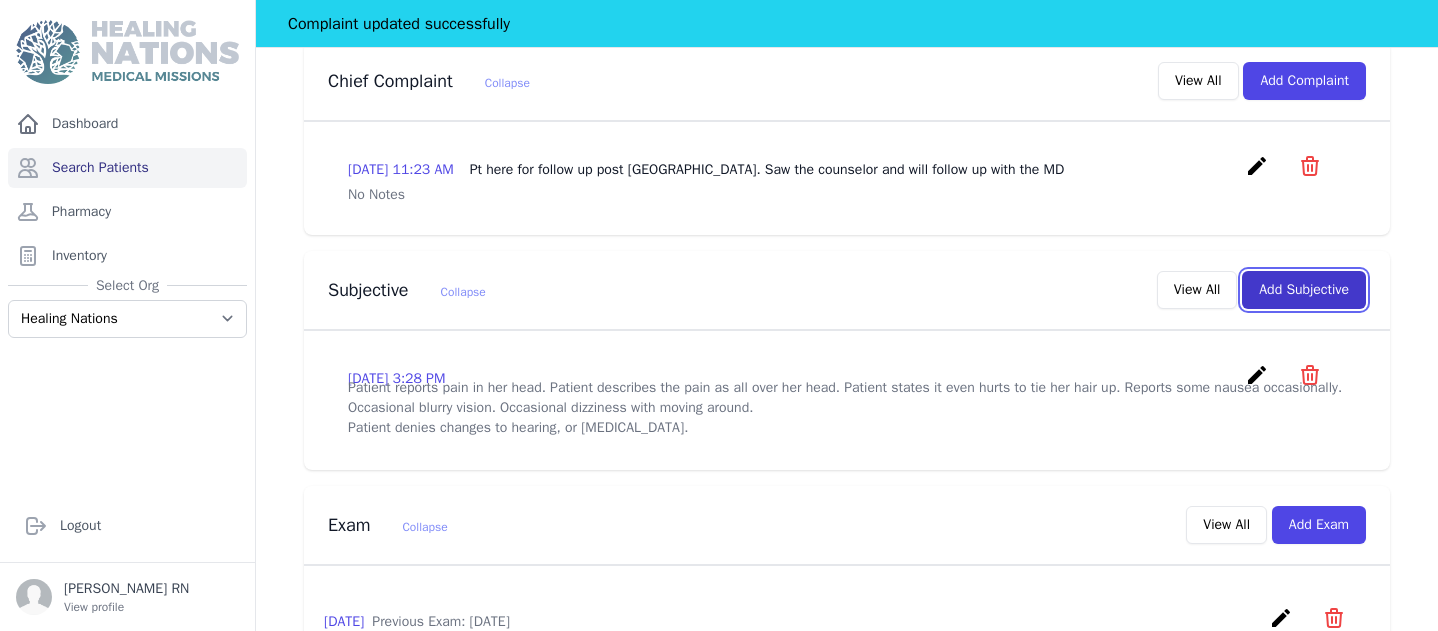 click on "Add Subjective" at bounding box center (1304, 290) 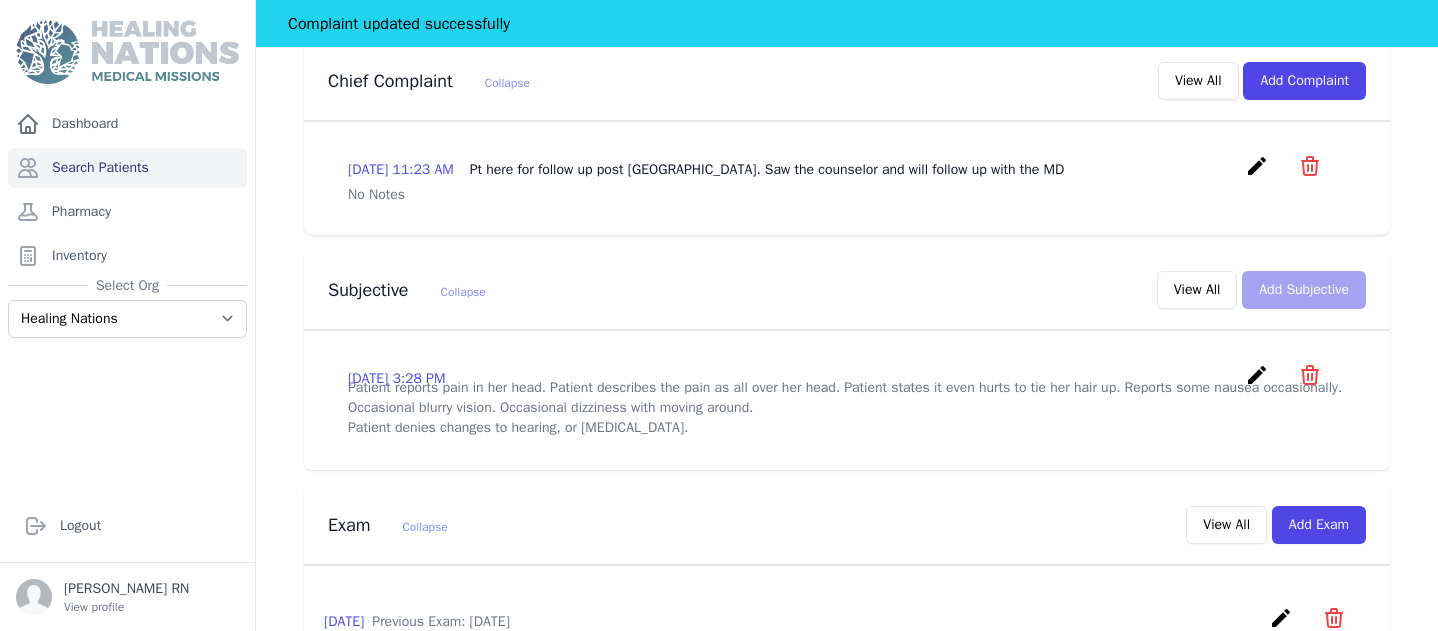 scroll, scrollTop: 0, scrollLeft: 0, axis: both 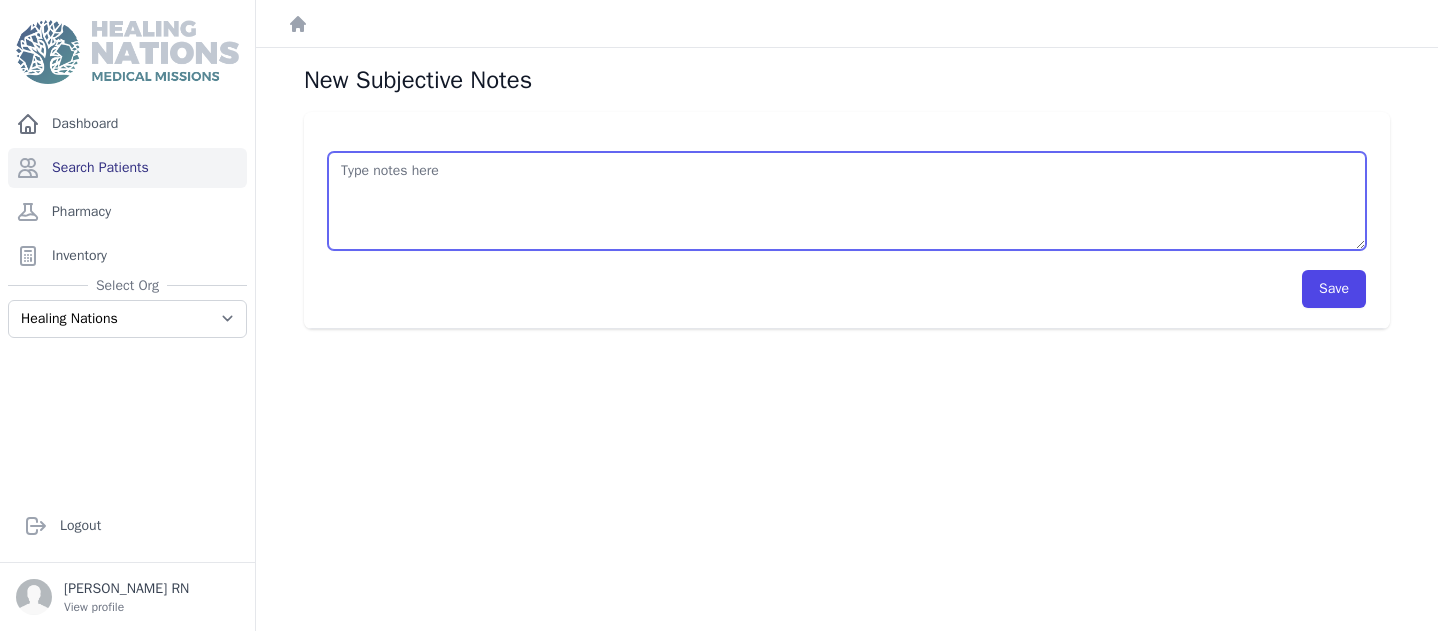 click at bounding box center (847, 201) 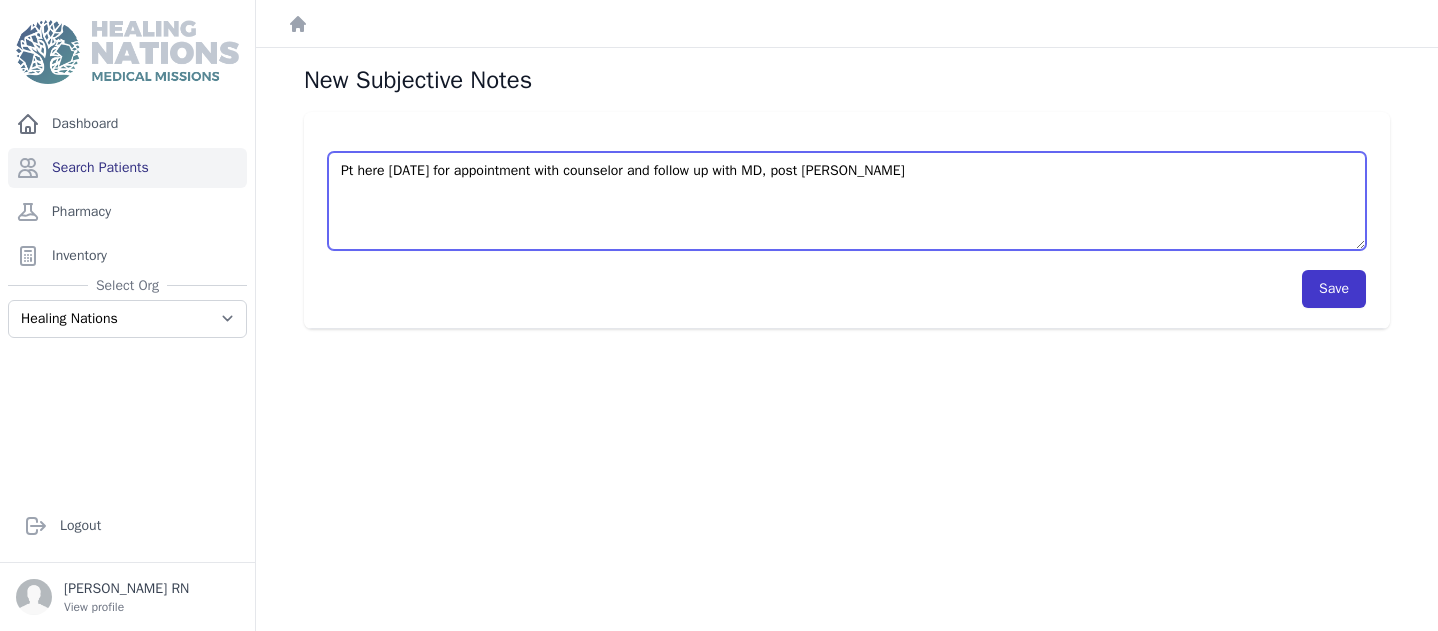type on "Pt here [DATE] for appointment with counselor and follow up with MD, post [PERSON_NAME]" 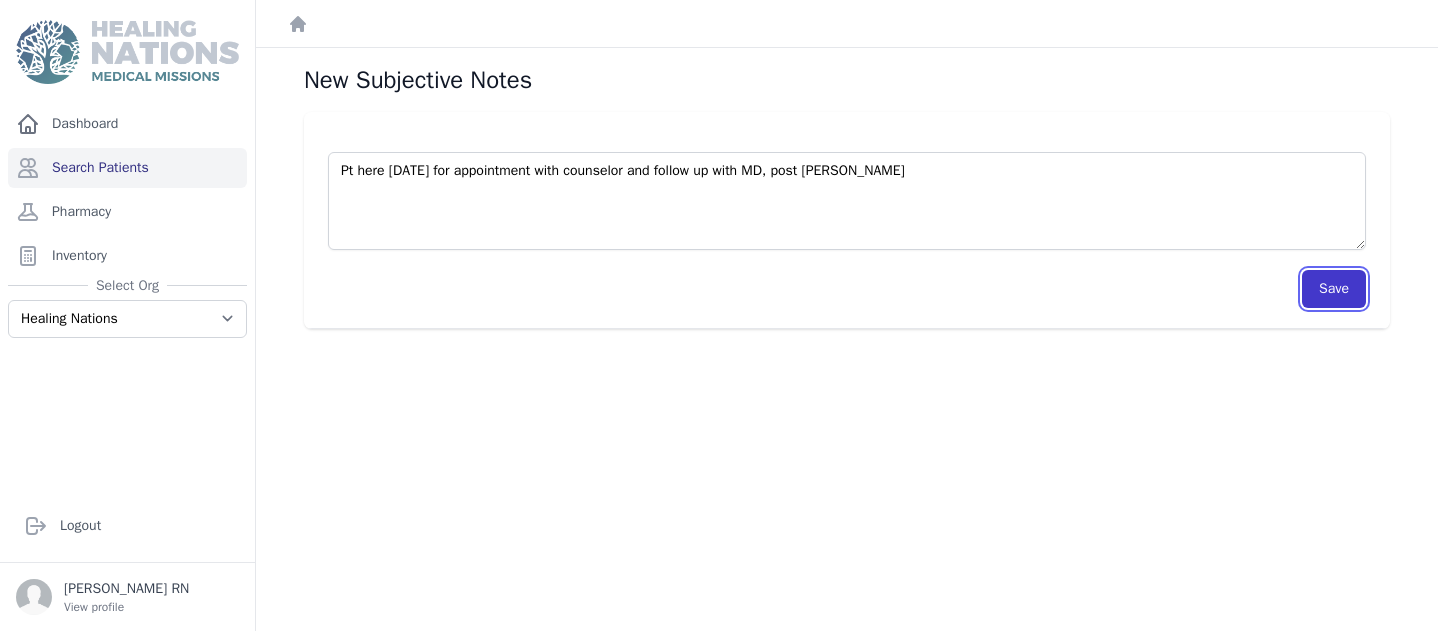 click on "Save" at bounding box center (1334, 289) 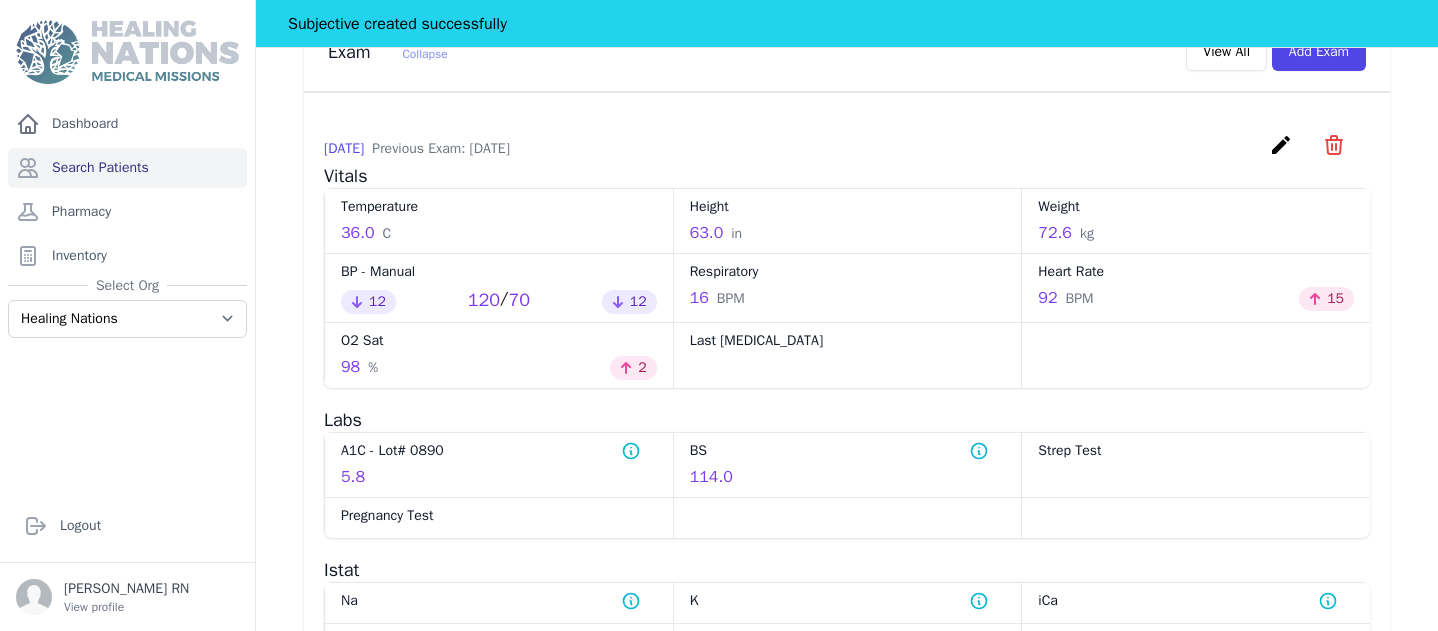 scroll, scrollTop: 1016, scrollLeft: 0, axis: vertical 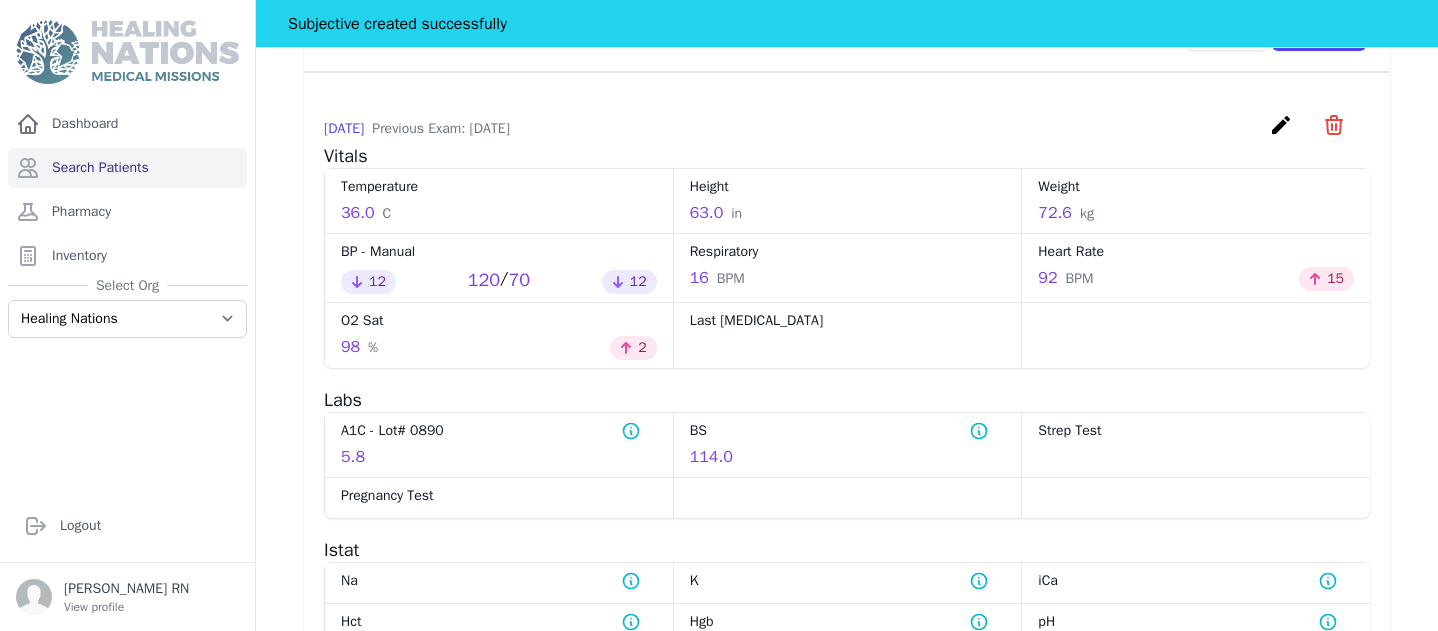 click on "create" at bounding box center [1281, 125] 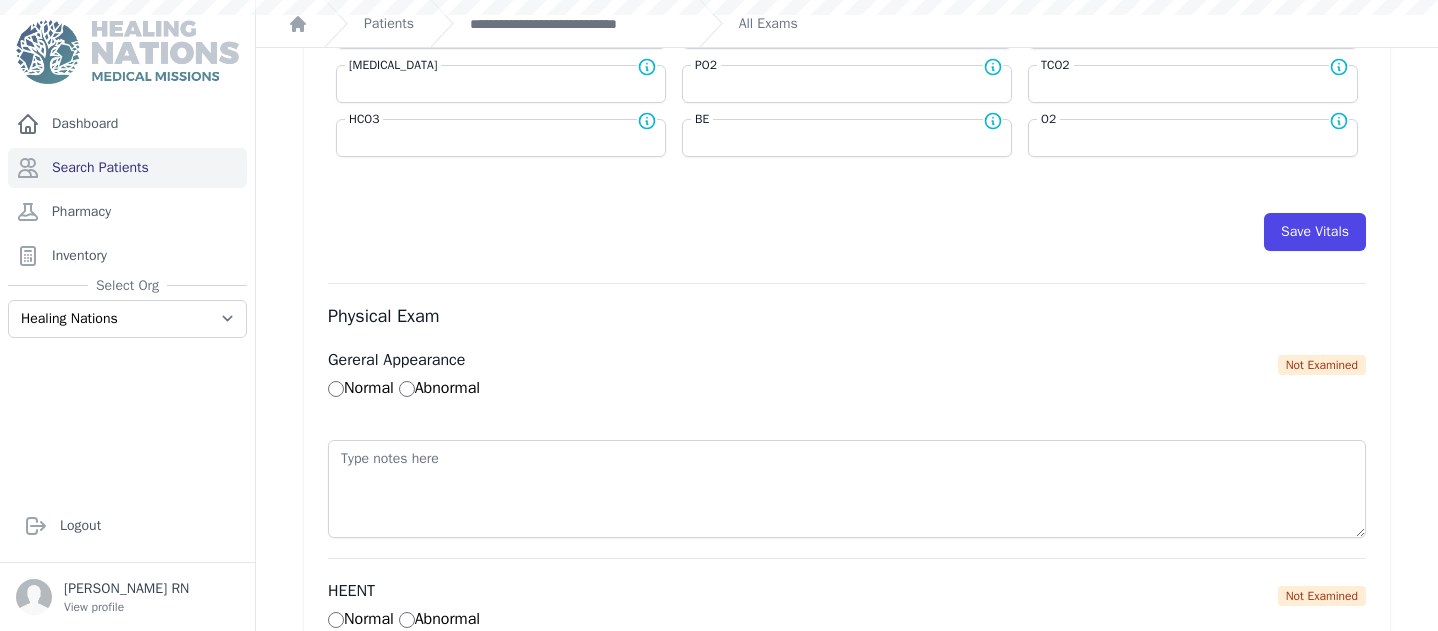 scroll, scrollTop: 0, scrollLeft: 0, axis: both 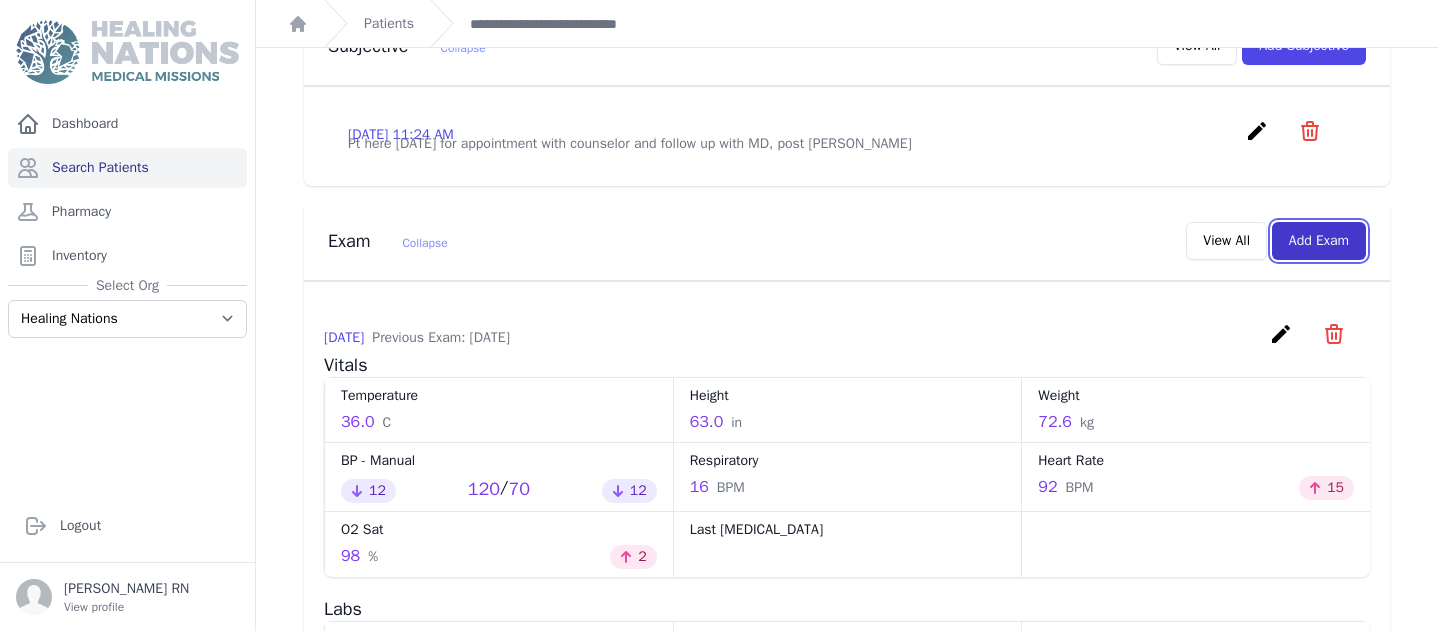 click on "Add Exam" at bounding box center (1319, 241) 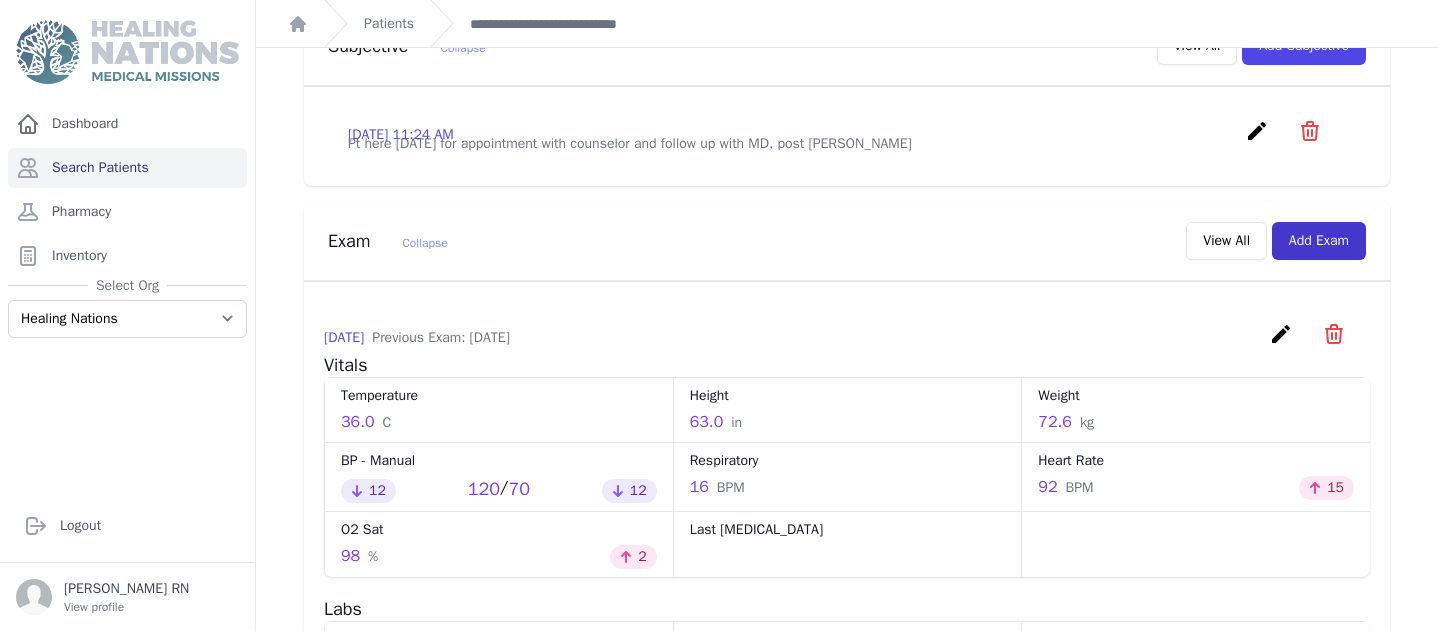 scroll, scrollTop: 0, scrollLeft: 0, axis: both 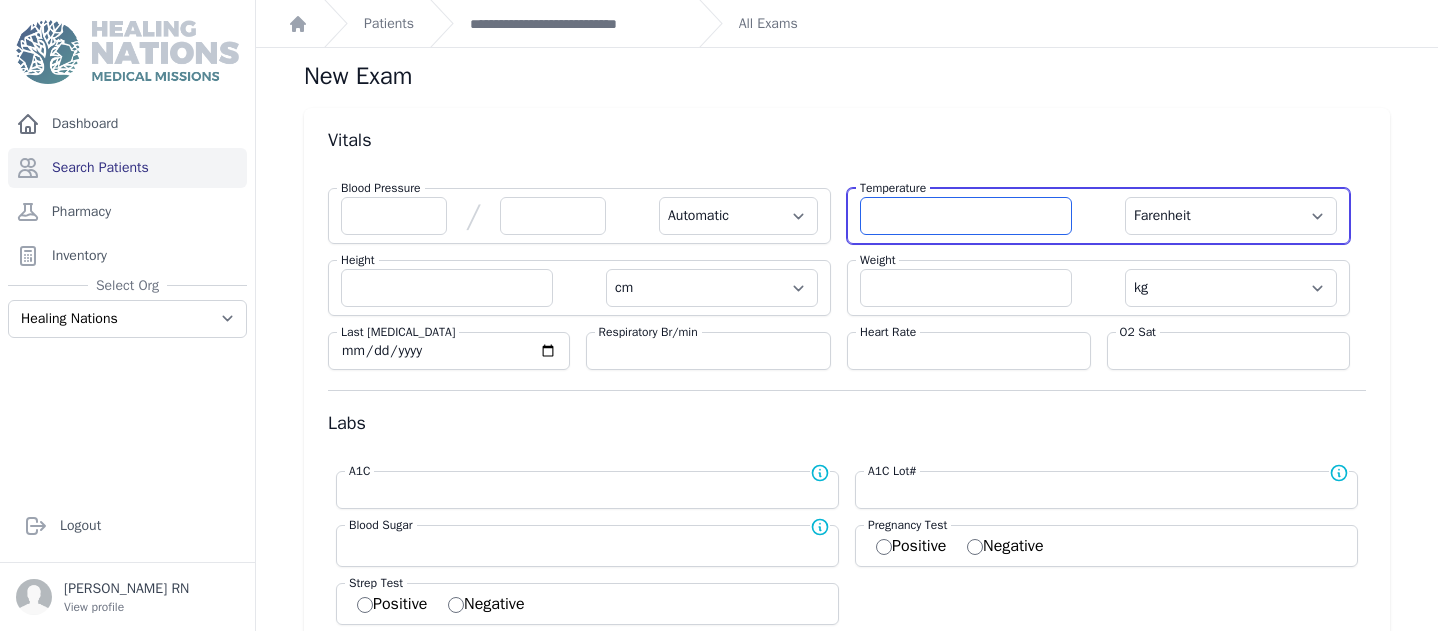 click at bounding box center (966, 216) 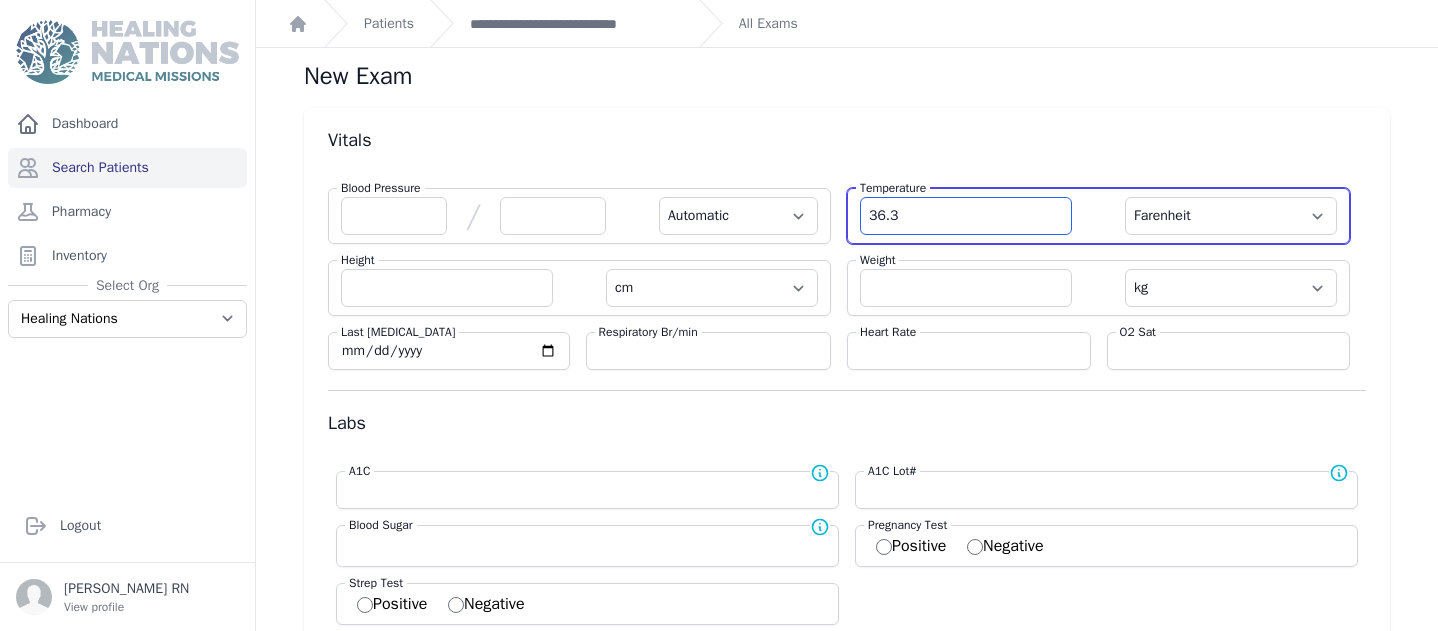 type on "36.3" 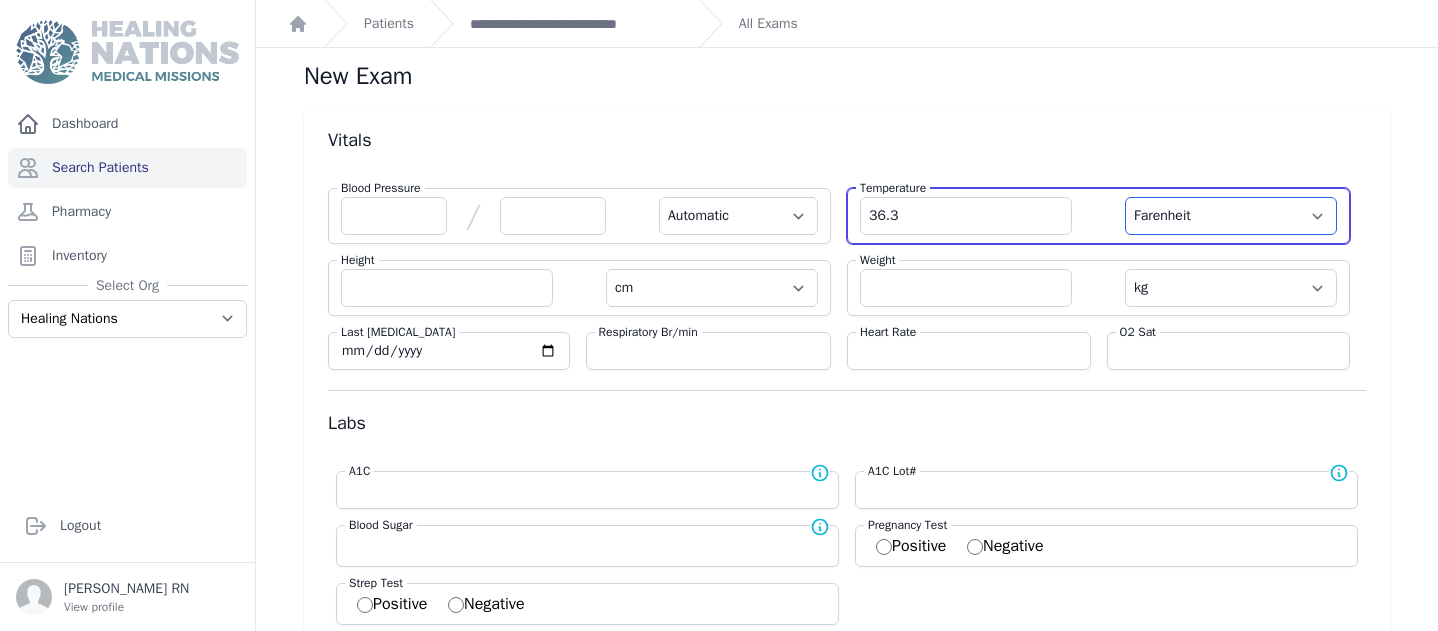 click on "Farenheit [PERSON_NAME]" at bounding box center (1231, 216) 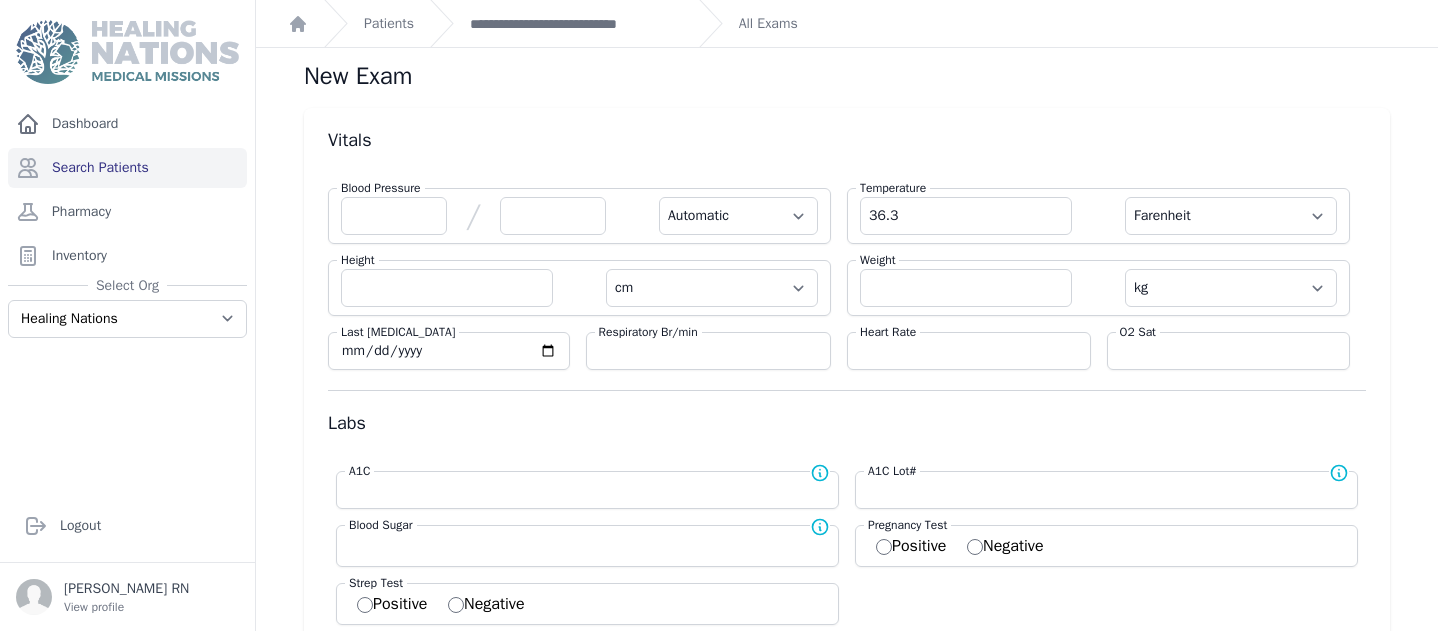 select on "Automatic" 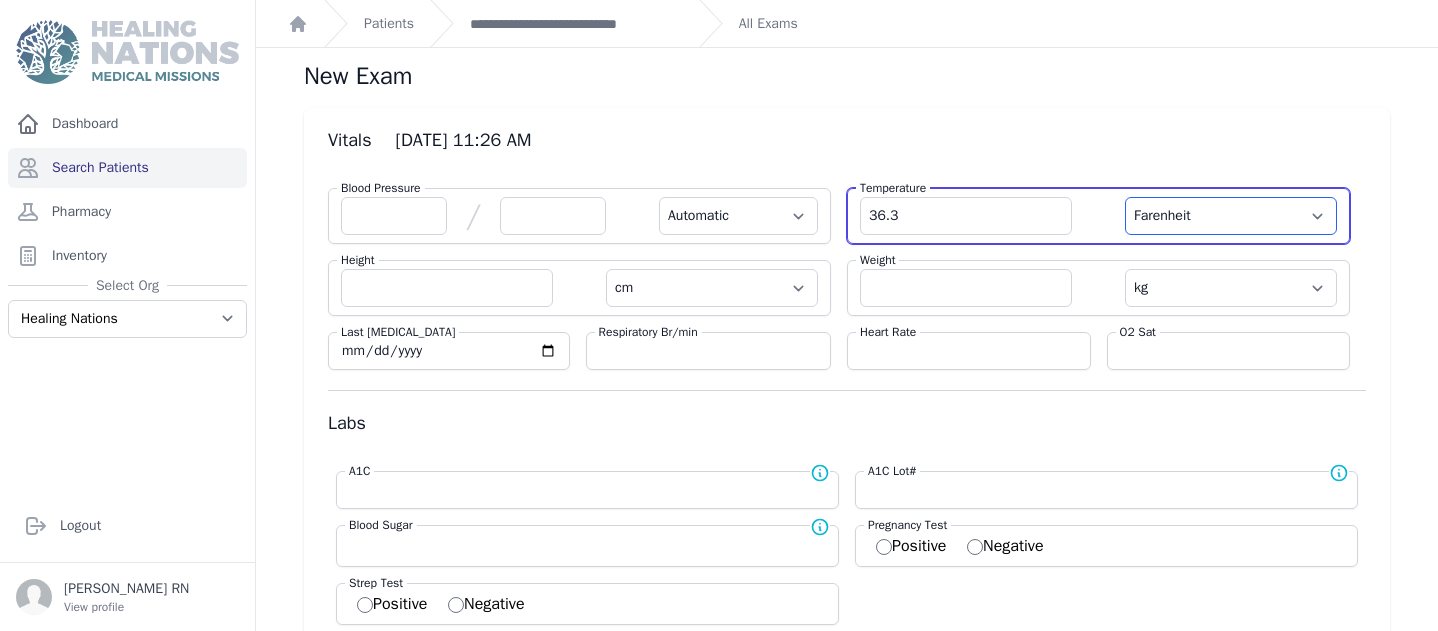 click on "Farenheit [PERSON_NAME]" at bounding box center (1231, 216) 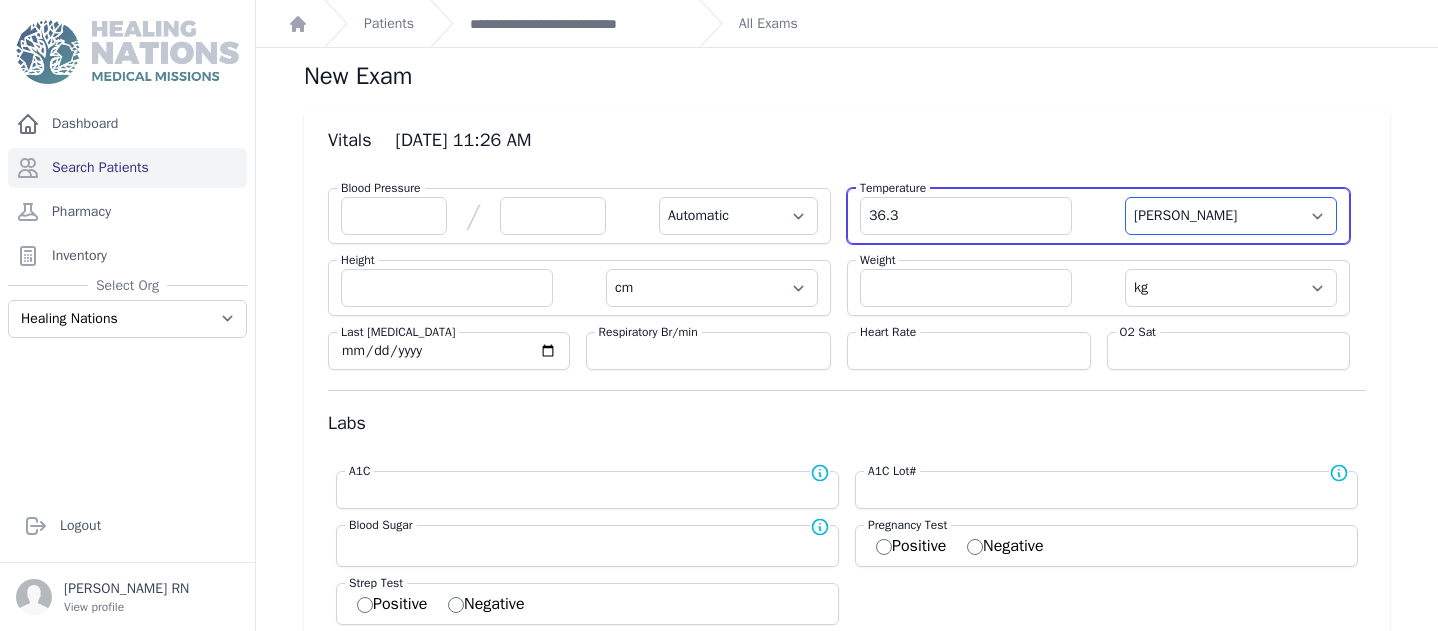 select on "Automatic" 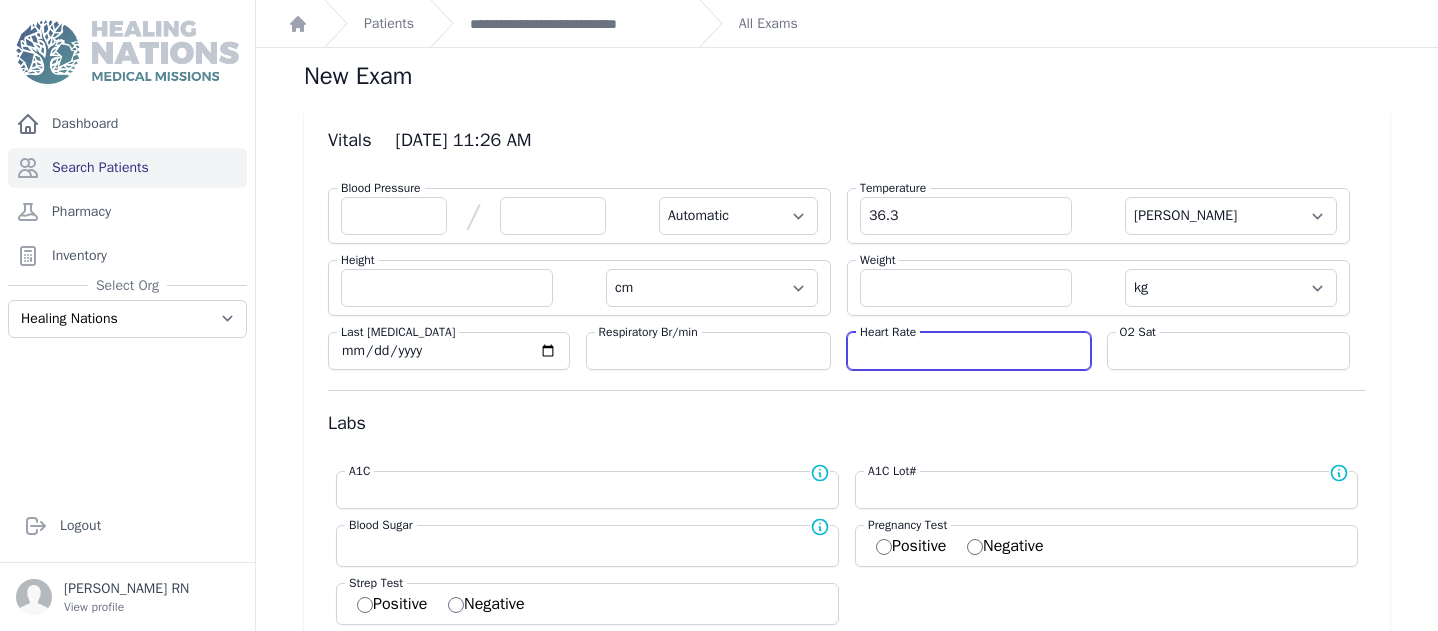 click at bounding box center [969, 351] 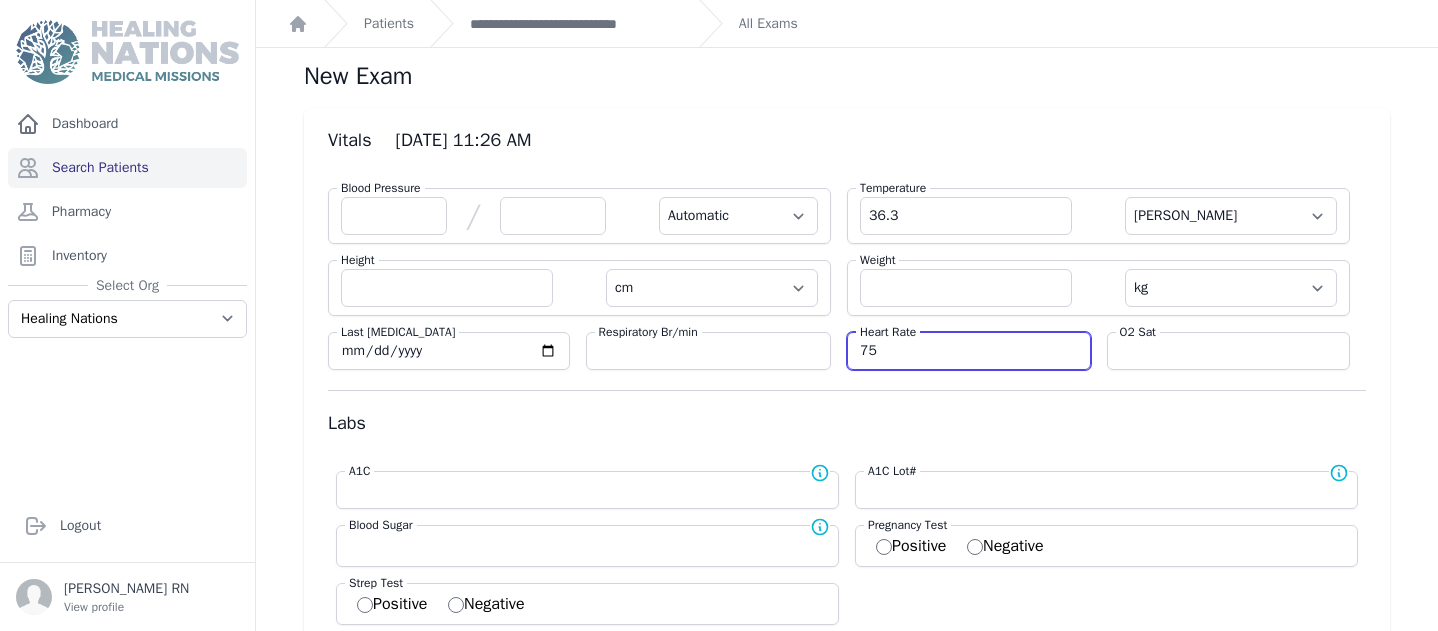 type on "75" 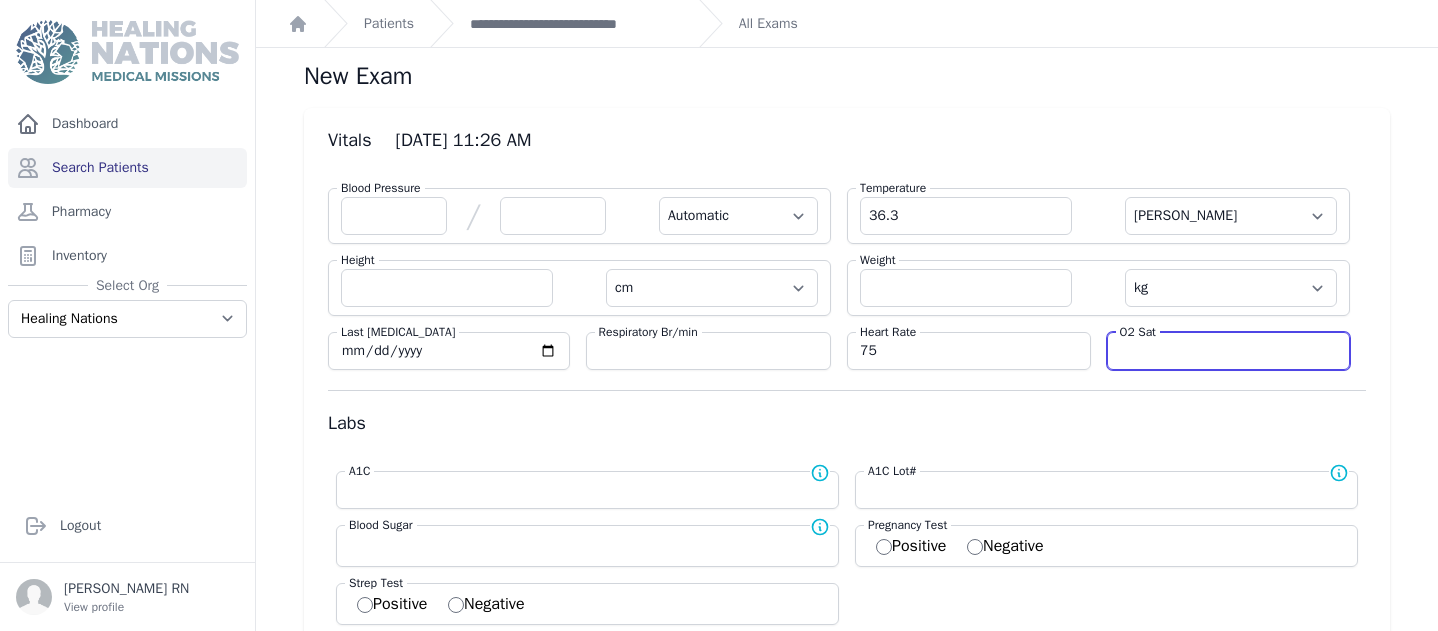 click at bounding box center [1229, 351] 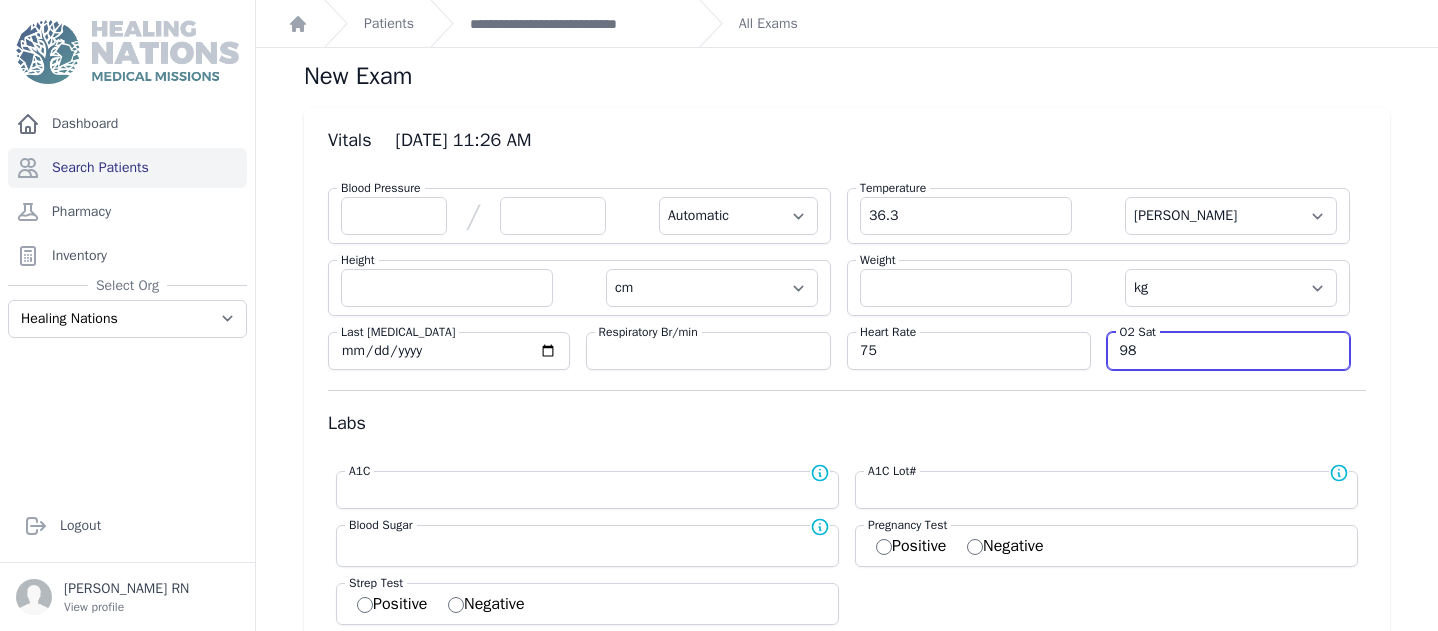 type on "98" 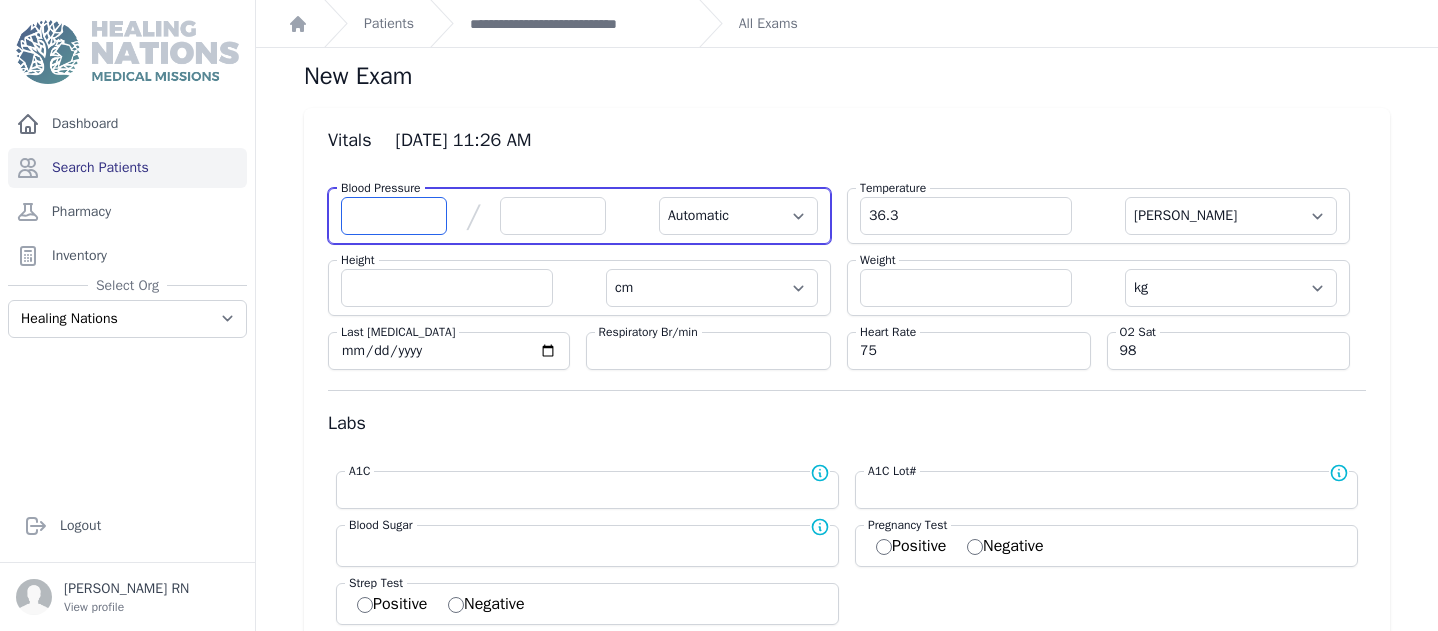 select on "Automatic" 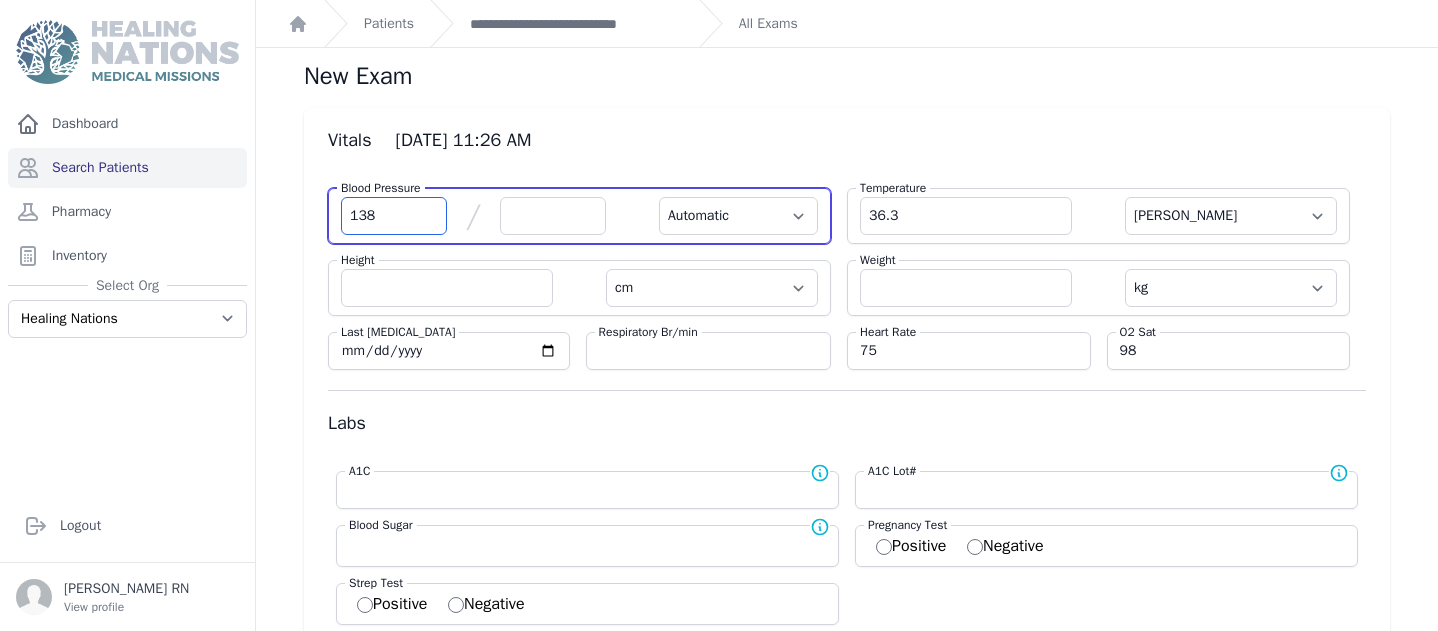 type on "138" 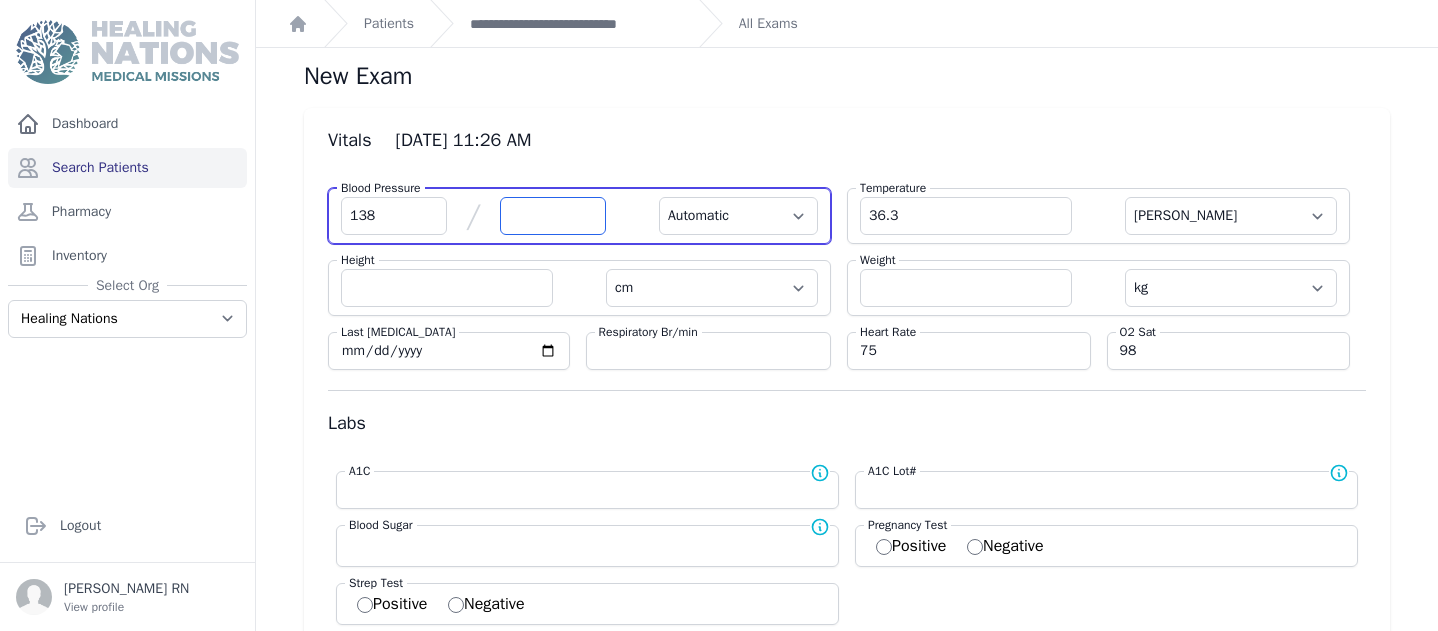 select on "Automatic" 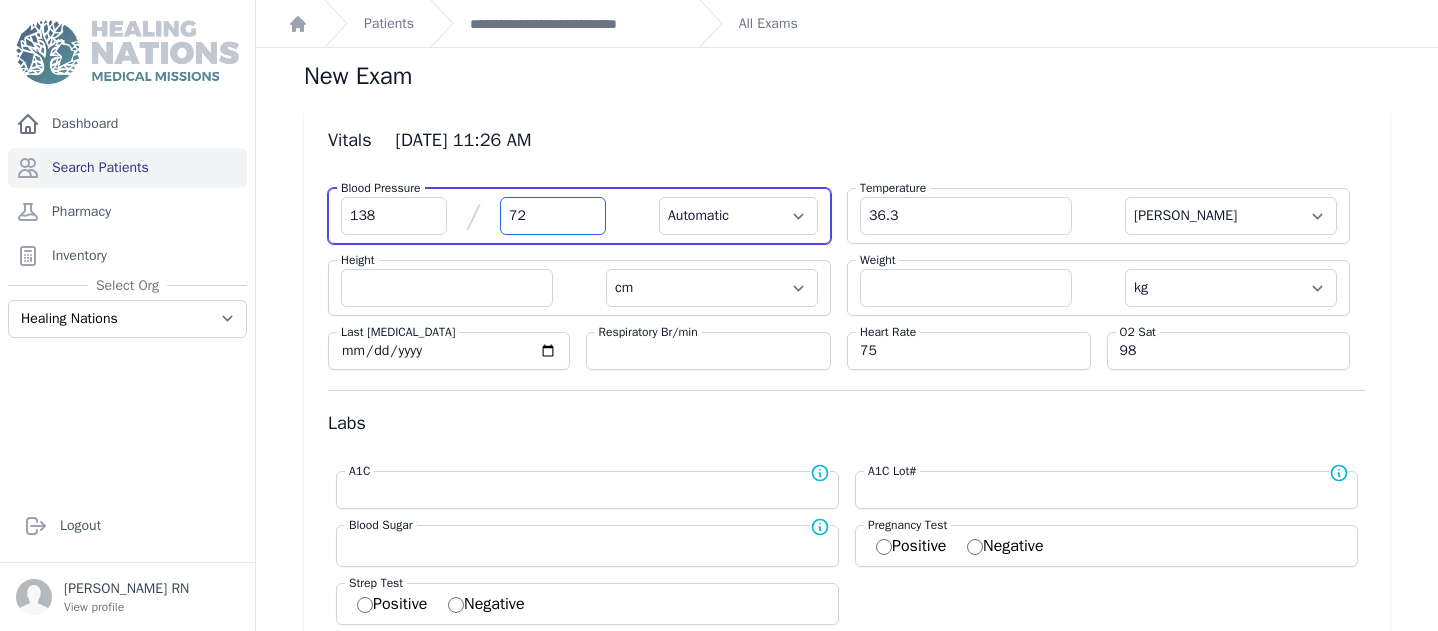 type on "72" 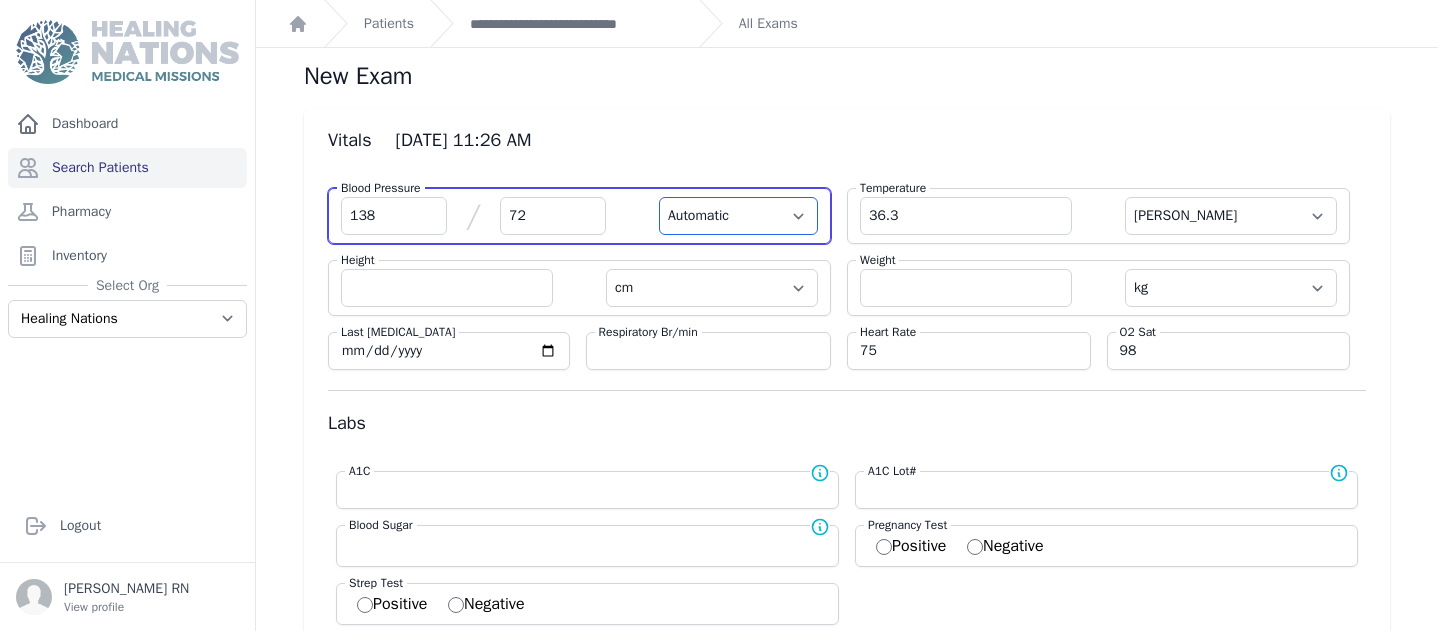 click on "Automatic Manual" at bounding box center [738, 216] 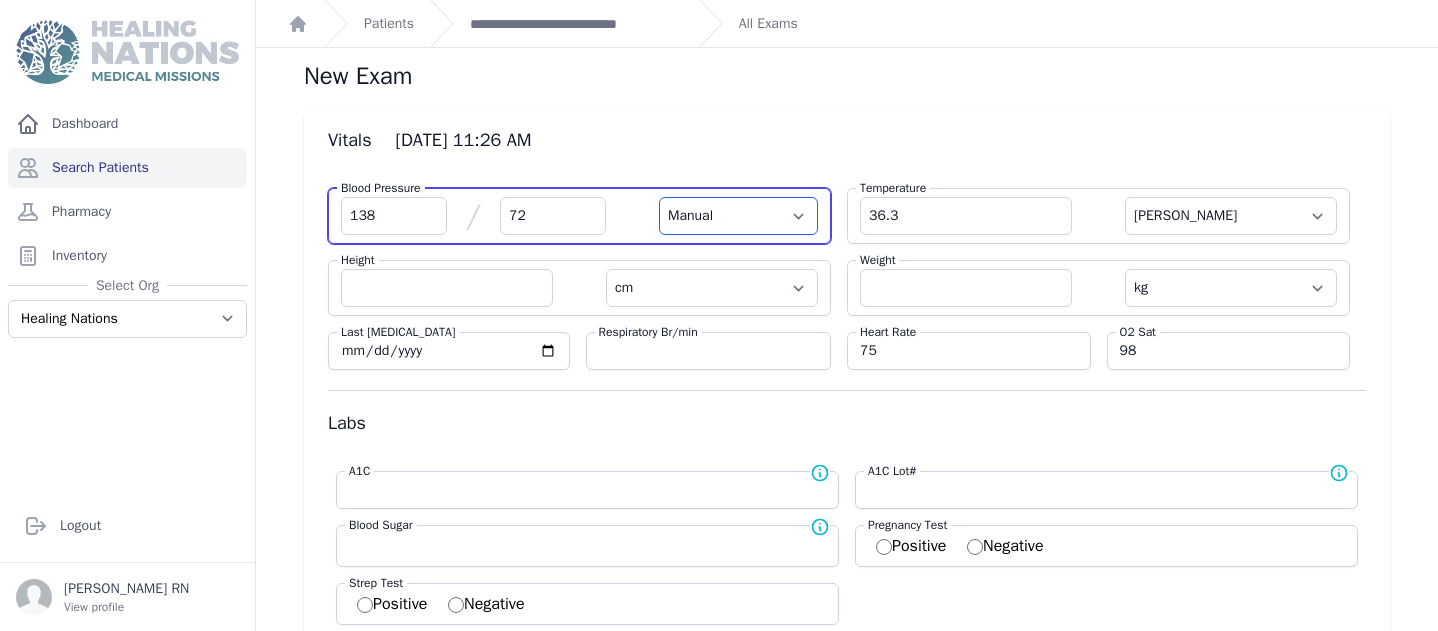 select on "C" 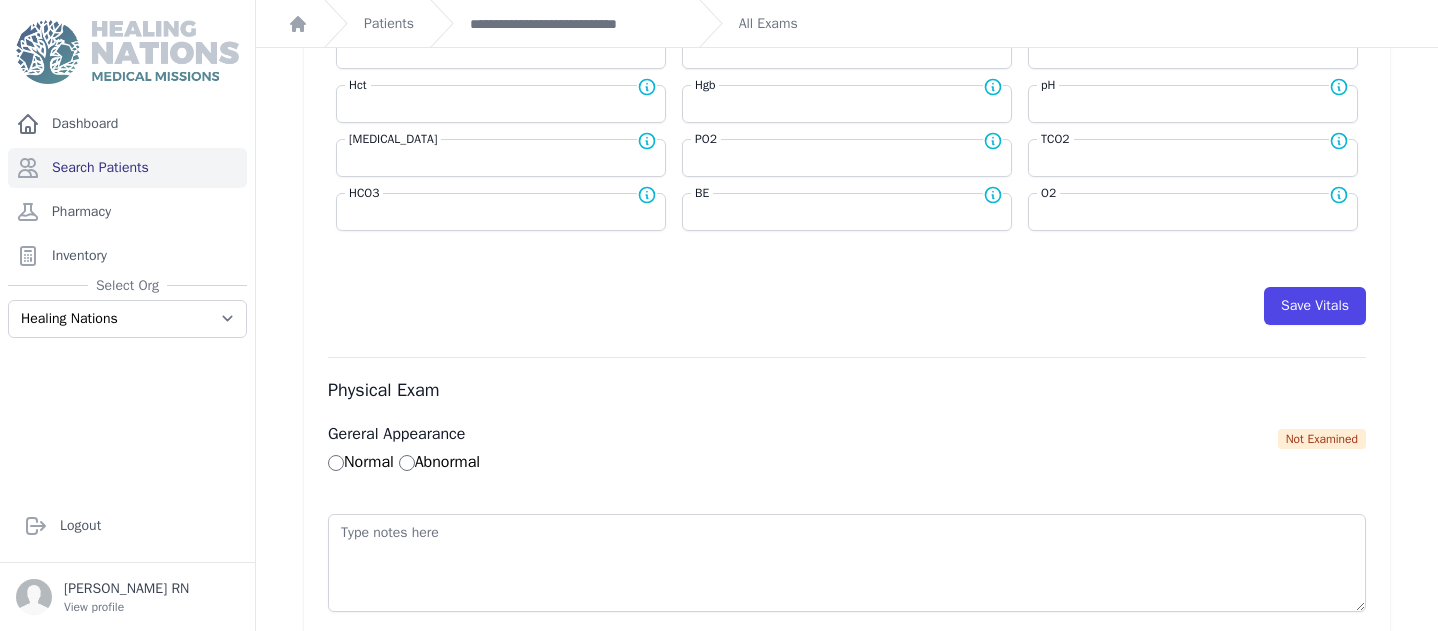 scroll, scrollTop: 991, scrollLeft: 0, axis: vertical 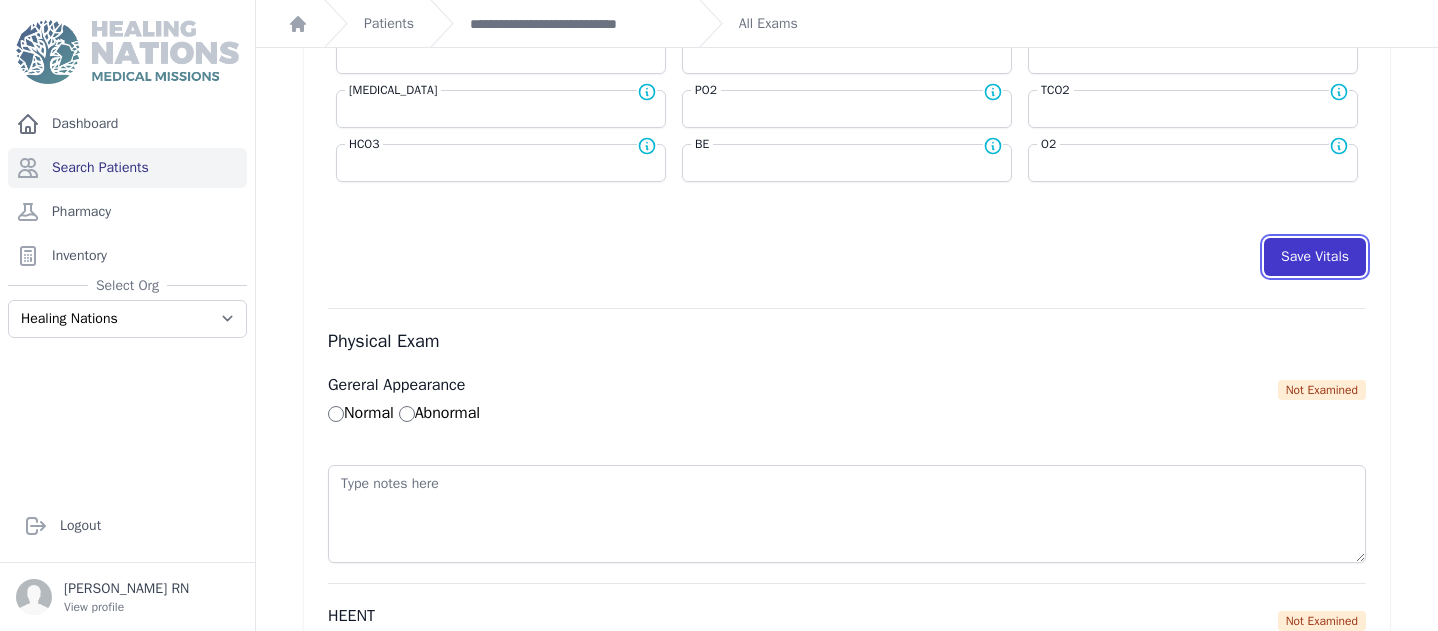 click on "Save Vitals" at bounding box center [1315, 257] 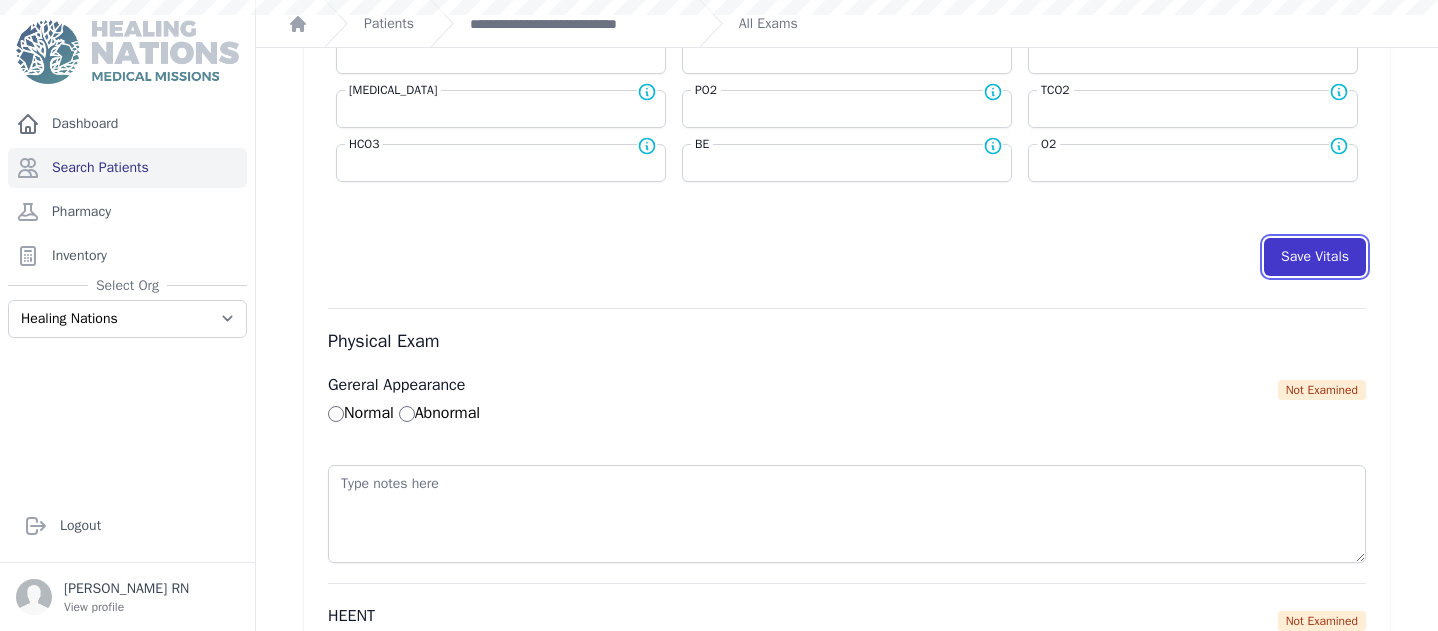 click on "Save Vitals" at bounding box center (1315, 257) 